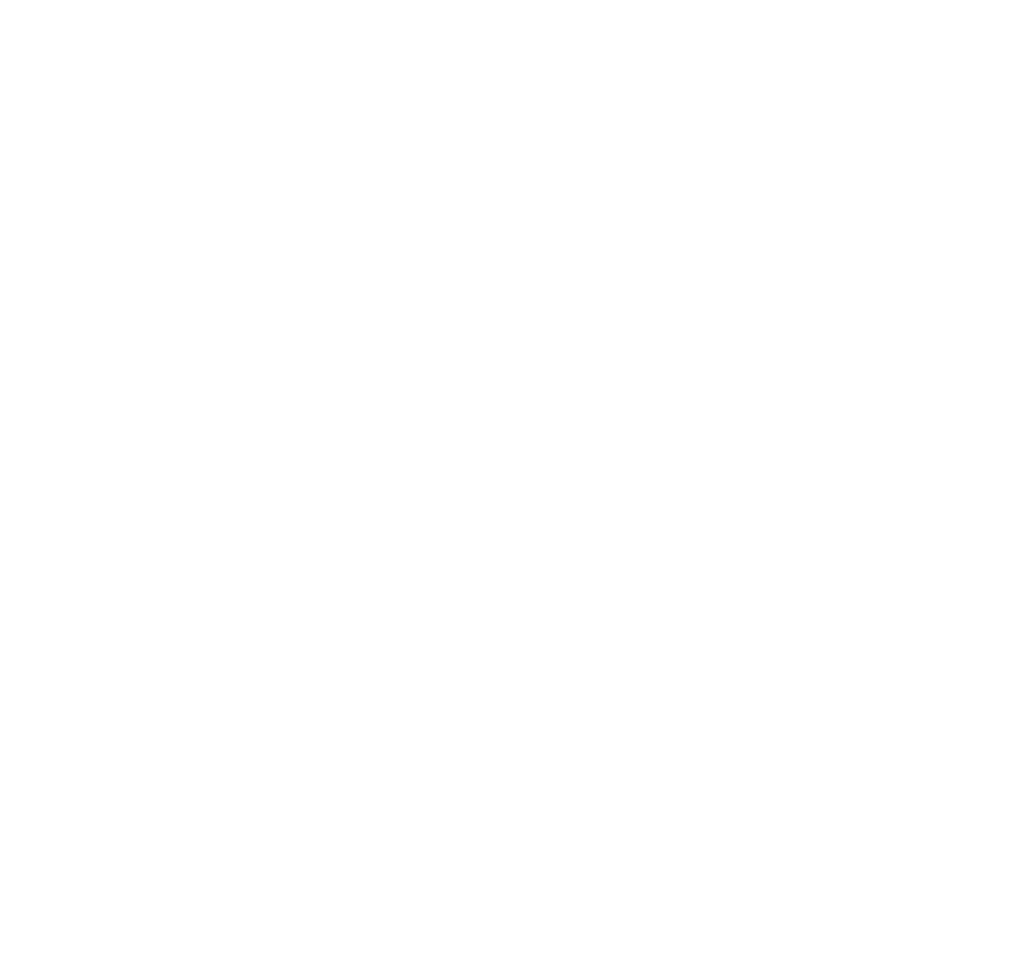 scroll, scrollTop: 0, scrollLeft: 0, axis: both 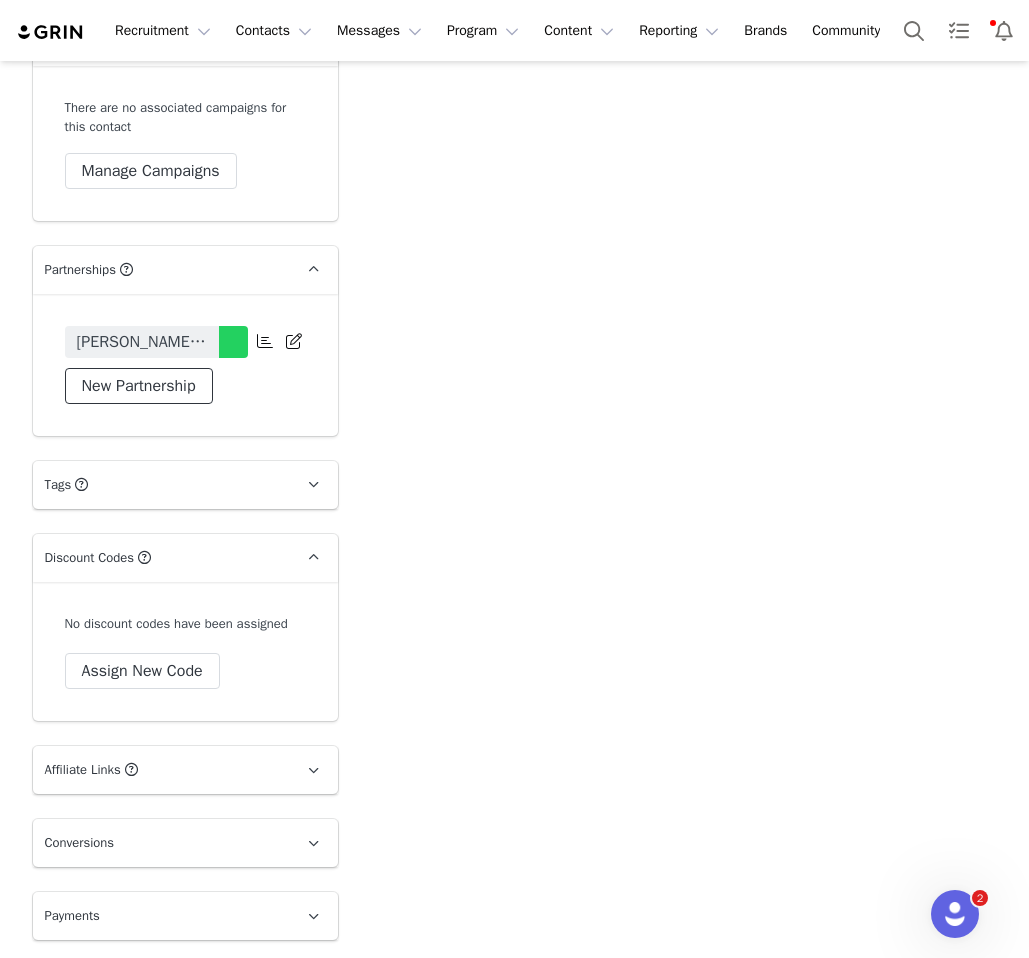 click on "New Partnership" at bounding box center [139, 386] 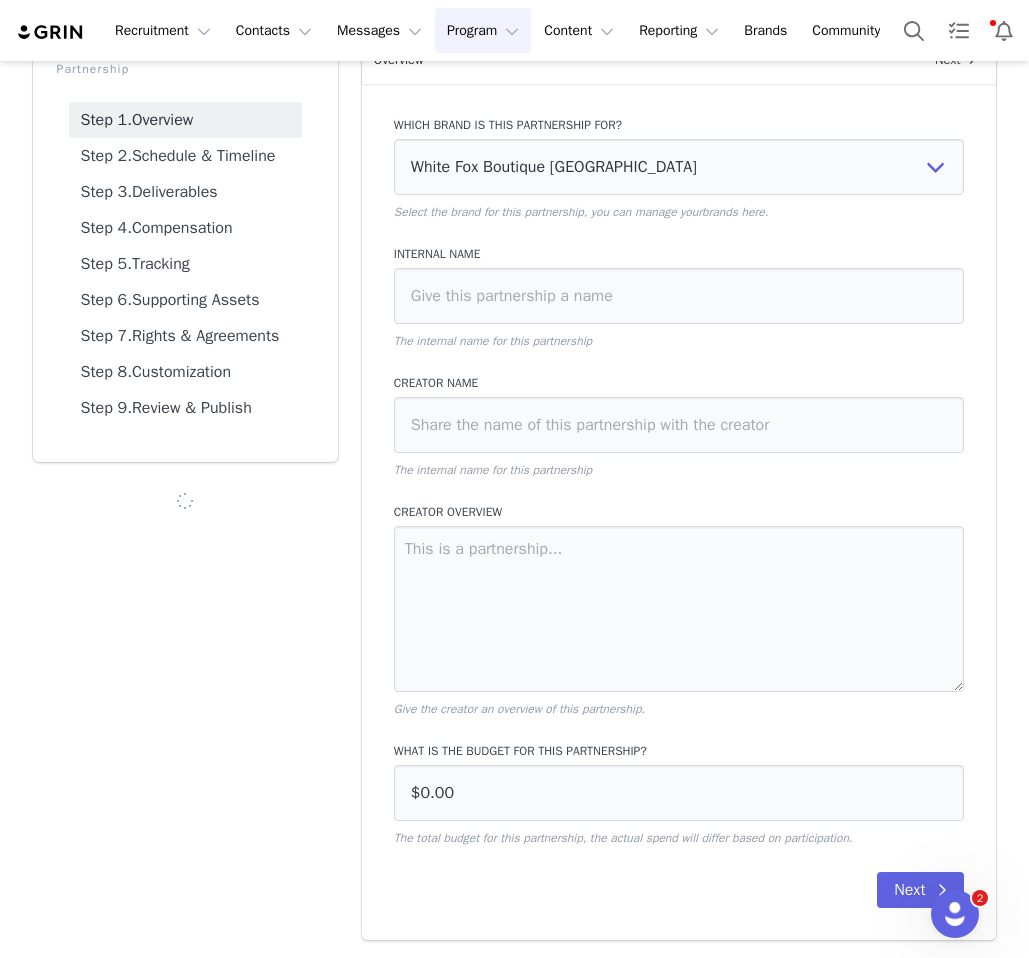 scroll, scrollTop: 120, scrollLeft: 0, axis: vertical 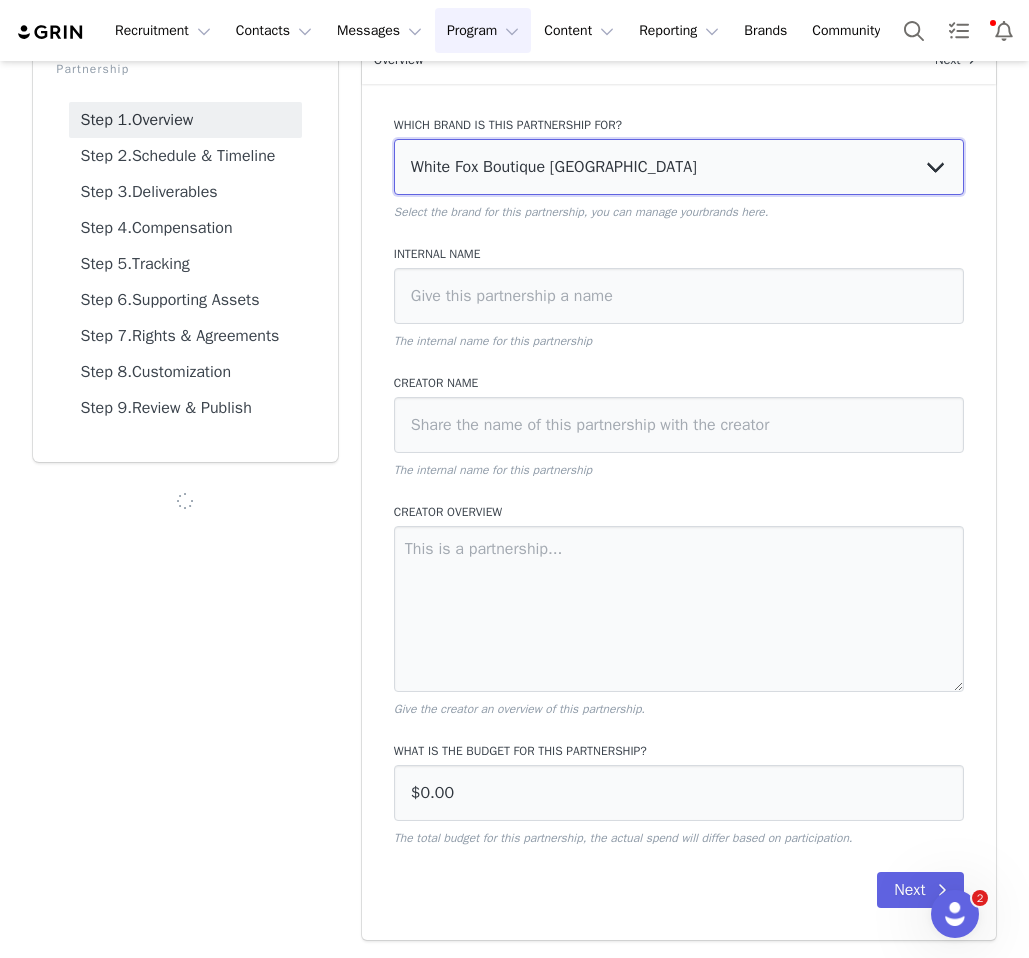 click on "White Fox Boutique [GEOGRAPHIC_DATA]   White Fox Boutique AUS   White Fox Boutique [GEOGRAPHIC_DATA]" at bounding box center [679, 167] 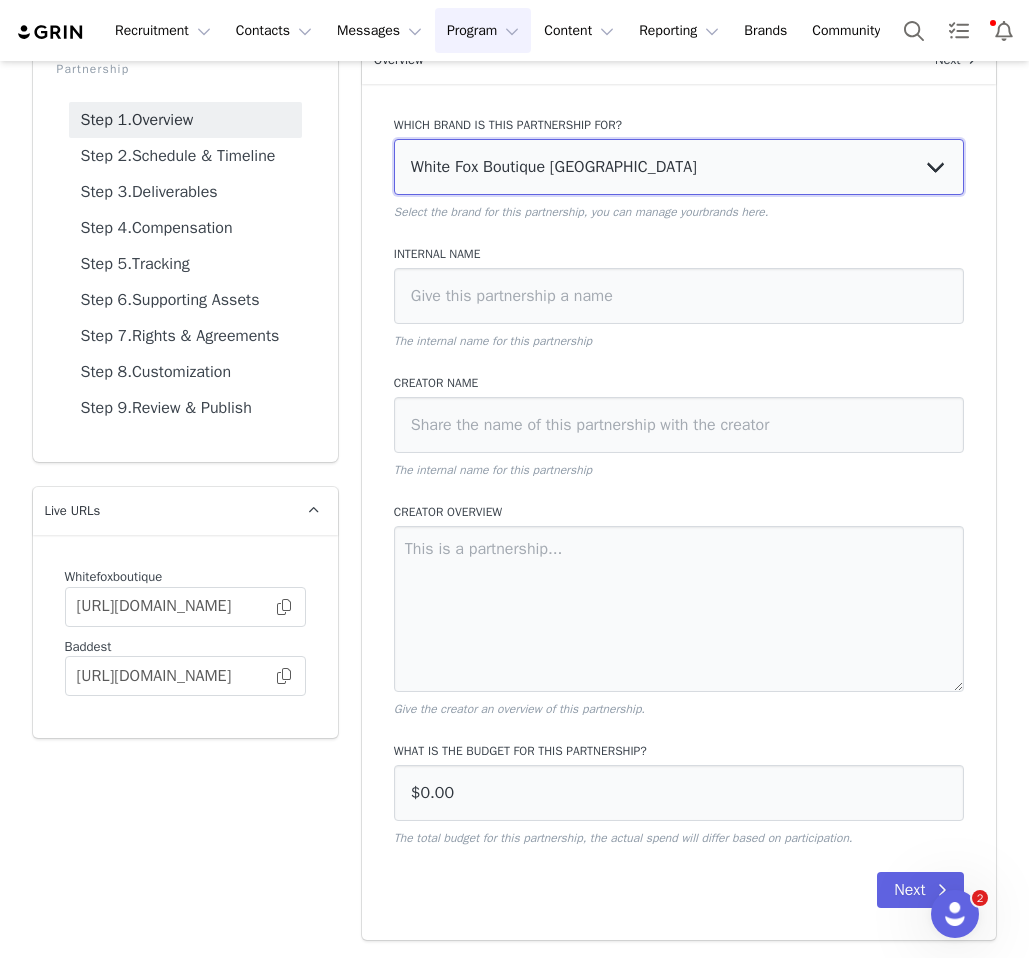 select on "701c8572-30a2-4a58-9392-cbbd93bb676d" 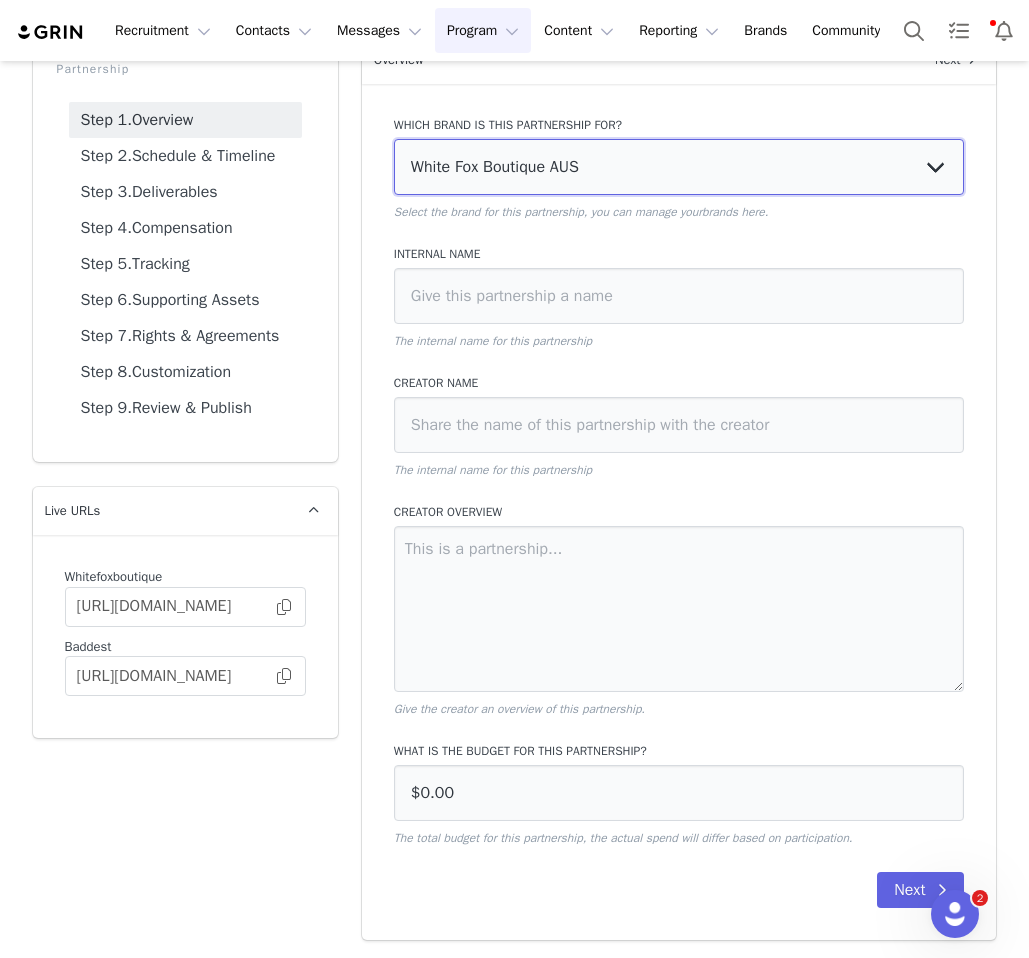 type on "AUD0.00" 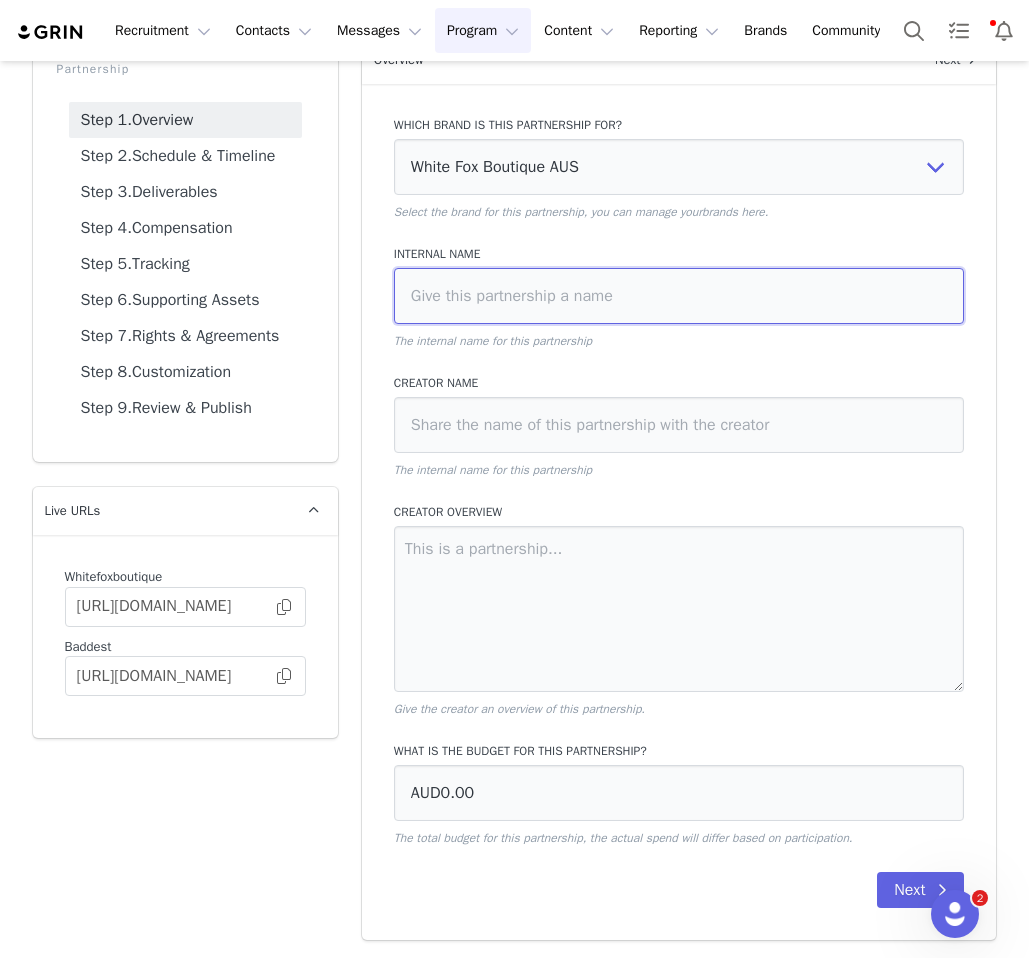 click at bounding box center (679, 296) 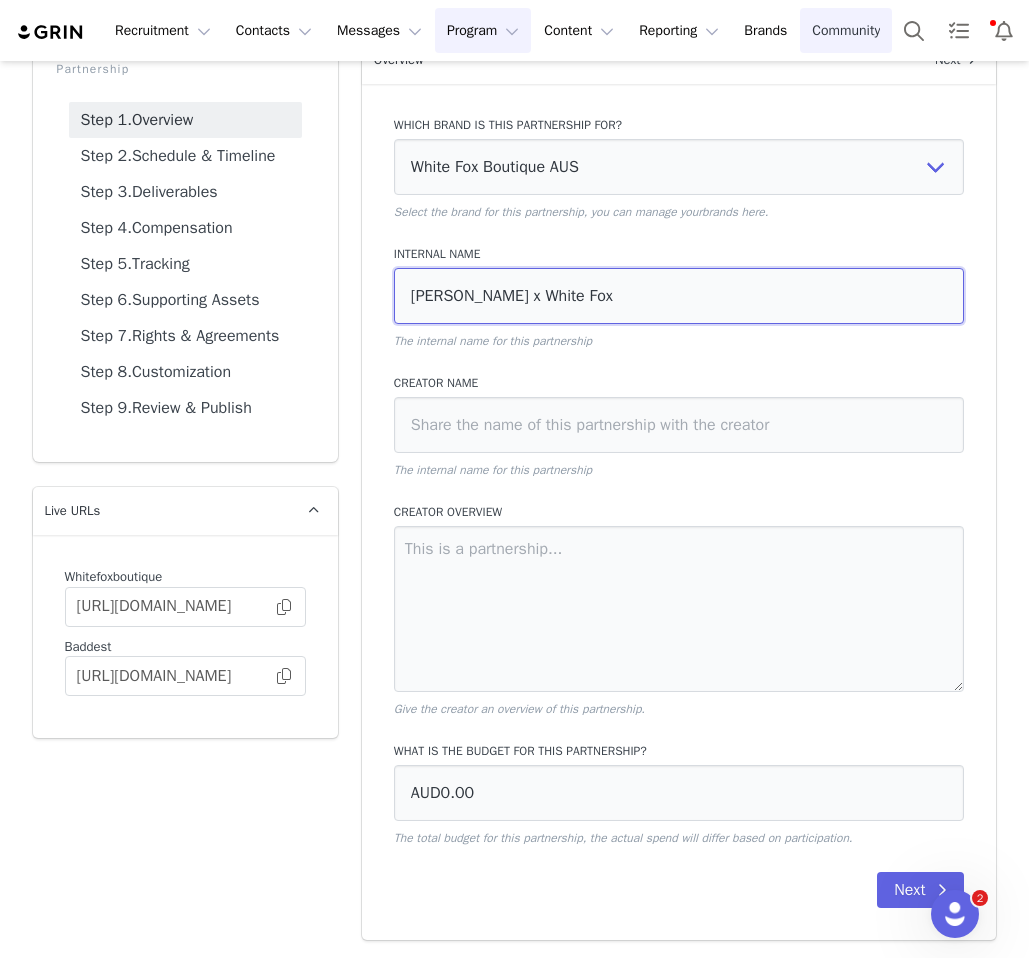 type on "[PERSON_NAME] x White Fox" 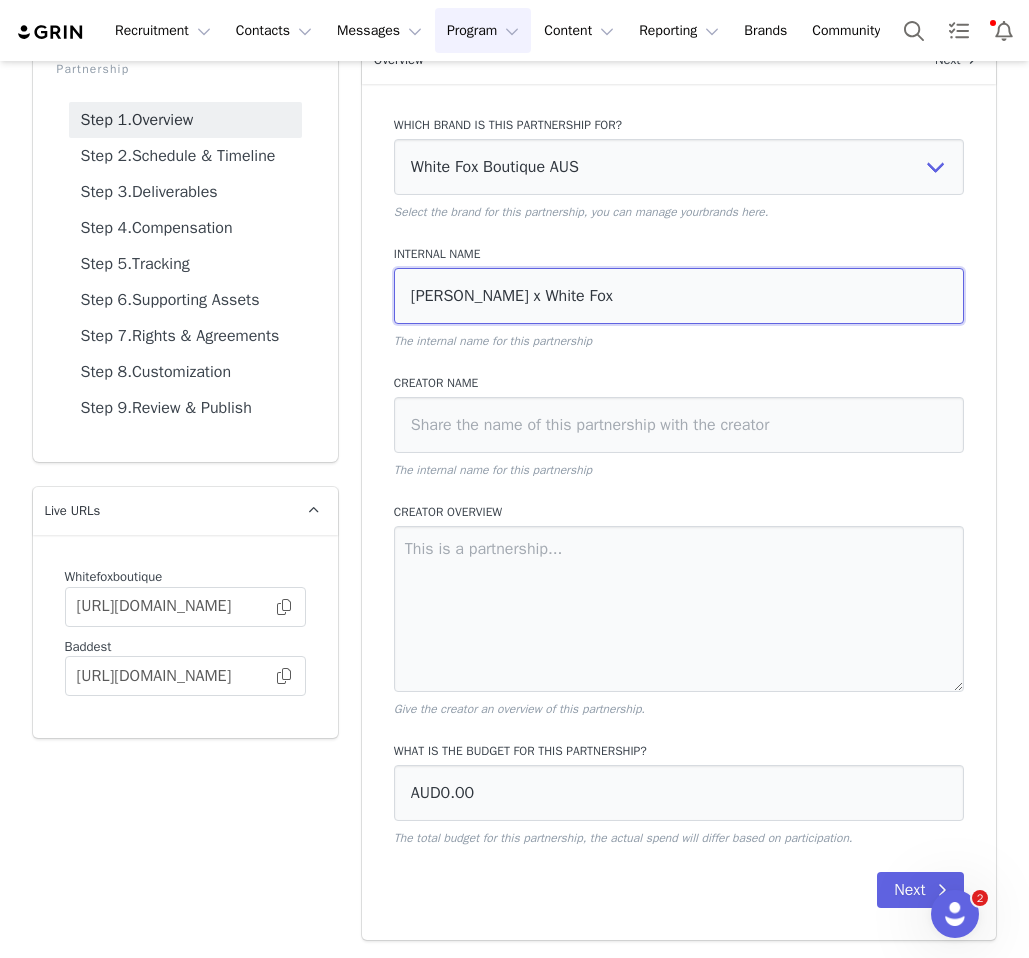drag, startPoint x: 537, startPoint y: 279, endPoint x: 468, endPoint y: 329, distance: 85.2115 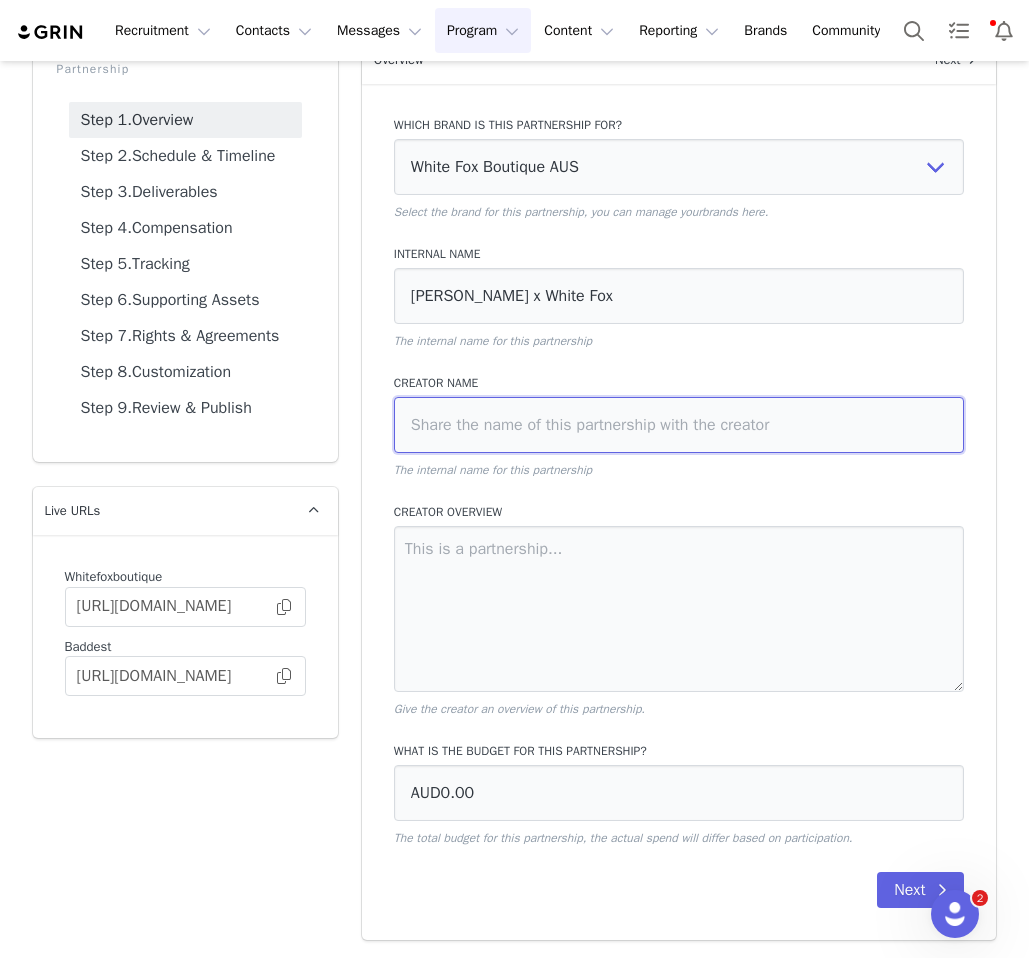 click at bounding box center (679, 425) 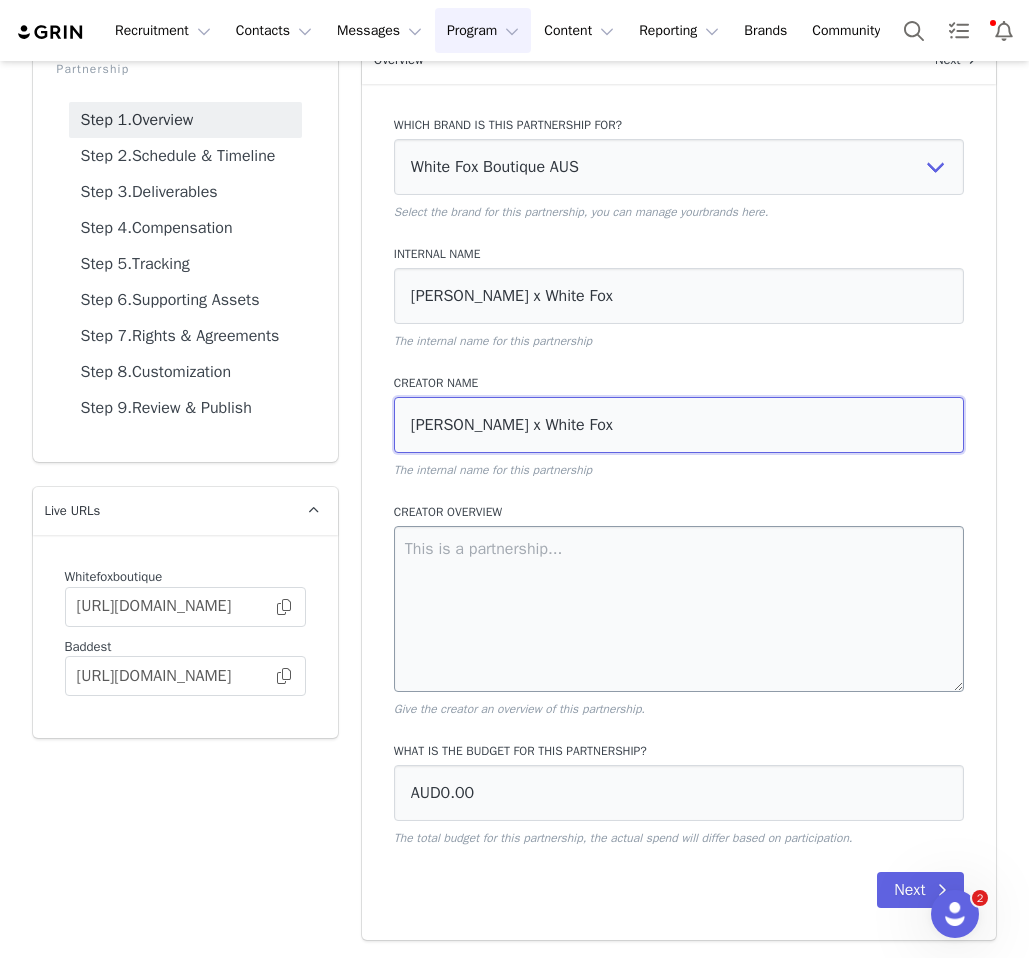 type on "[PERSON_NAME] x White Fox" 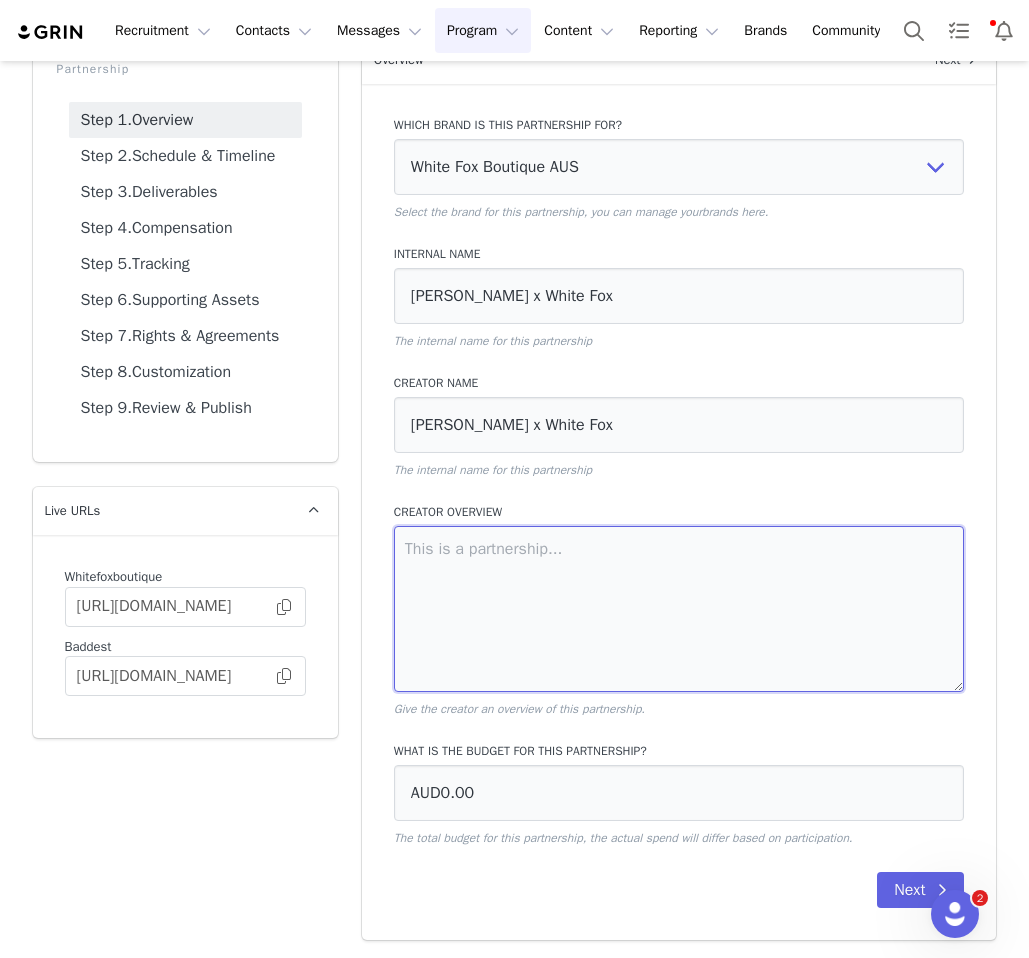 click at bounding box center [679, 609] 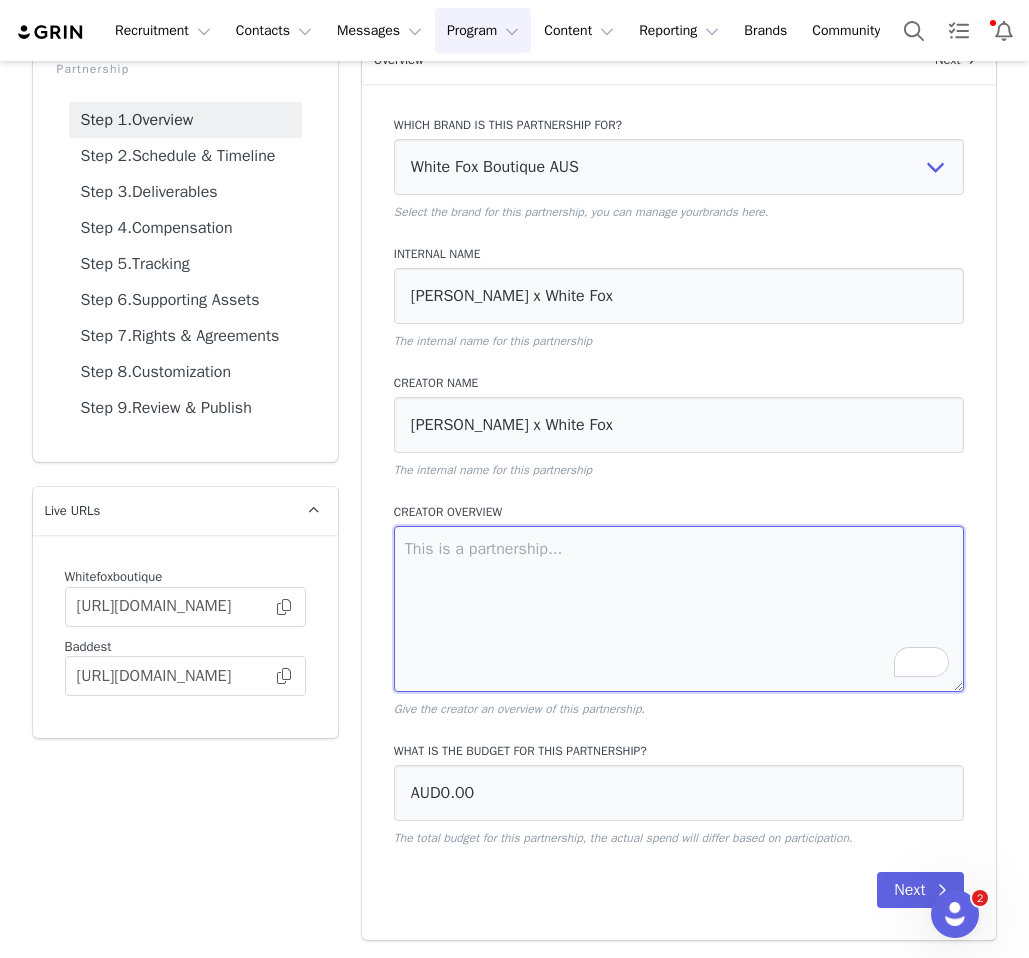 click at bounding box center [679, 609] 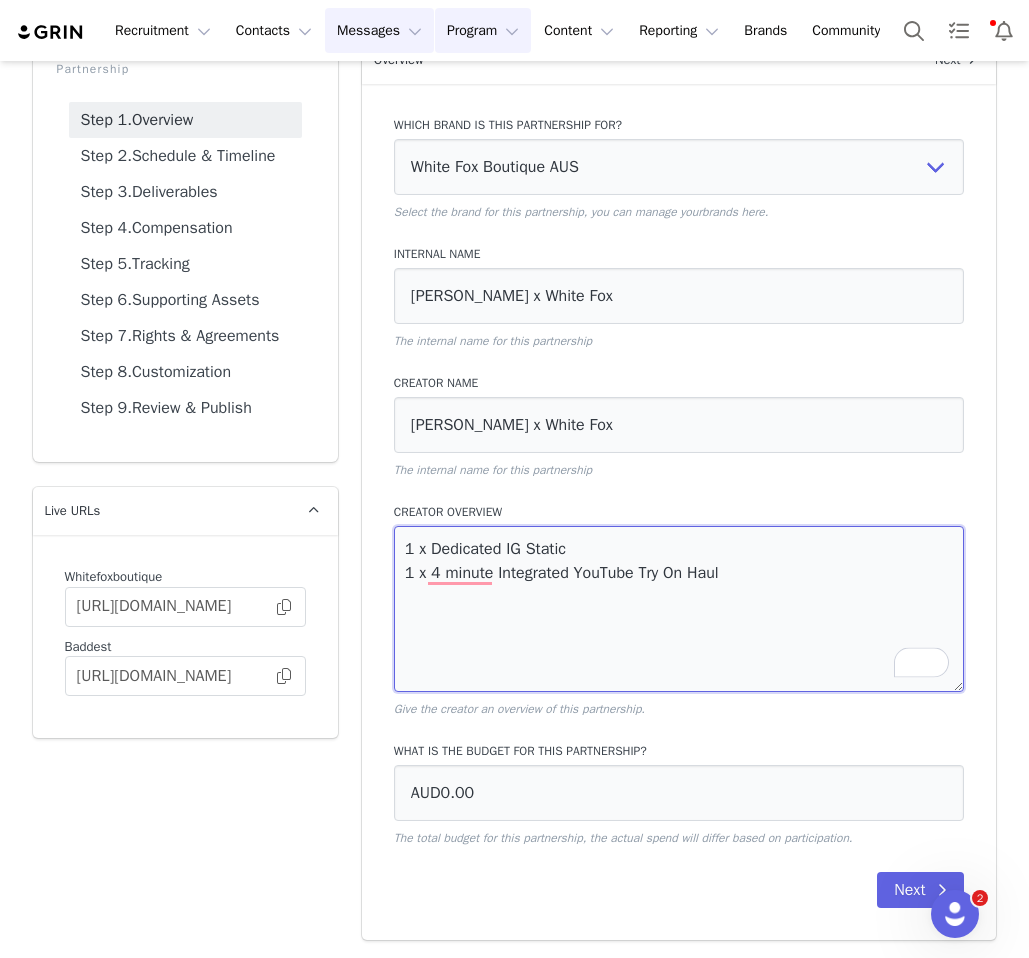 type on "1 x Dedicated IG Static
1 x 4 minute Integrated YouTube Try On Haul" 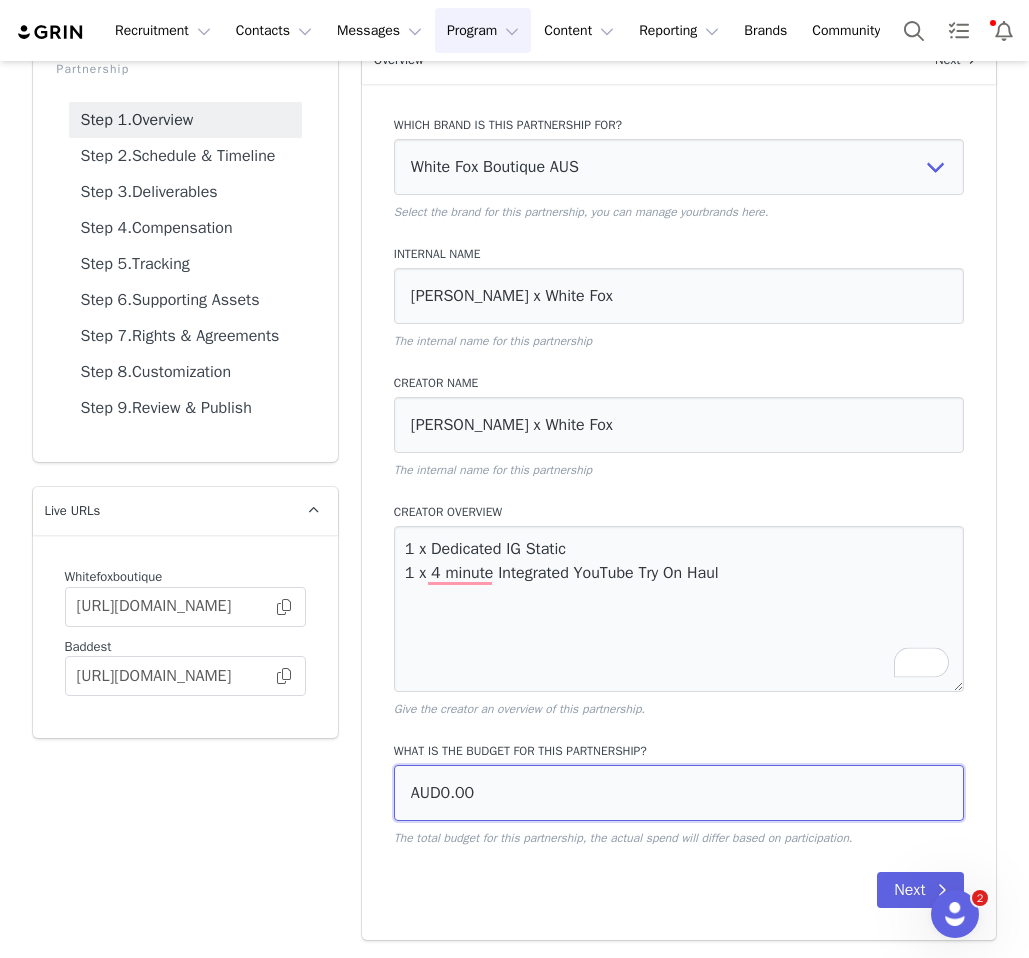click on "AUD0.00" at bounding box center (679, 793) 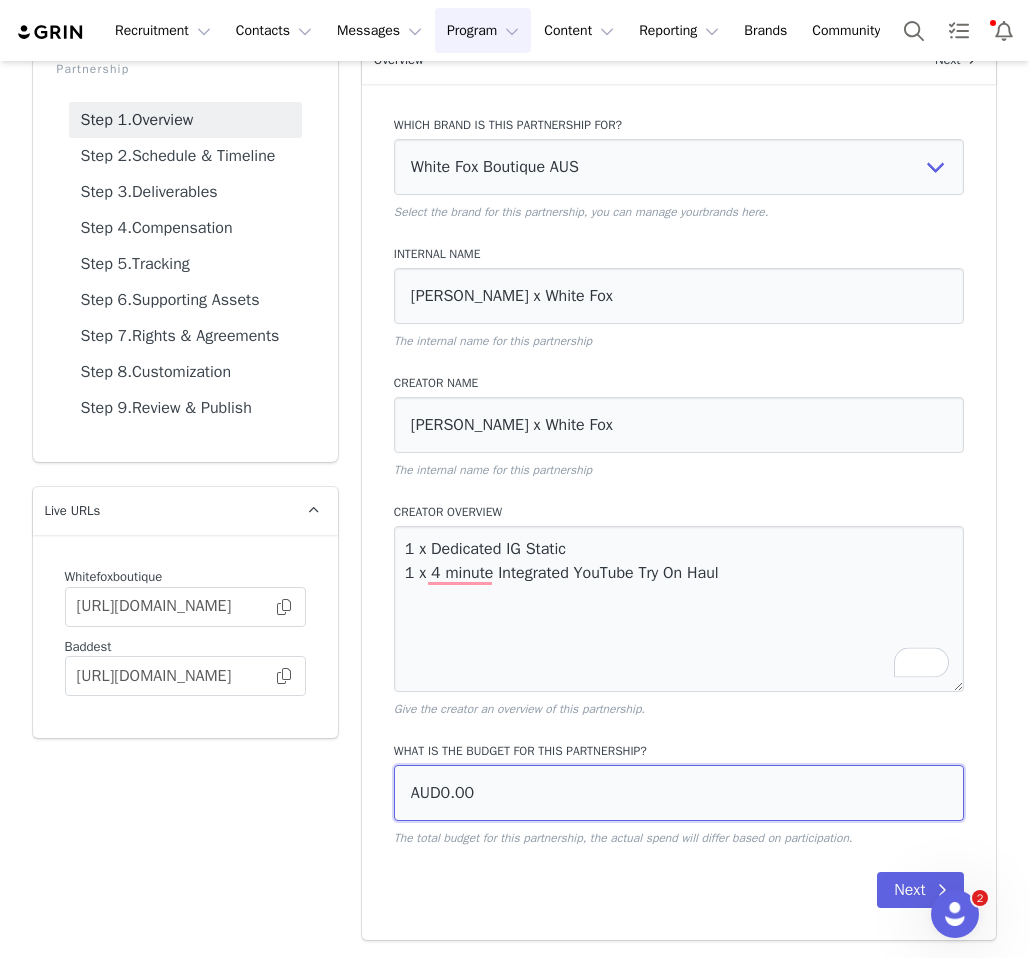 click on "Partnership Step 1.  Overview  Step 2.  Schedule & Timeline  Step 3.  Deliverables  Step 4.  Compensation  Step 5.  Tracking  Step 6.  Supporting Assets  Step 7.  Rights & Agreements  Step 8.  Customization  Step 9.  Review & Publish  Live URLs Whitefoxboutique [URL][DOMAIN_NAME]   Baddest [URL][DOMAIN_NAME]   Overview  Next   Which brand is this partnership for?   White Fox Boutique USA   White Fox Boutique AUS   White Fox Boutique UK   Select the brand for this partnership, you can manage your  brands here .   Internal Name  [PERSON_NAME] x White Fox The internal name for this partnership  Creator Name  [PERSON_NAME] x White Fox The internal name for this partnership  Creator Overview  1 x Dedicated IG Static
1 x 4 minute Integrated YouTube Try On Haul Give the creator an overview of this partnership.  What is the budget for this partnership?  AUD0.00  Next  Schedule & Timeline  Previous   Next   Start Date  6 No" at bounding box center (515, 488) 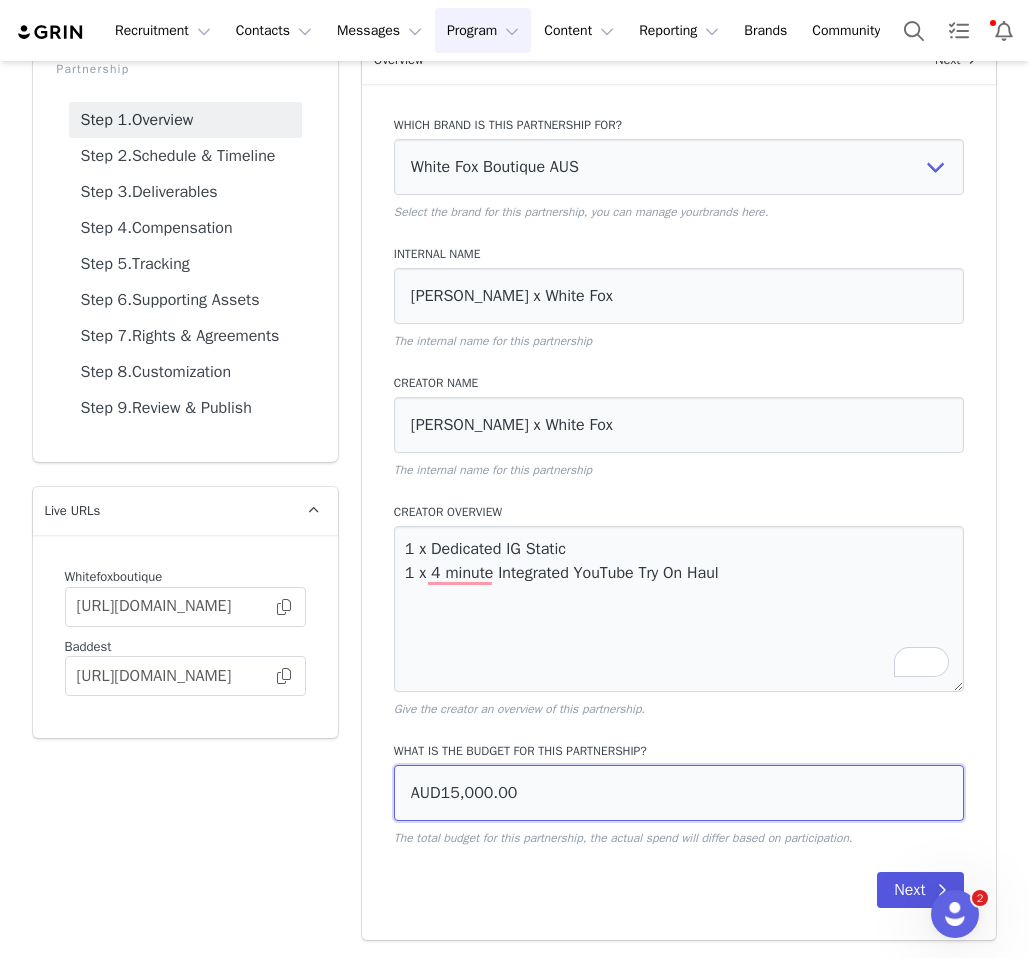 type on "AUD15,000.00" 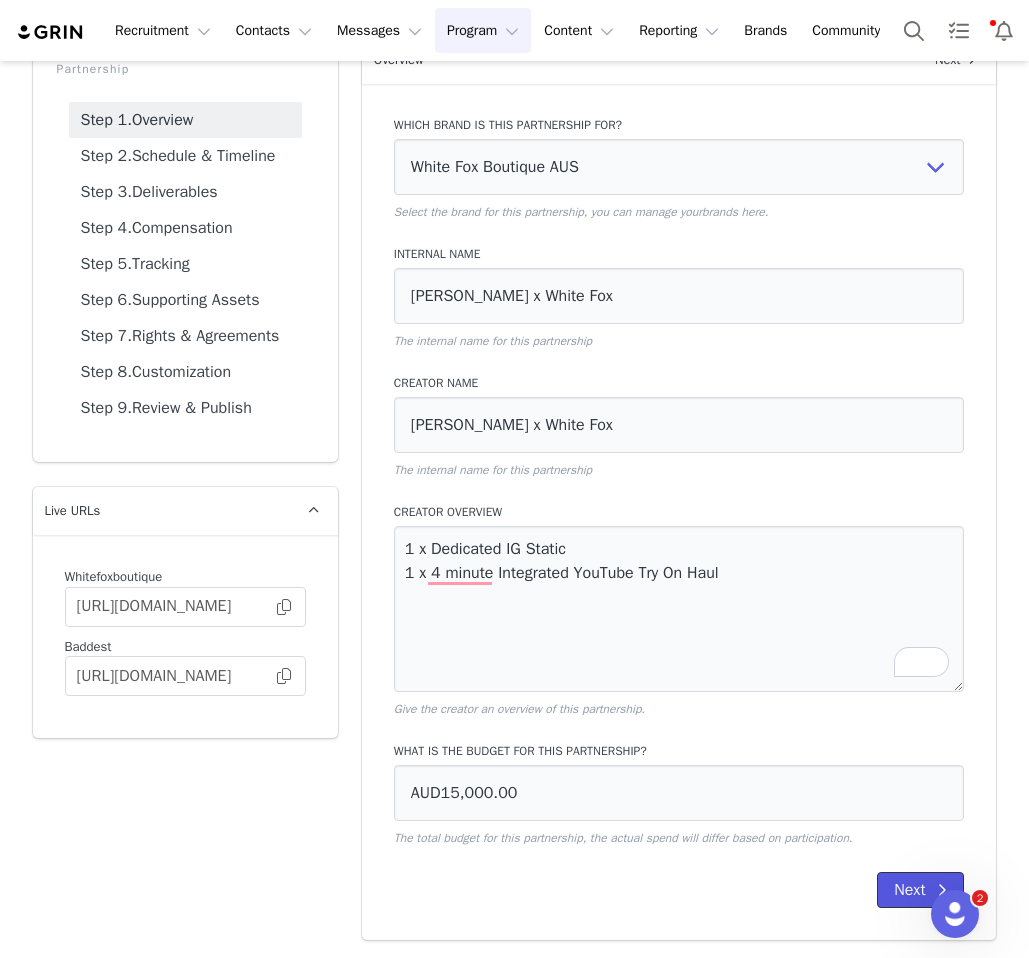 click on "Next" at bounding box center (920, 890) 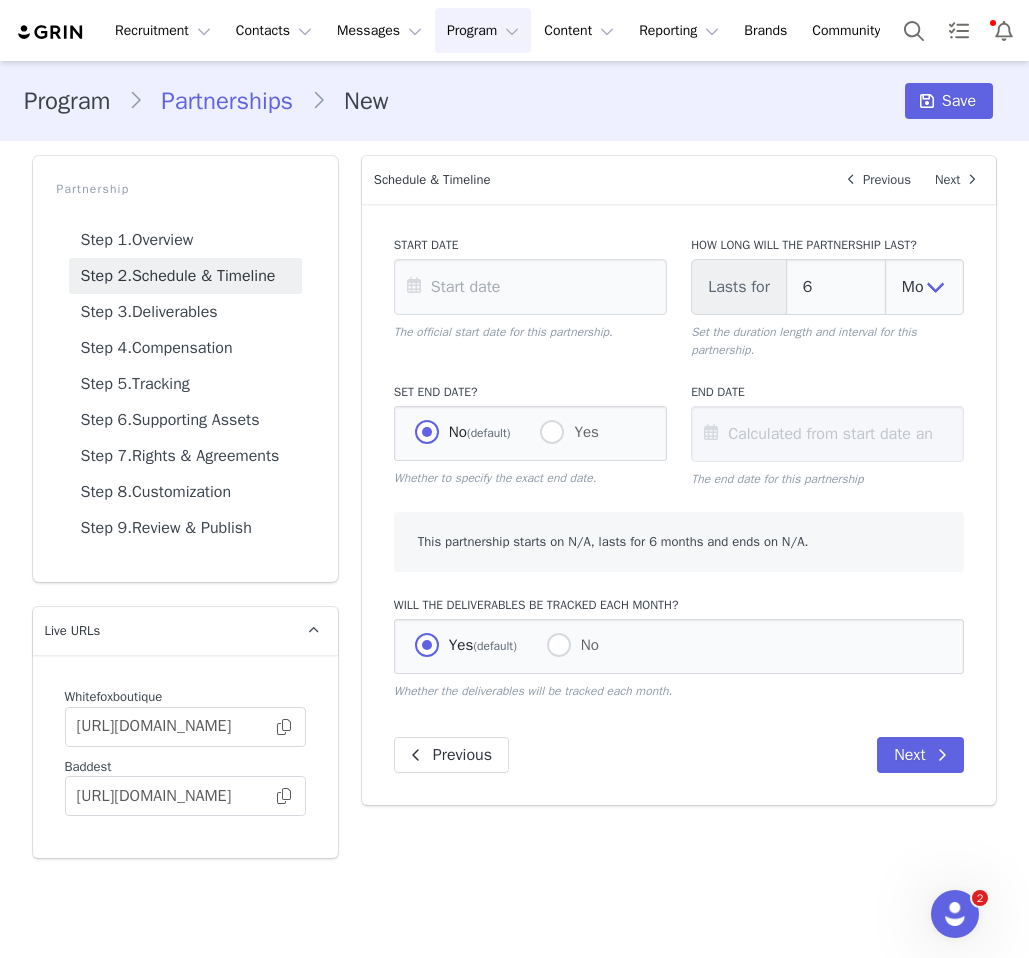 scroll, scrollTop: 0, scrollLeft: 0, axis: both 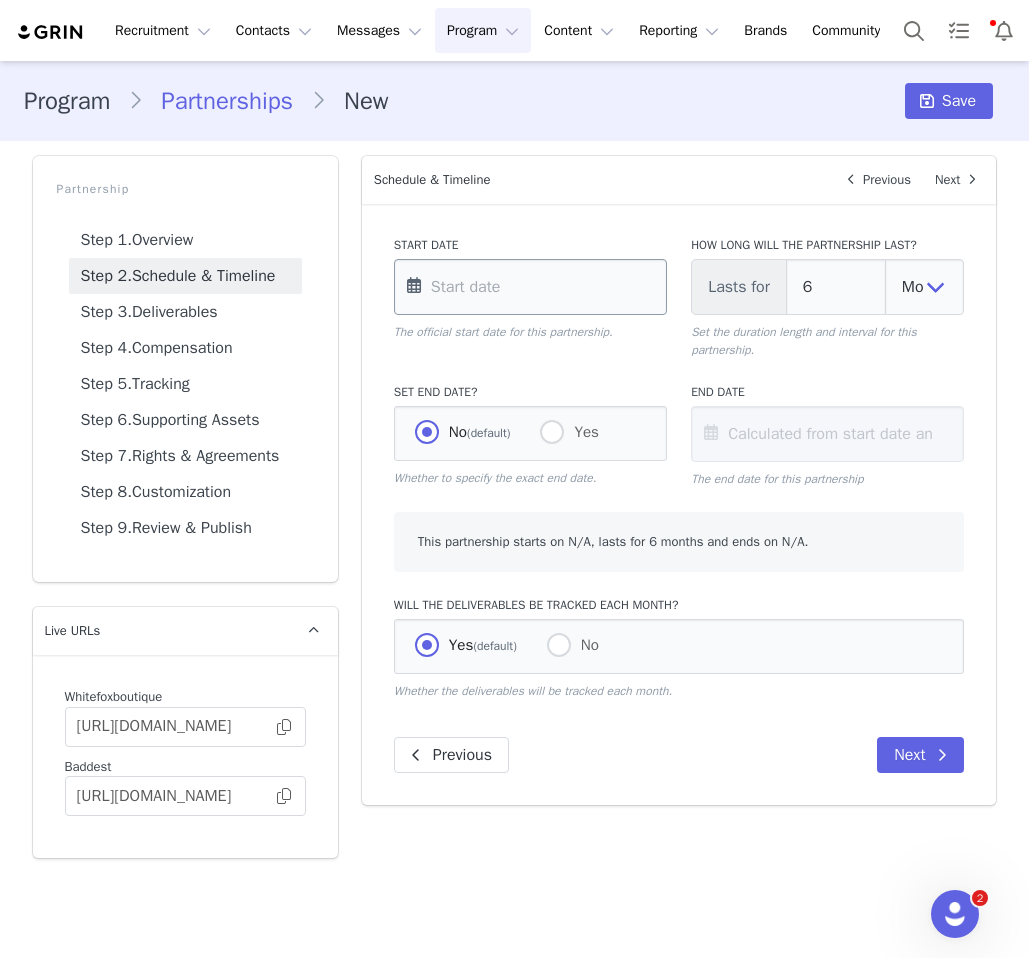 click at bounding box center [530, 287] 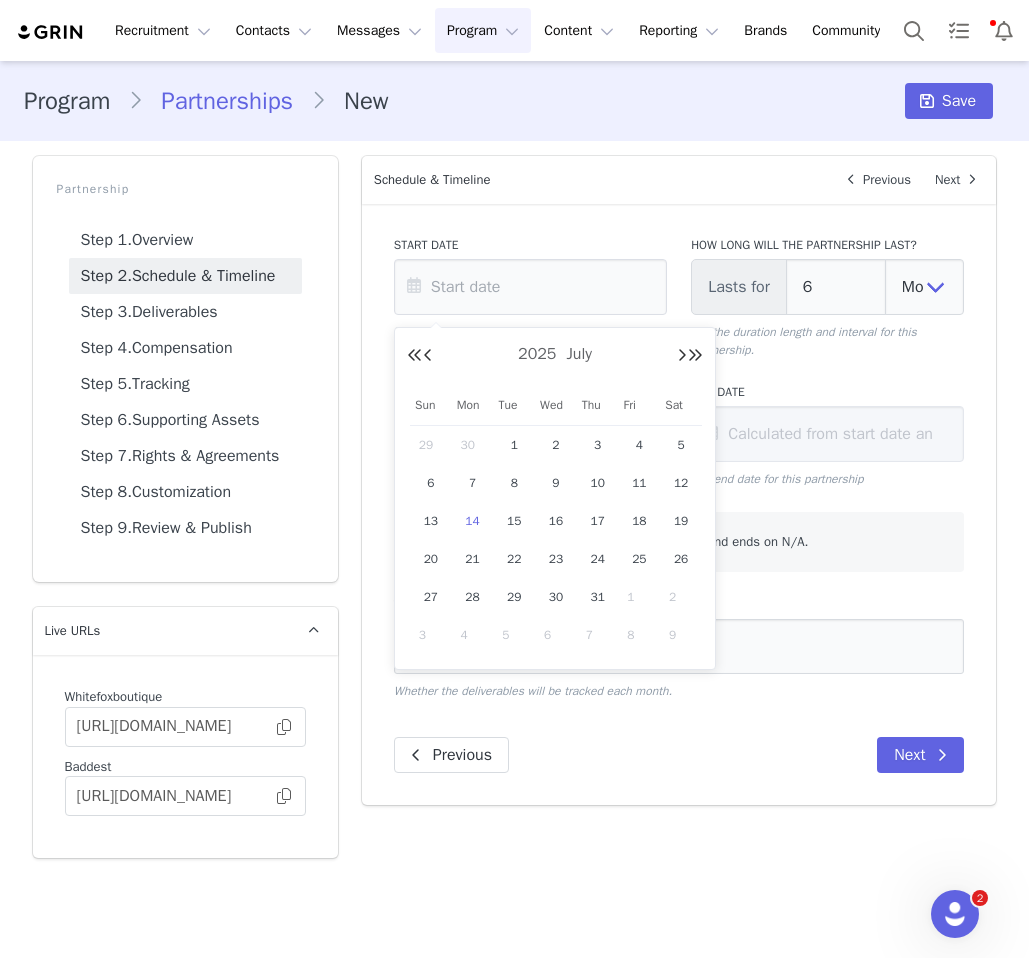 drag, startPoint x: 435, startPoint y: 513, endPoint x: 625, endPoint y: 392, distance: 225.25763 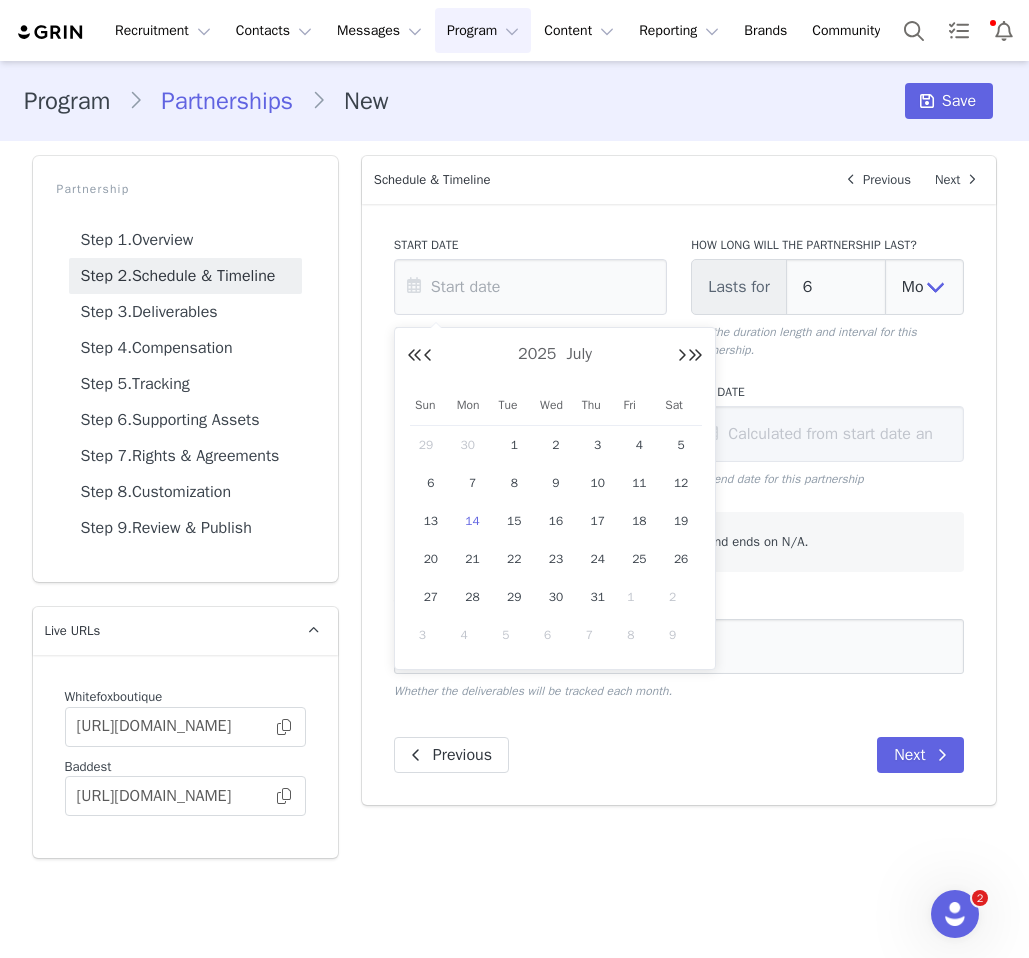 click on "13" at bounding box center [431, 521] 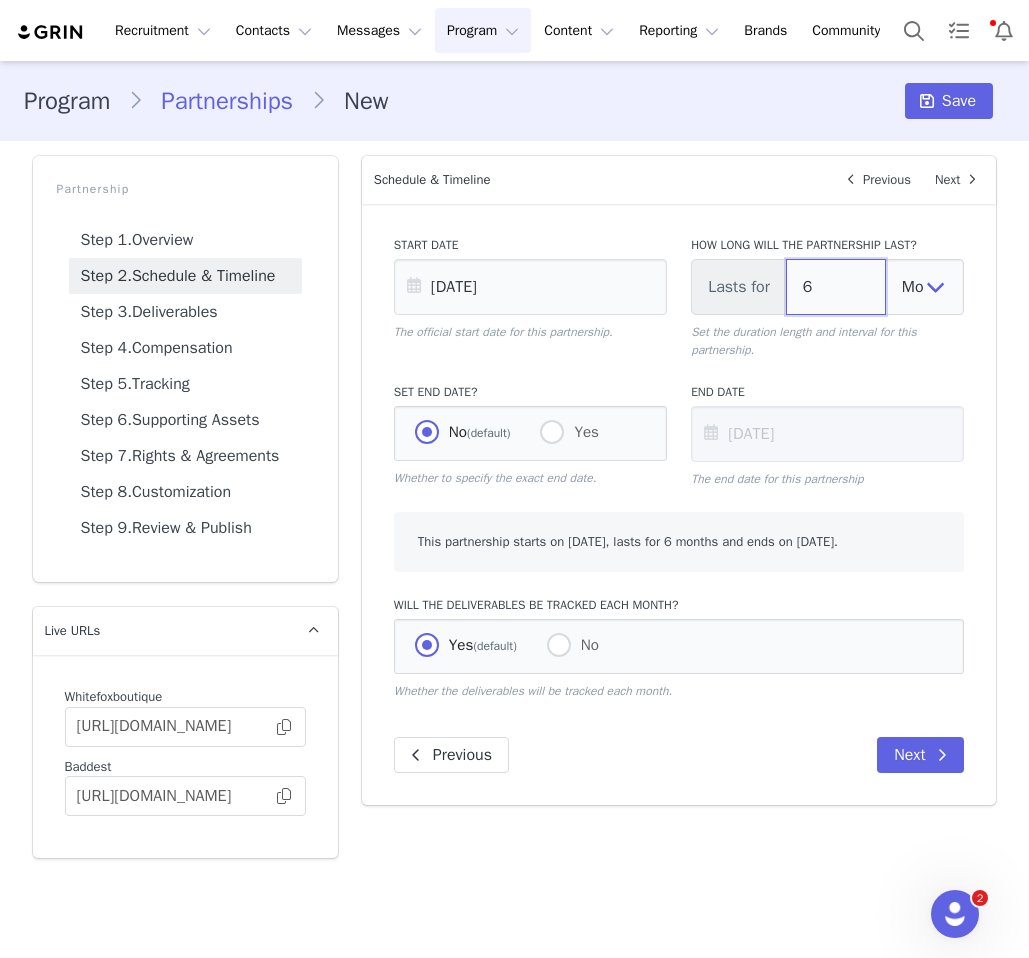 click on "6" at bounding box center (836, 287) 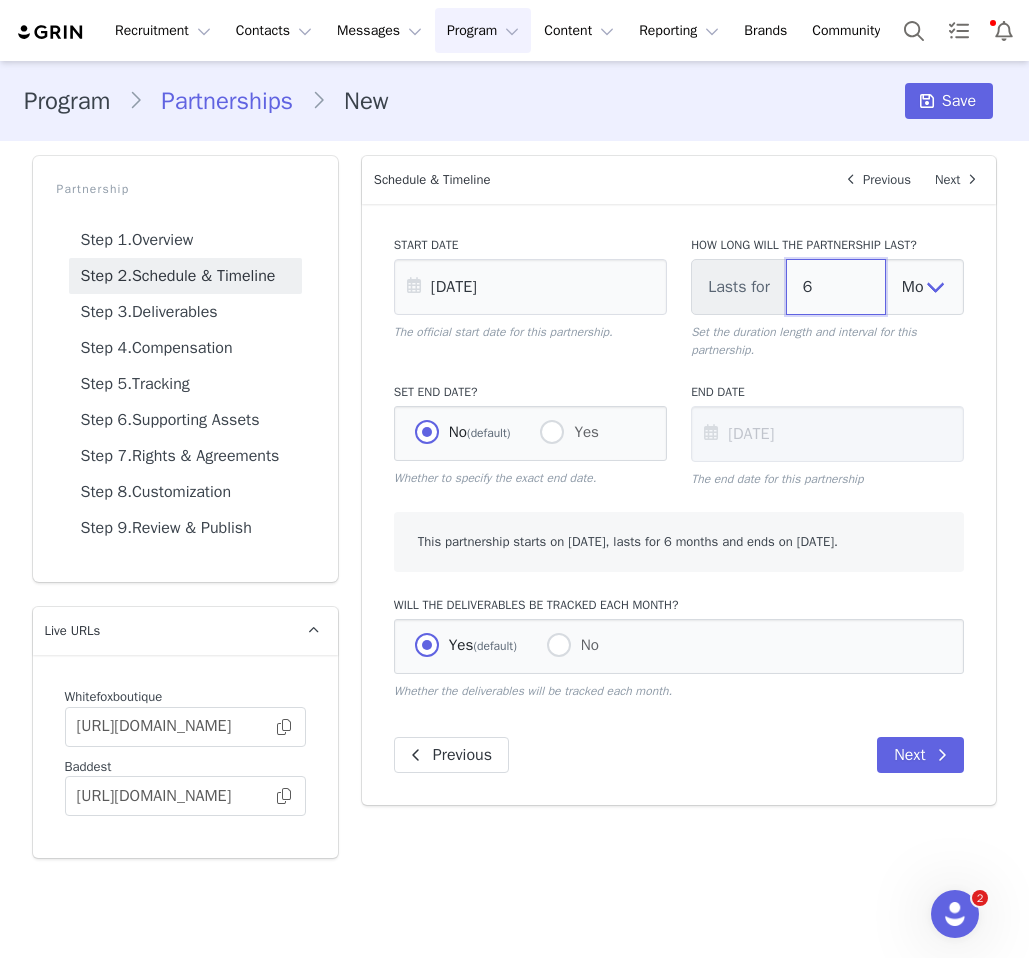 type 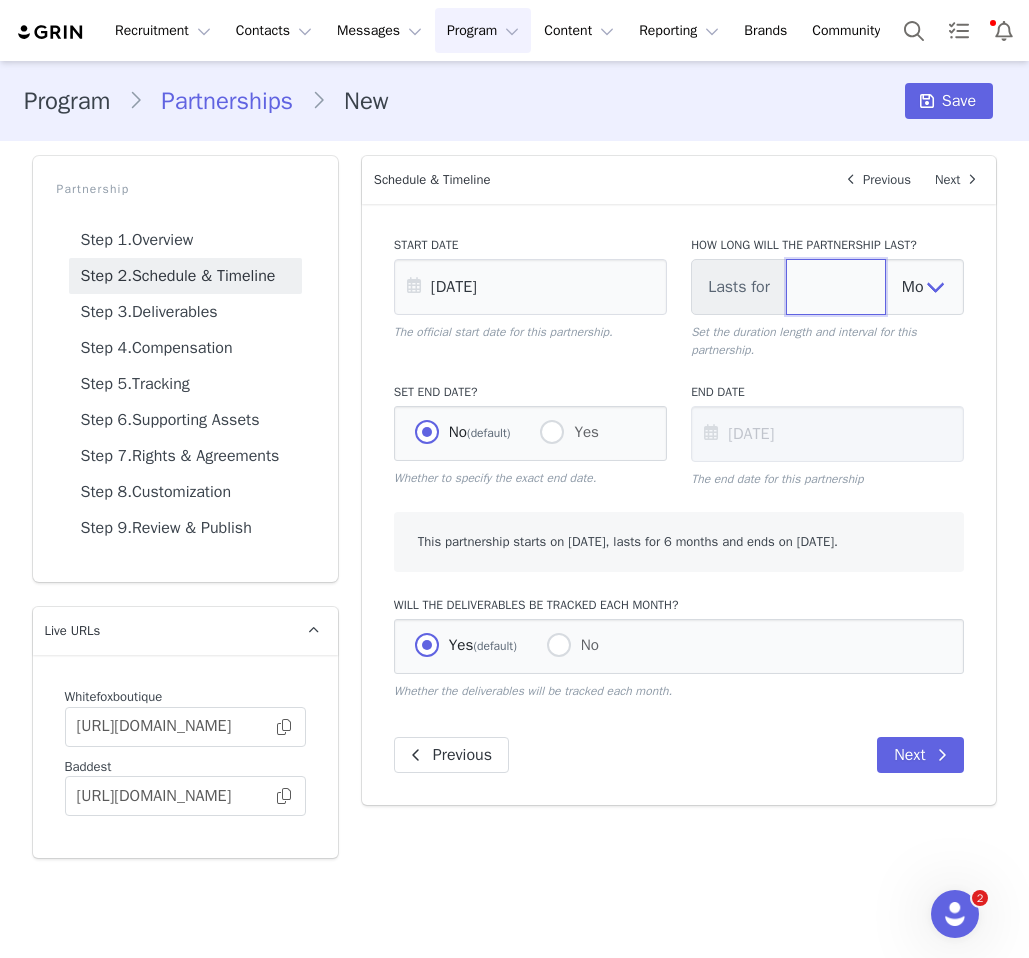 type on "1" 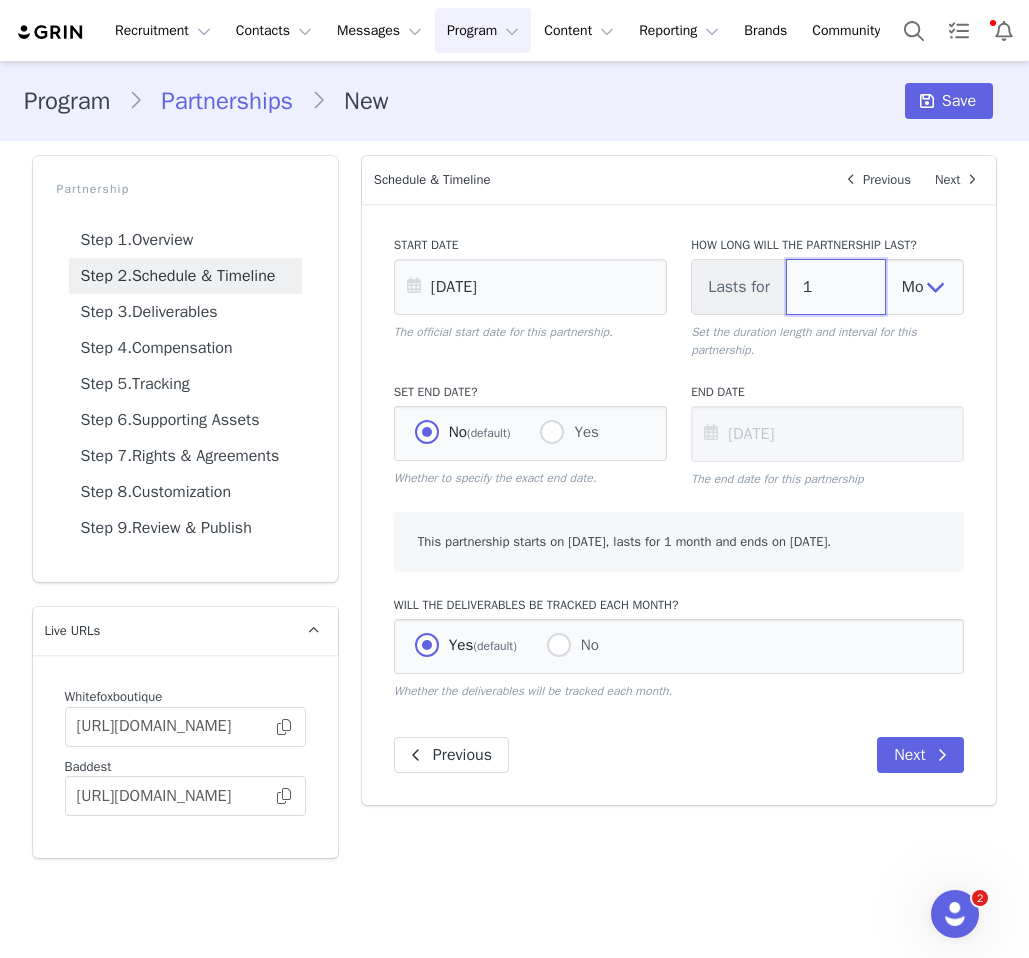 type on "1" 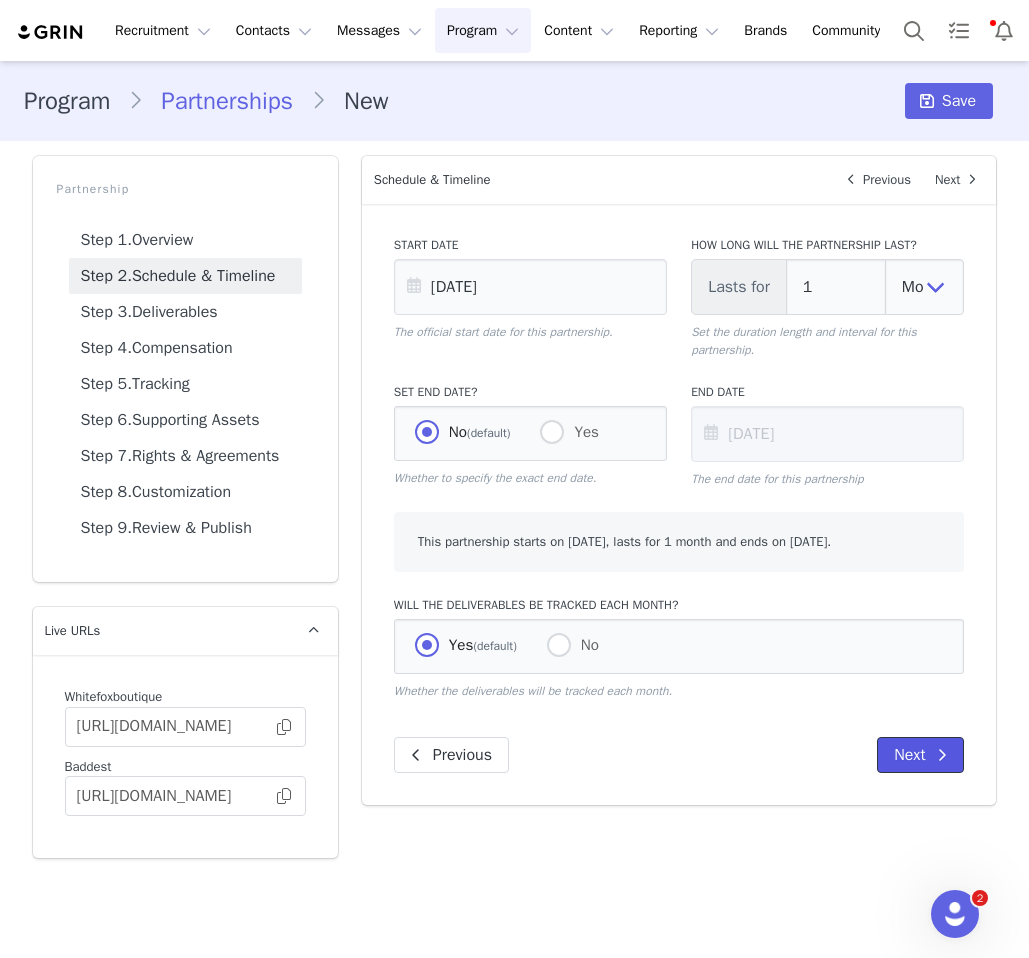 click on "Next" at bounding box center (920, 755) 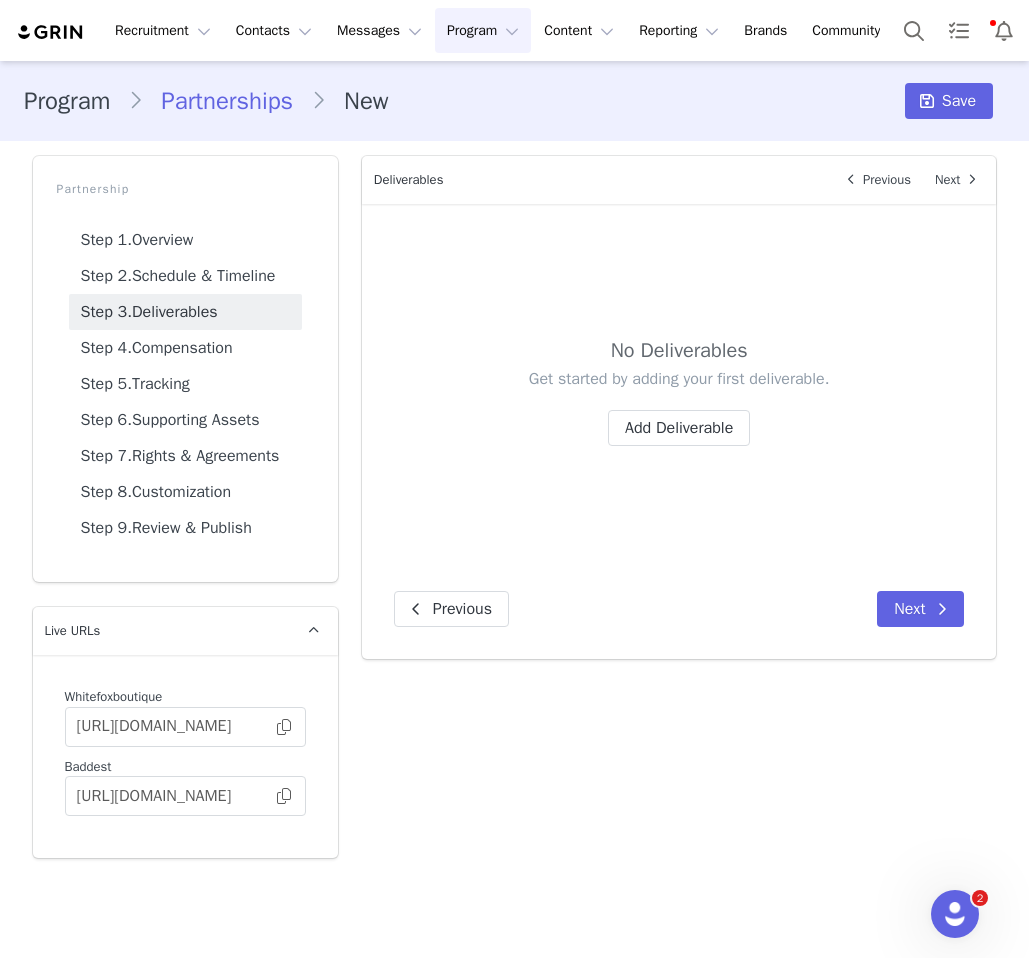 click on "No Deliverables Get started by adding your first deliverable. Add Deliverable" at bounding box center (679, 401) 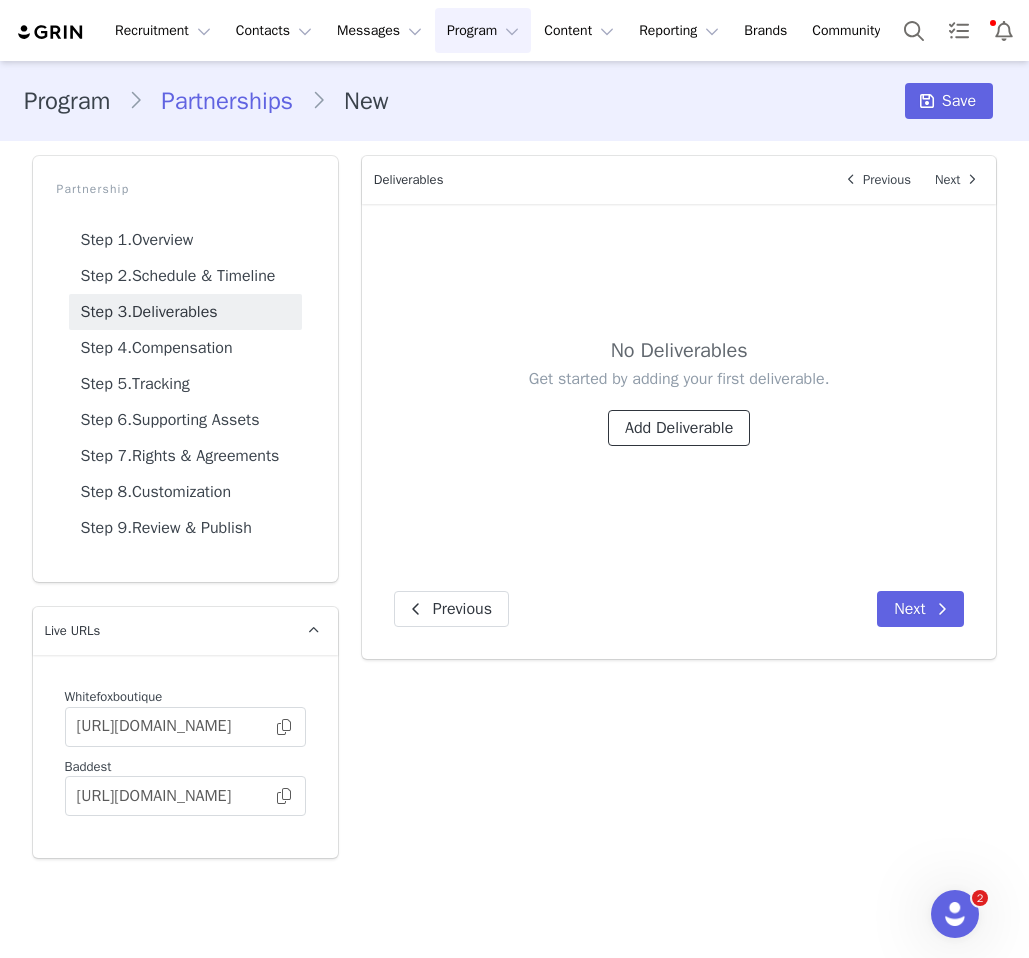 click on "Add Deliverable" at bounding box center (679, 428) 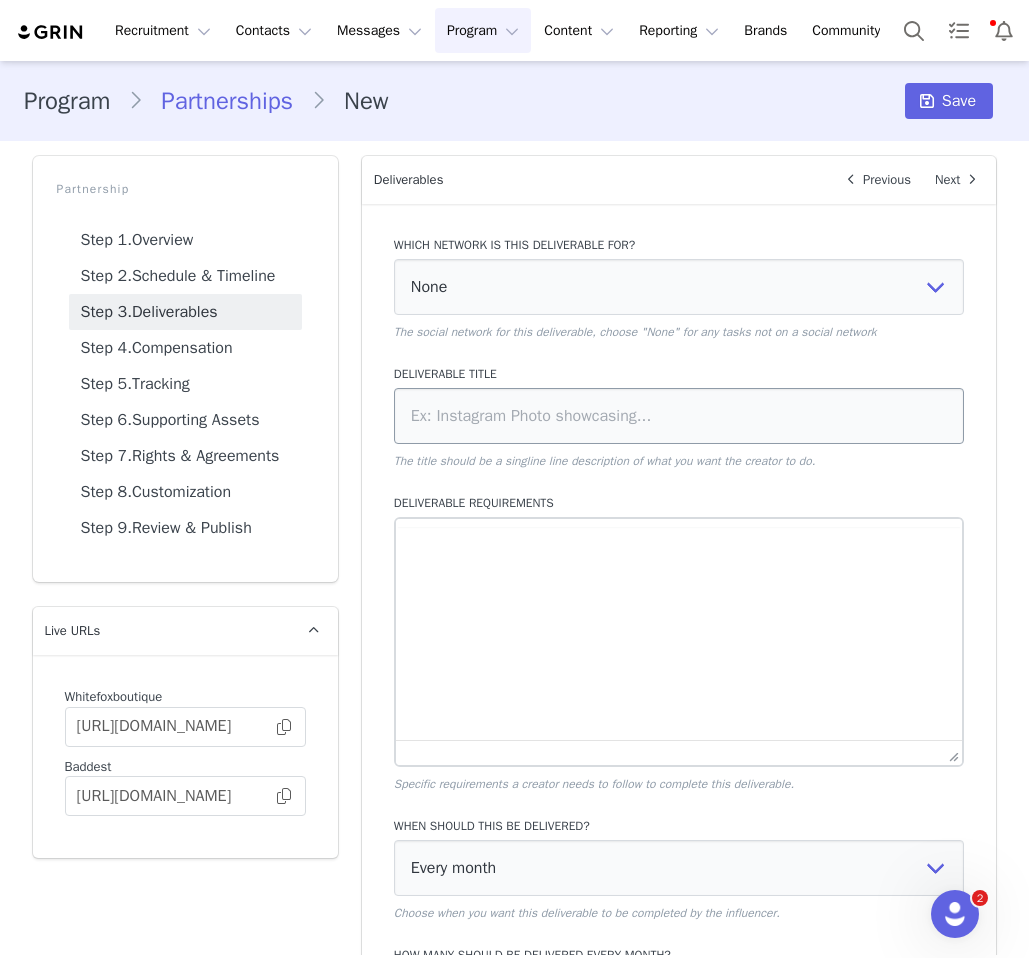 scroll, scrollTop: 0, scrollLeft: 0, axis: both 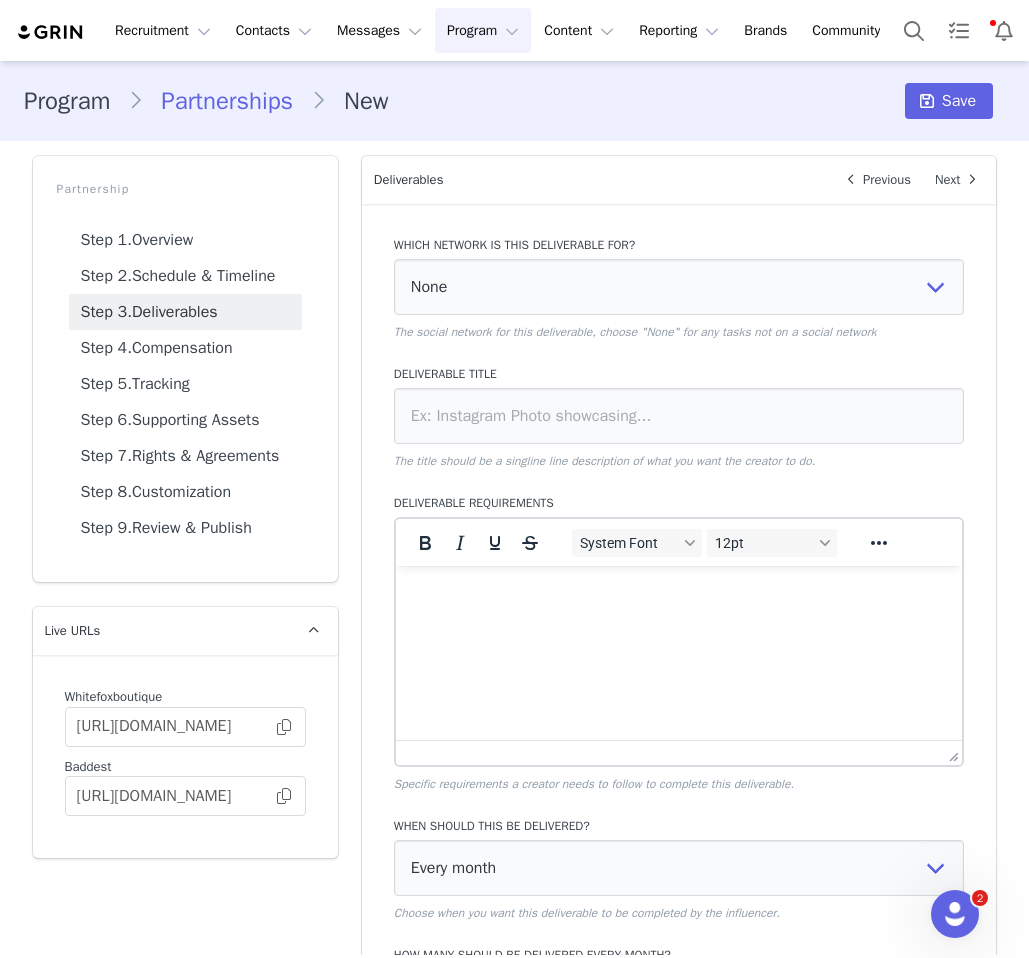 click on "Which network is this deliverable for?" at bounding box center [679, 245] 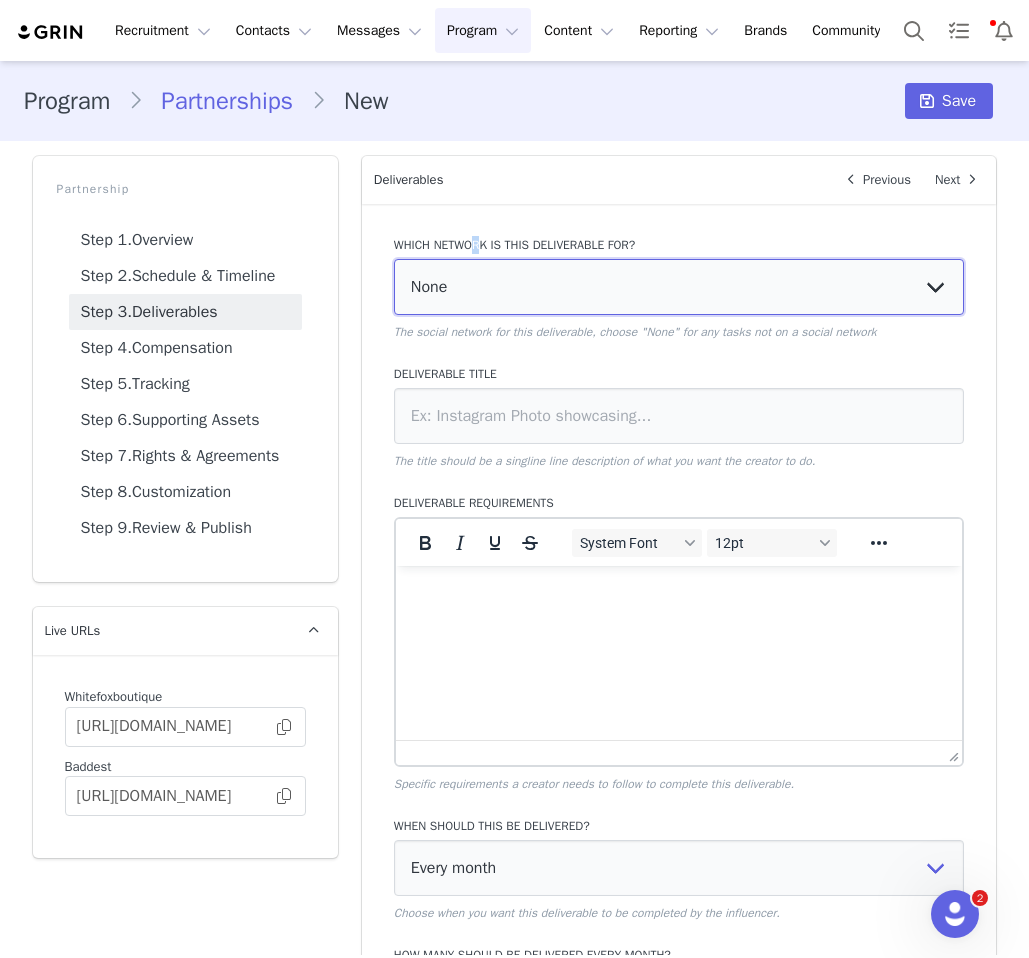 click on "None  YouTube   Twitter   Instagram   Facebook   Twitch   TikTok   Pinterest" at bounding box center (679, 287) 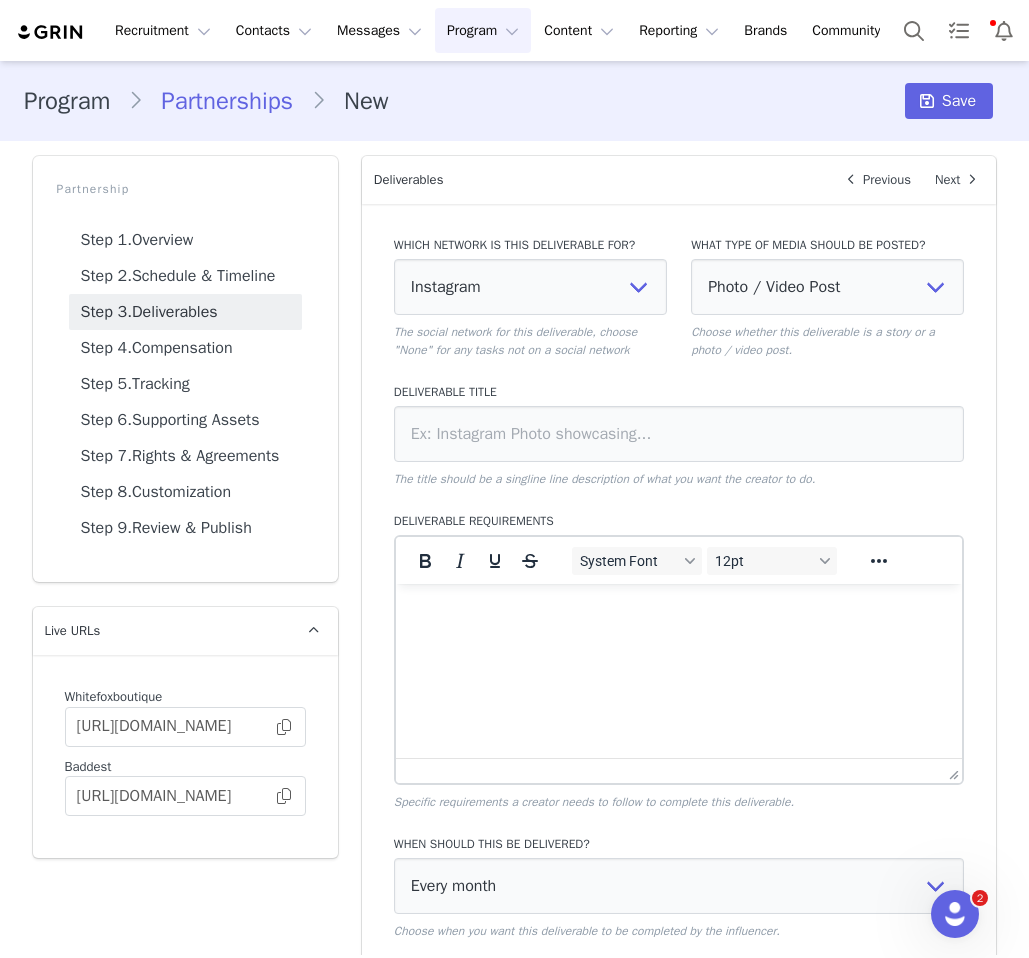 click on "Which network is this deliverable for?  None  YouTube   Twitter   Instagram   Facebook   Twitch   TikTok   Pinterest   The social network for this deliverable, choose "None" for any tasks not on a social network   What type of media should be posted?   Photo / Video Post   Story   Text in Bio   Highlight Reel  Choose whether this deliverable is a story or a photo / video post.  Deliverable Title   The title should be a singline line description of what you want the creator to do.   Deliverable Requirements  System Font 12pt To open the popup, press Shift+Enter To open the popup, press Shift+Enter To open the popup, press Shift+Enter To open the popup, press Shift+Enter  Specific requirements a creator needs to follow to complete this deliverable.   When should this be delivered?  Every month Every other month In specific months Throughout partnership  Choose when you want this deliverable to be completed by the influencer.   How many should be delivered every month?  1 Save Cancel" at bounding box center [679, 676] 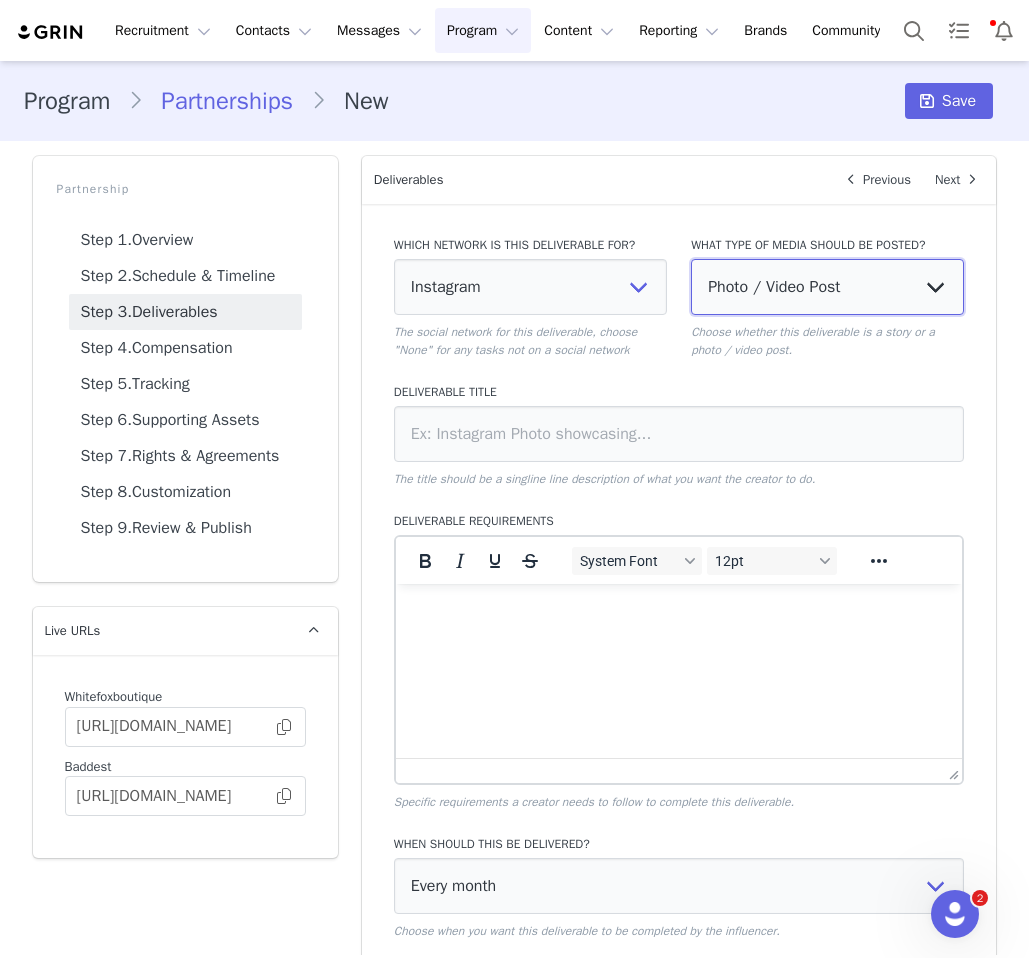 click on "Photo / Video Post   Story   Text in Bio   Highlight Reel" at bounding box center [827, 287] 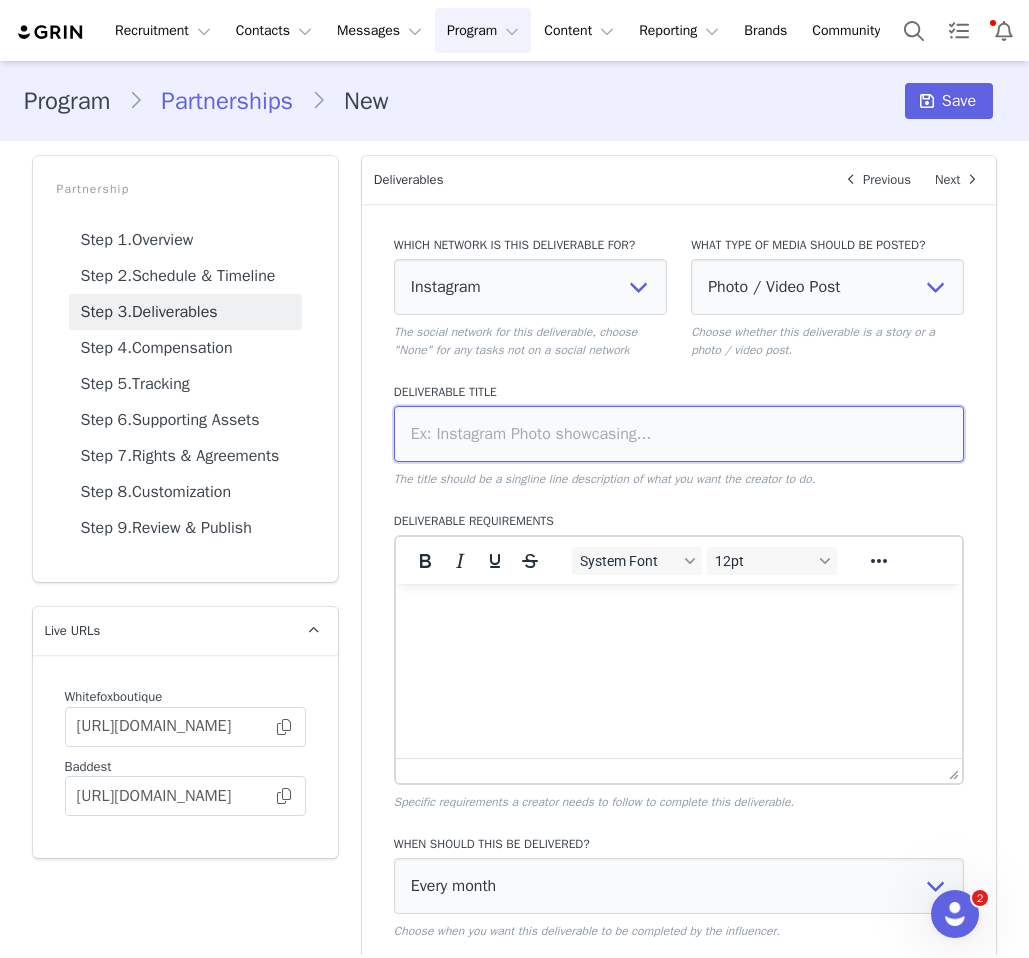 click at bounding box center [679, 434] 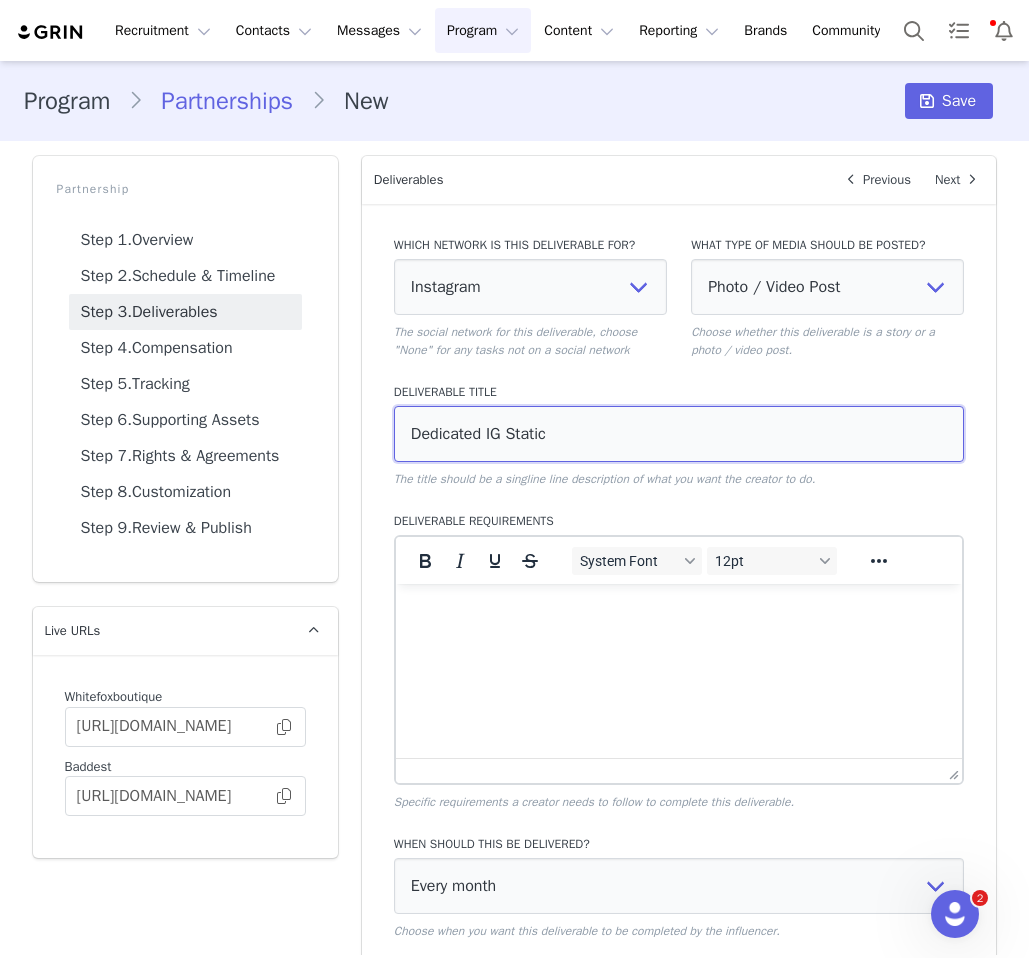type on "Dedicated IG Static" 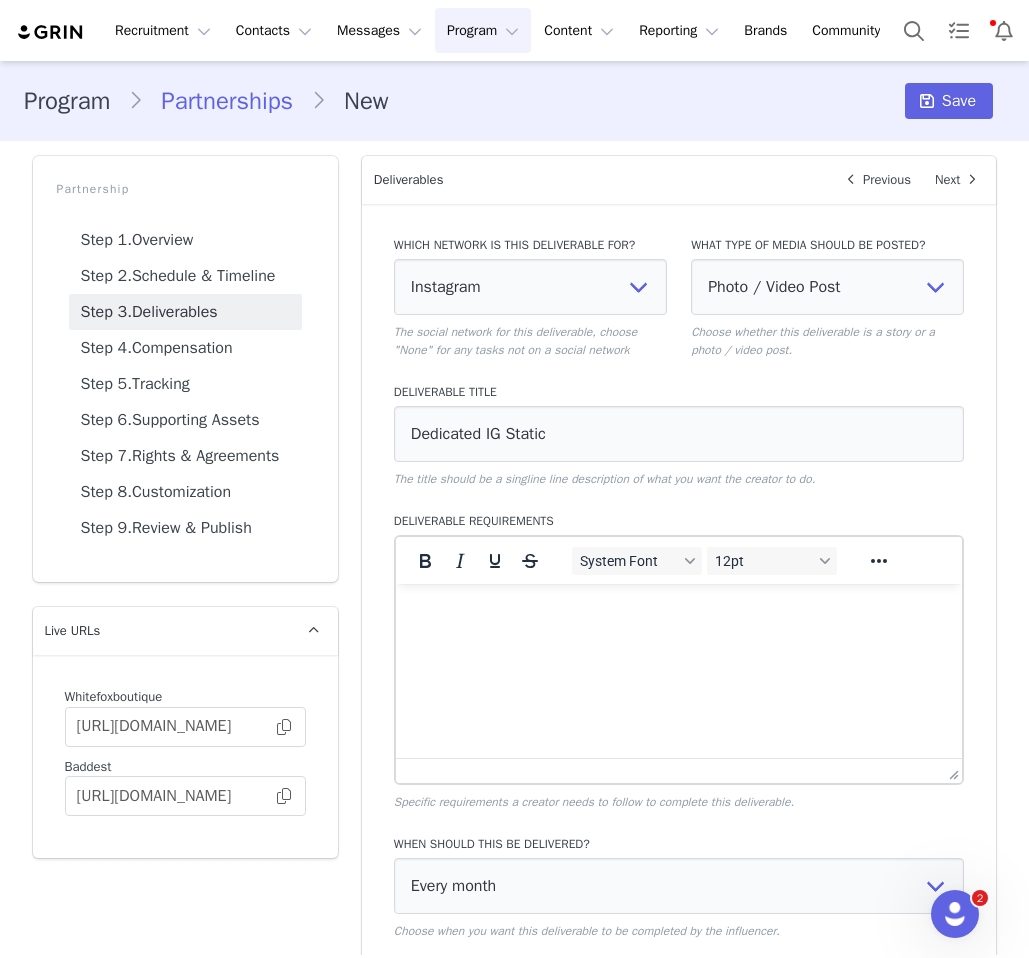 click at bounding box center (678, 611) 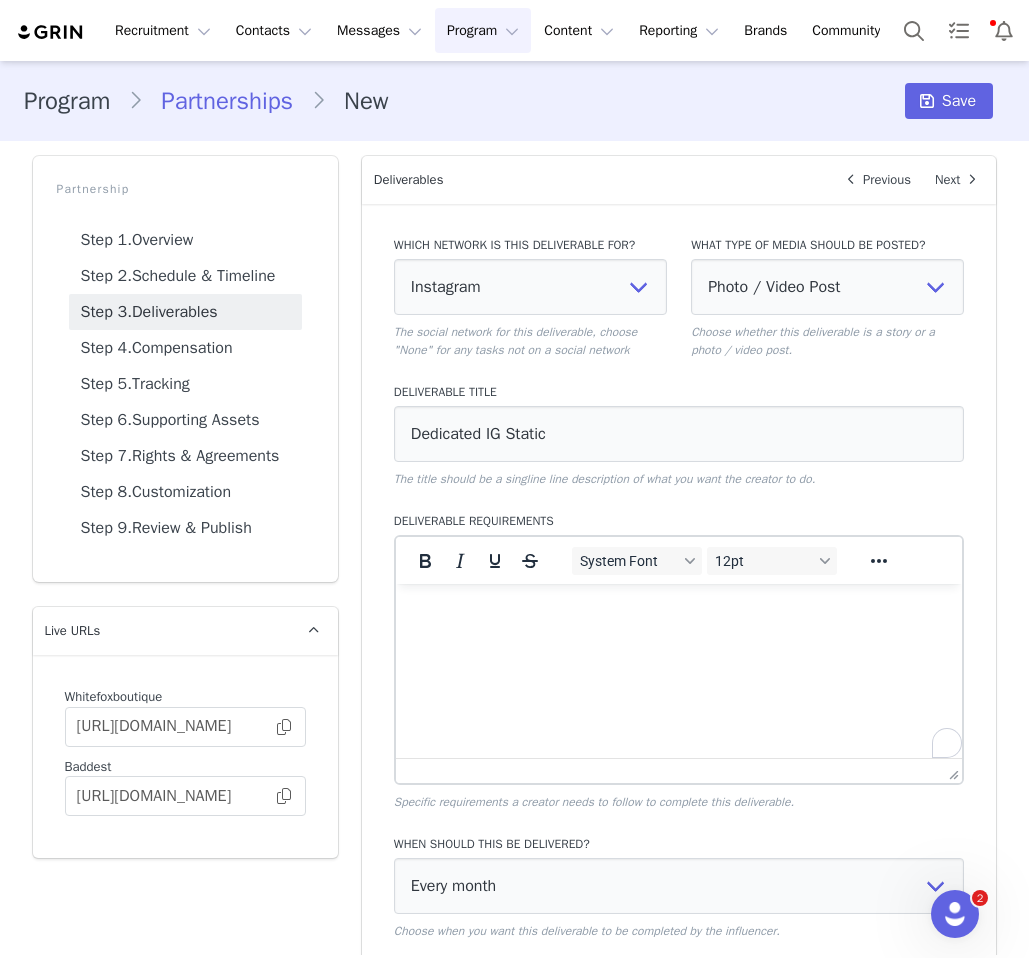 scroll, scrollTop: 717, scrollLeft: 0, axis: vertical 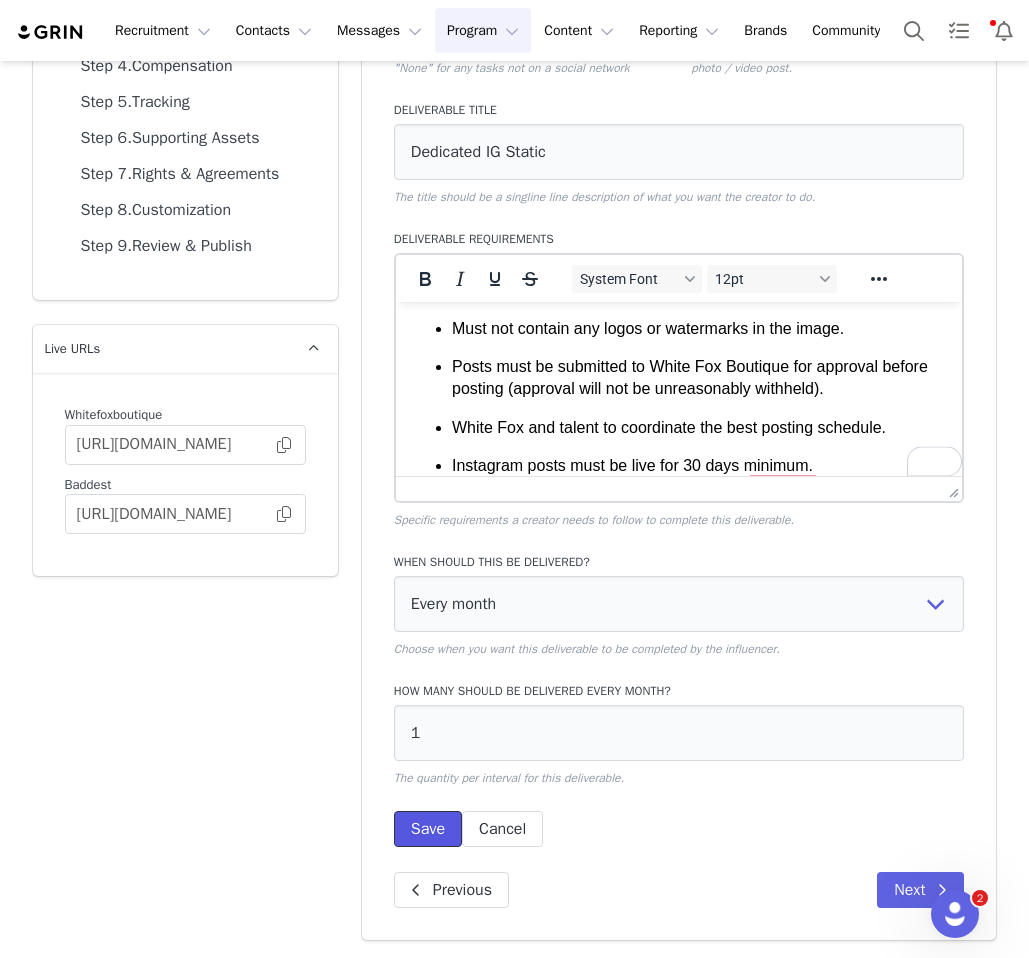 click on "Save" at bounding box center (428, 829) 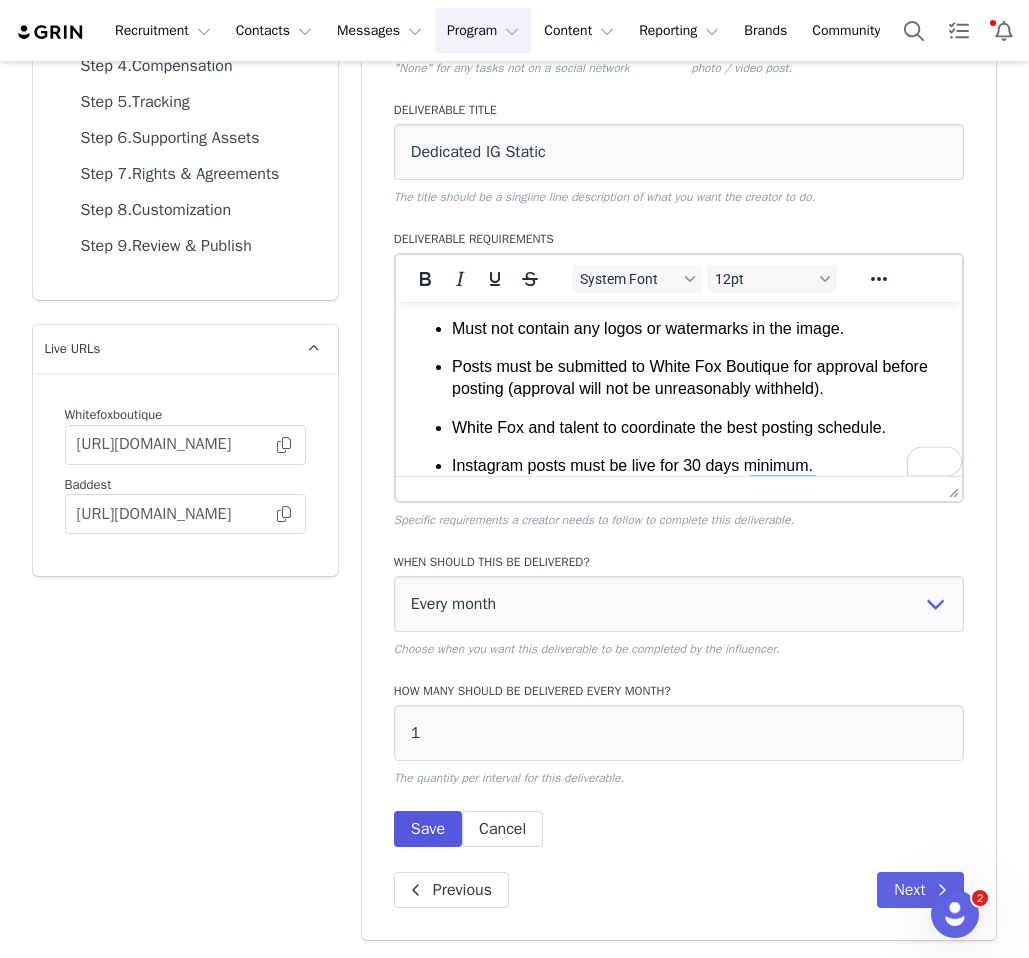 scroll, scrollTop: 0, scrollLeft: 0, axis: both 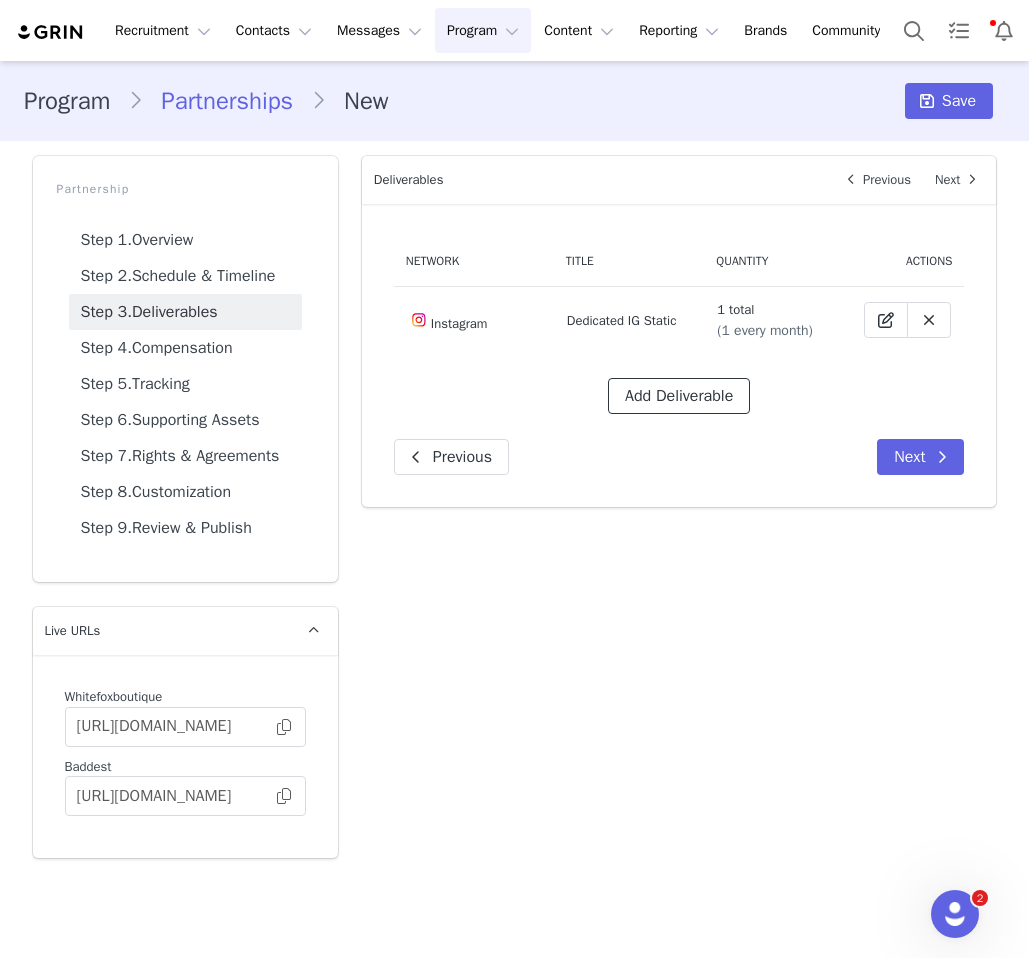click on "Add Deliverable" at bounding box center (679, 396) 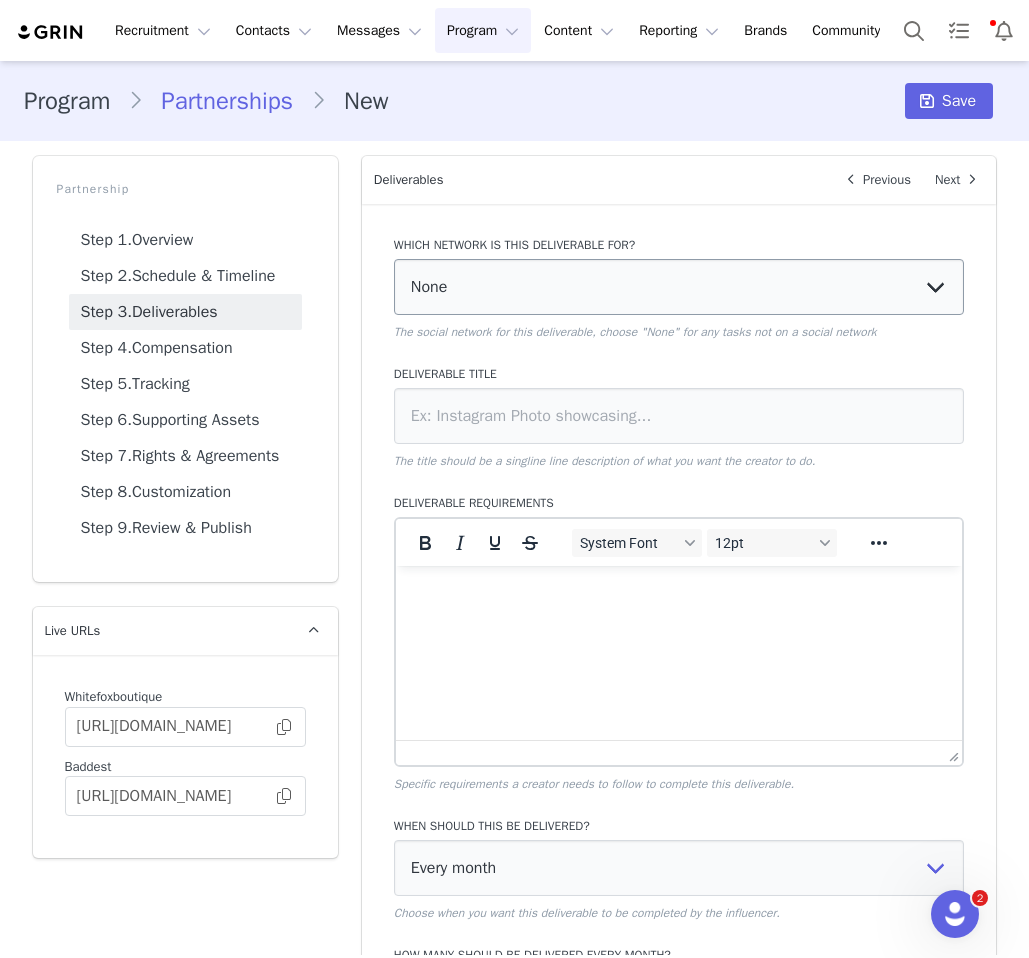 scroll, scrollTop: 0, scrollLeft: 0, axis: both 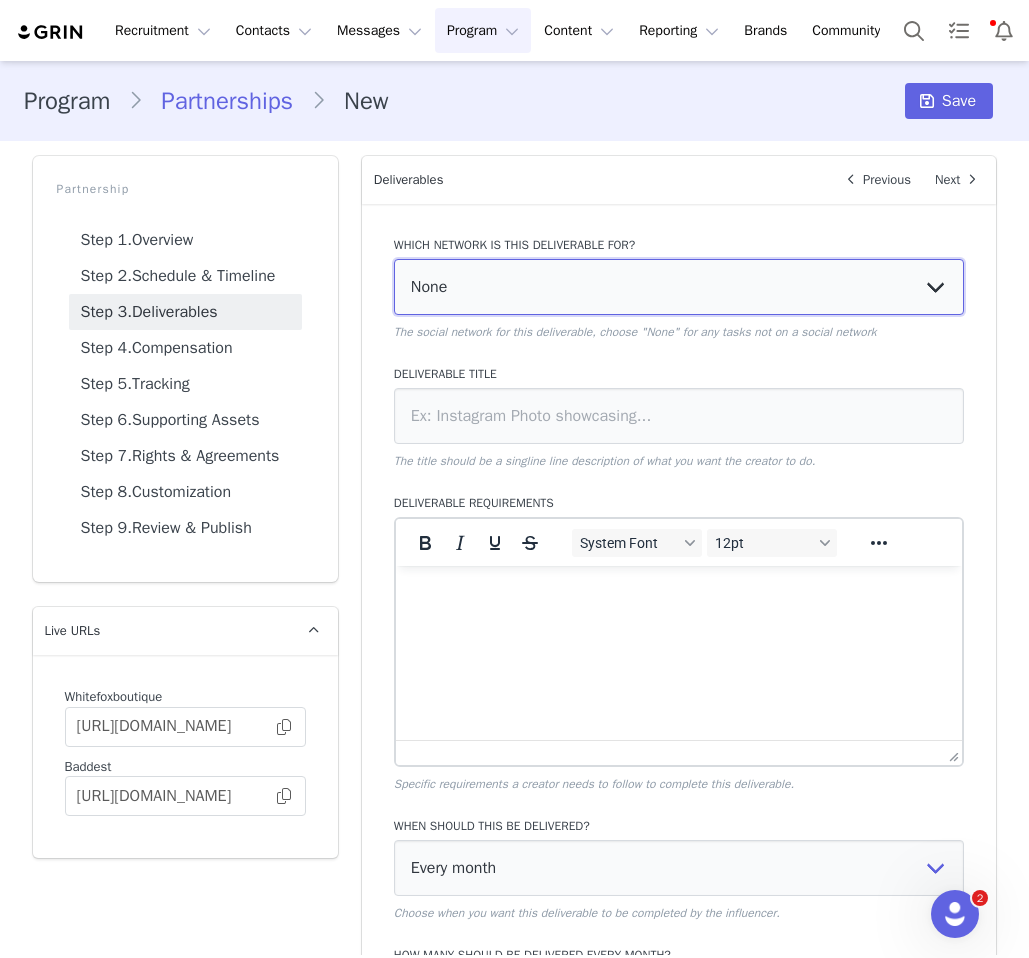 click on "None  YouTube   Twitter   Instagram   Facebook   Twitch   TikTok   Pinterest" at bounding box center [679, 287] 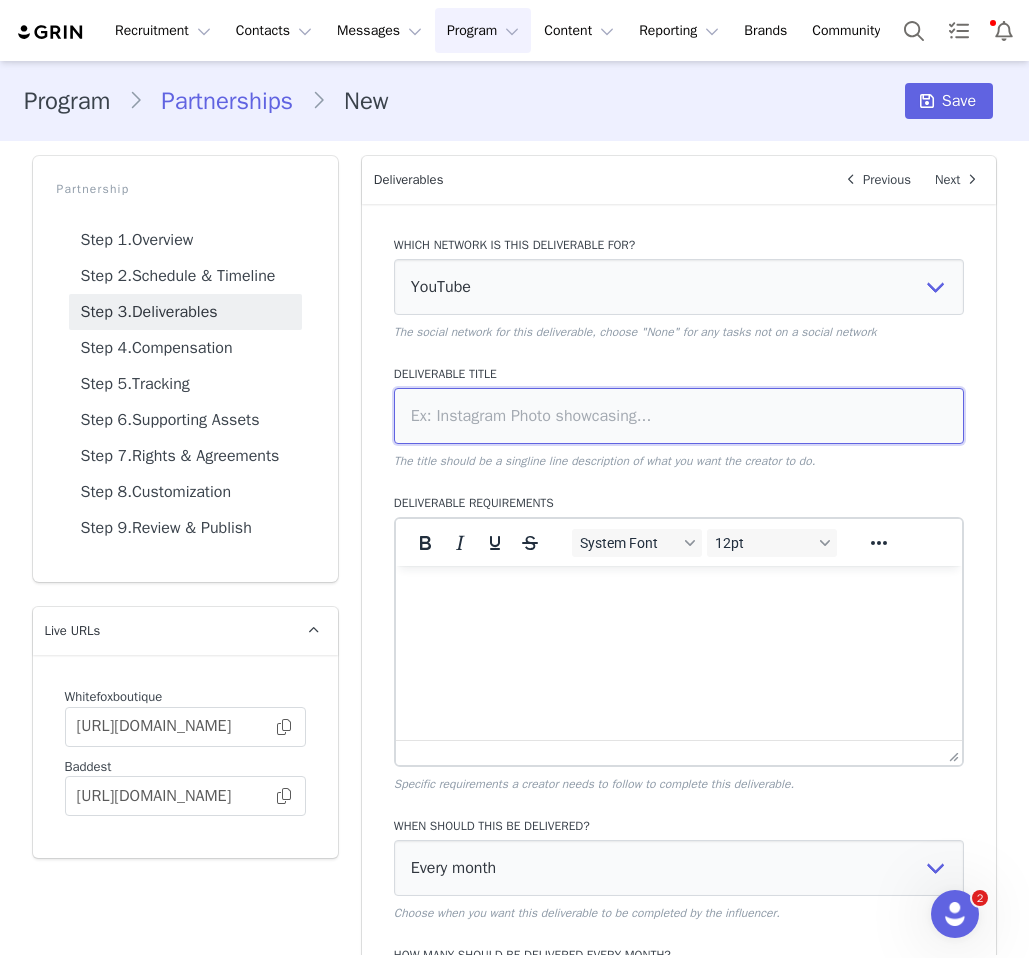 click at bounding box center (679, 416) 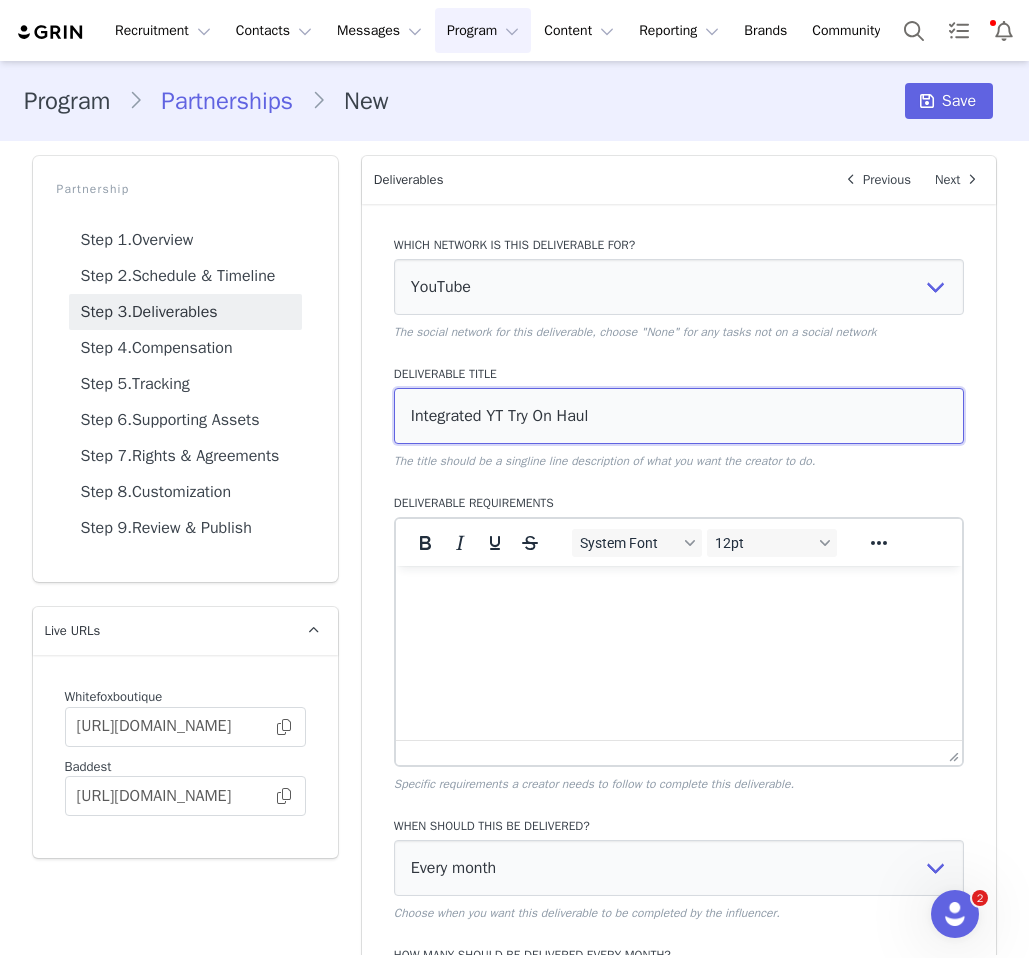 type on "Integrated YT Try On Haul" 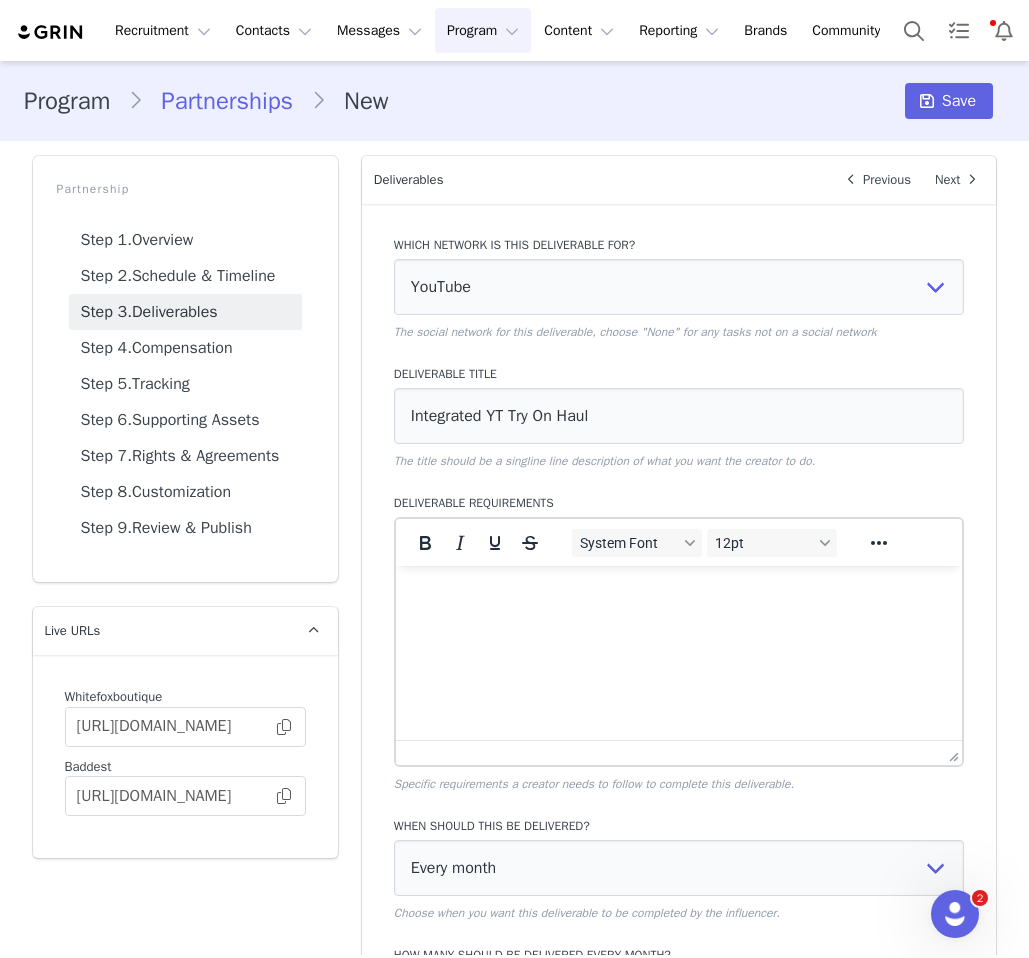 click at bounding box center [678, 593] 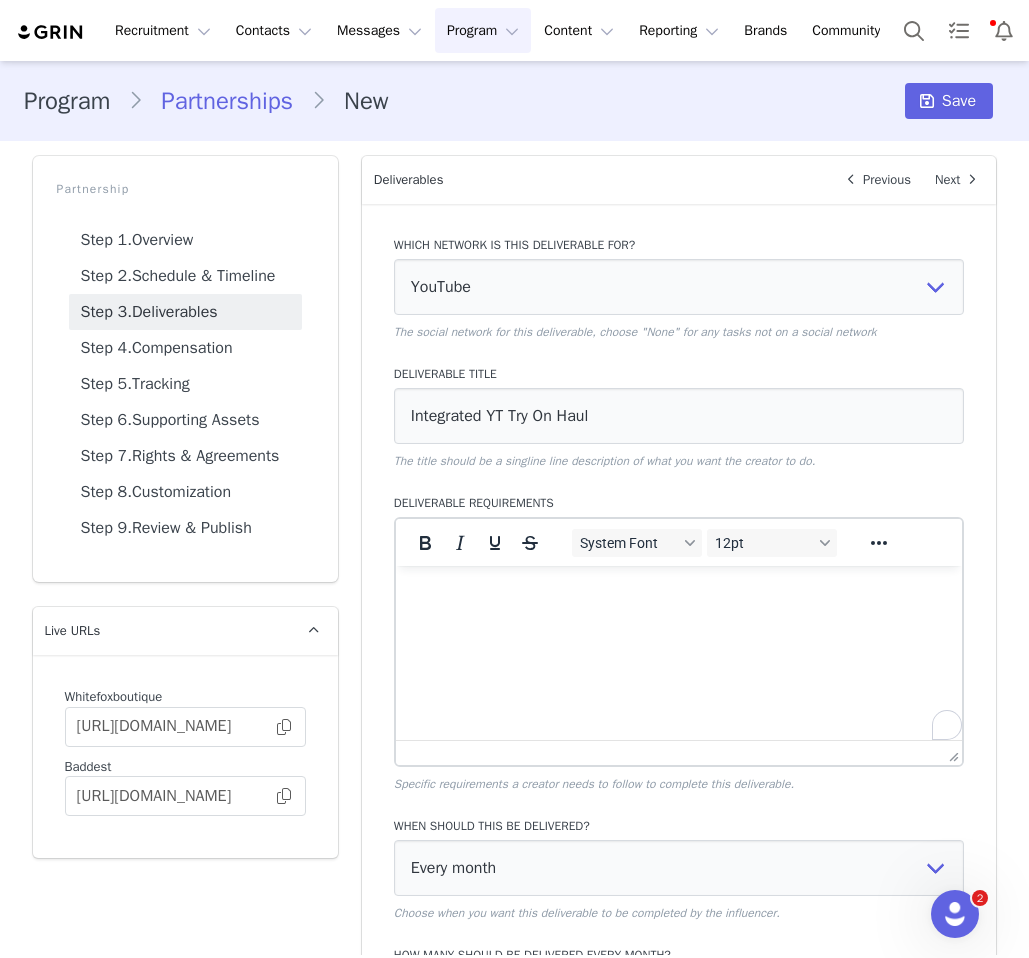 scroll, scrollTop: 569, scrollLeft: 0, axis: vertical 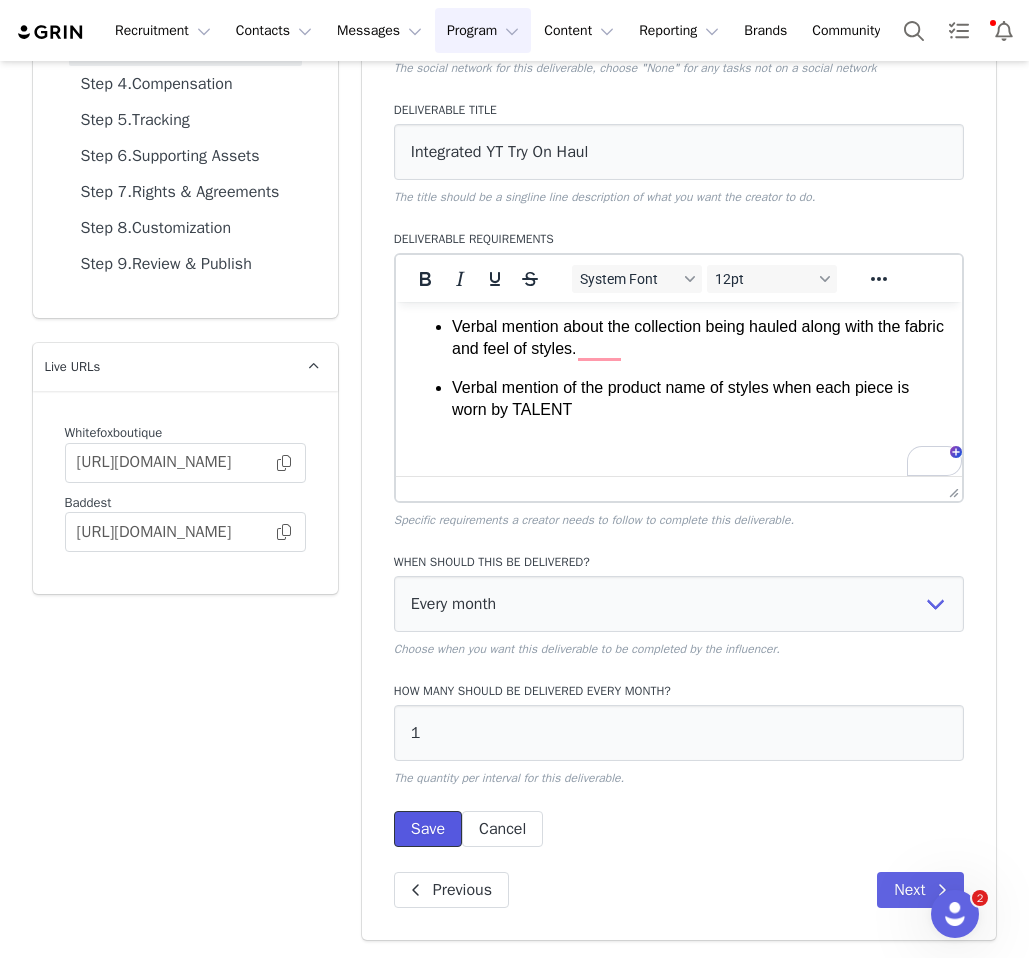 click on "Save" at bounding box center (428, 829) 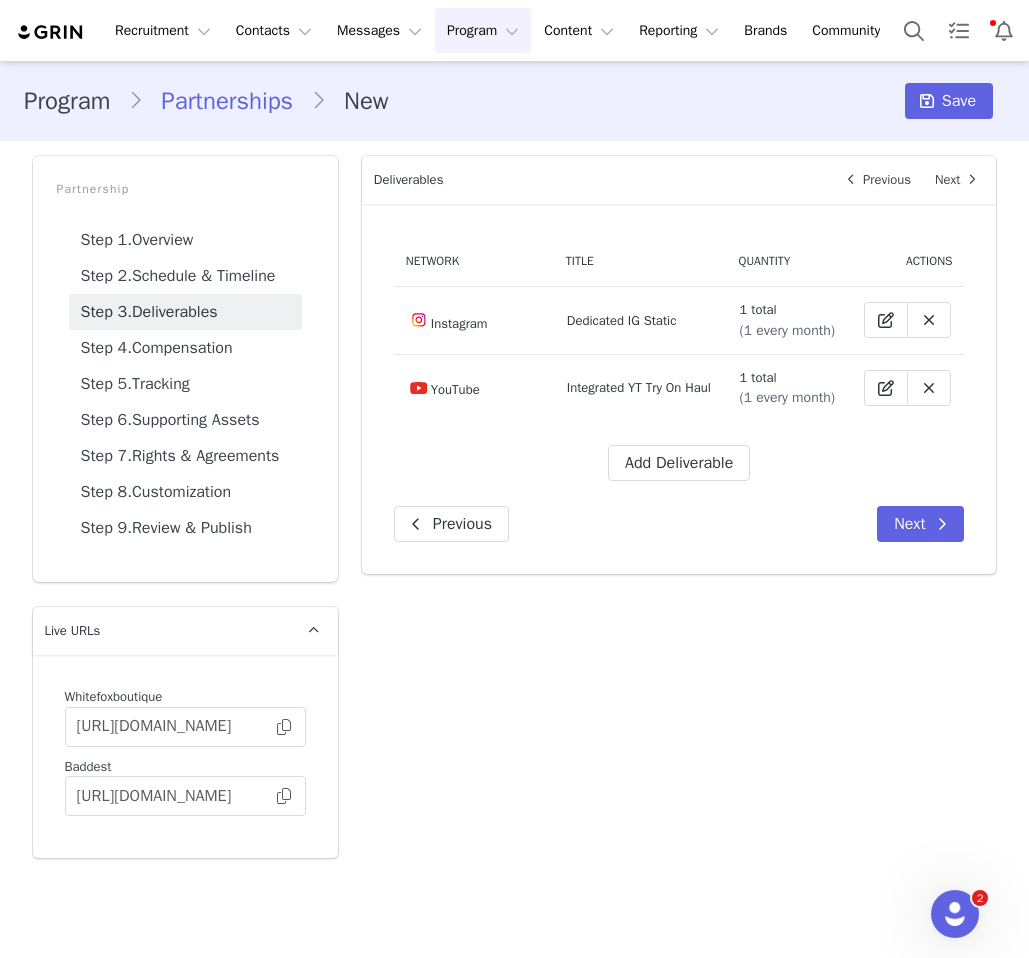 scroll, scrollTop: 0, scrollLeft: 0, axis: both 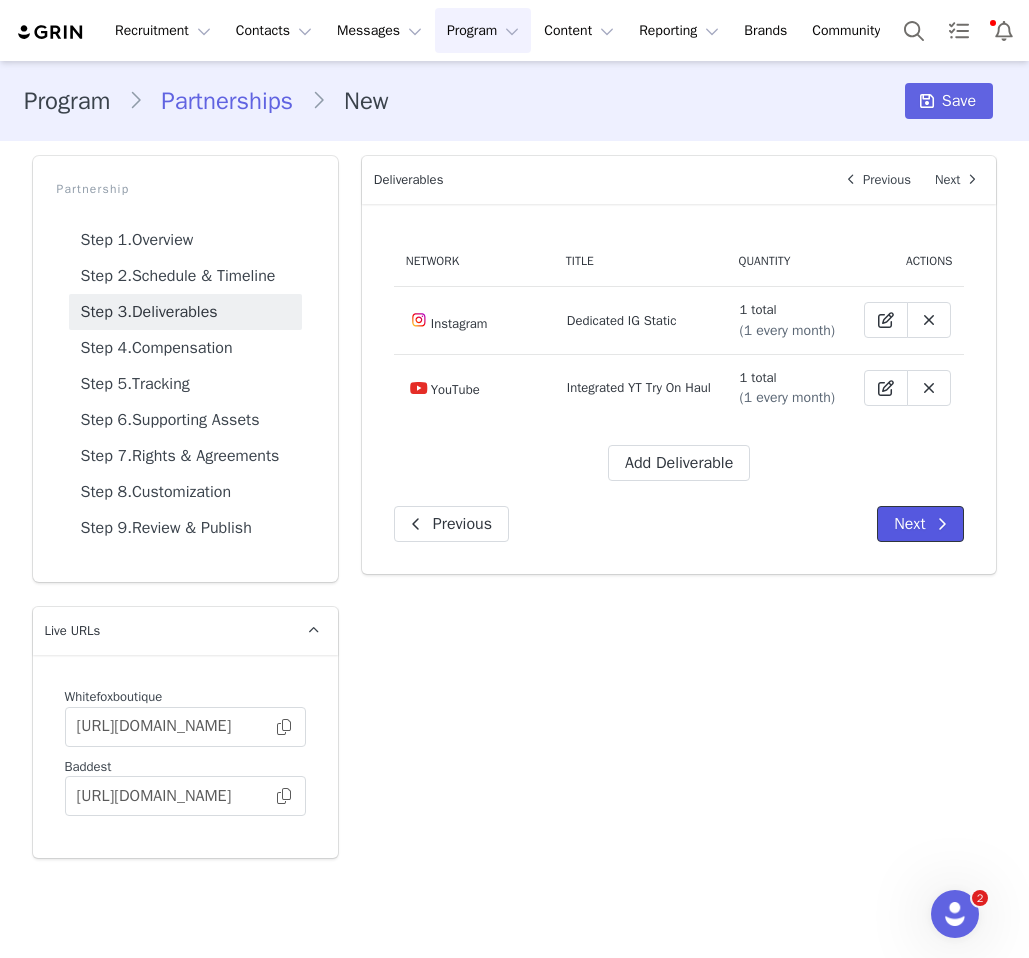 click on "Next" at bounding box center [920, 524] 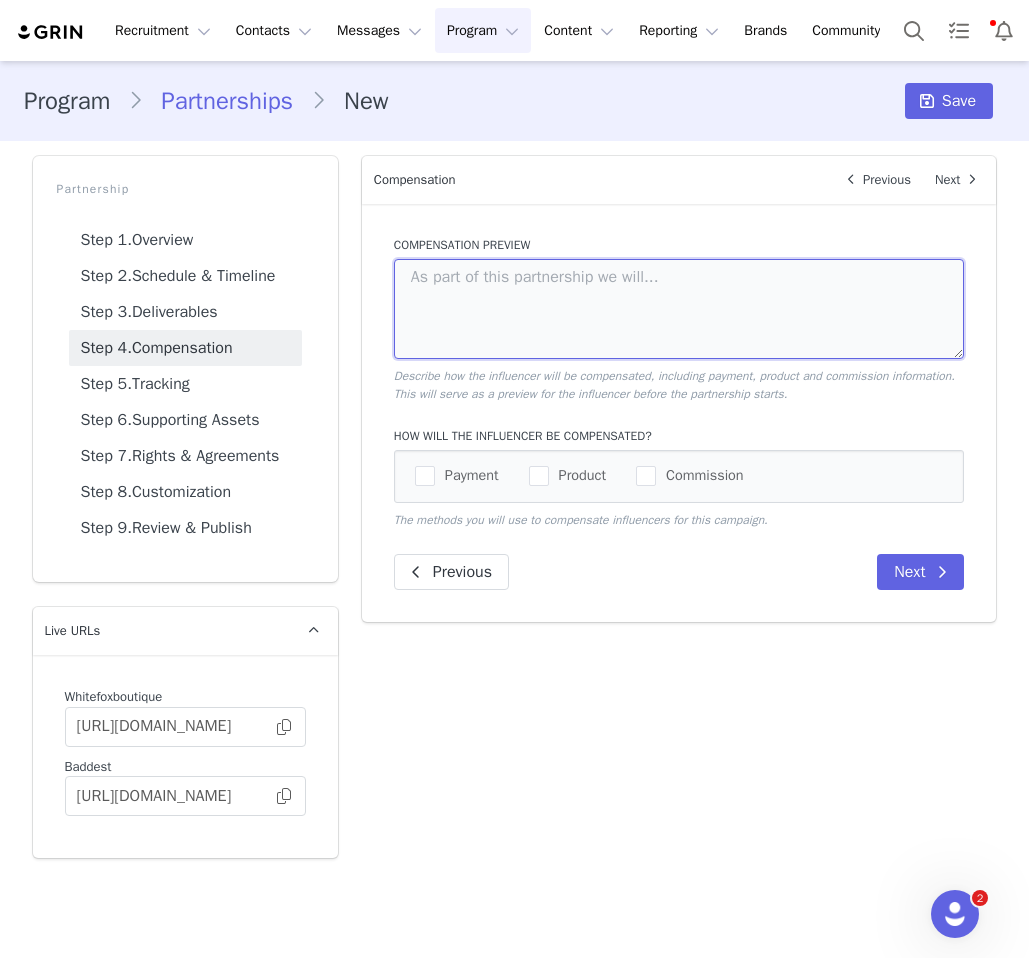 click at bounding box center [679, 309] 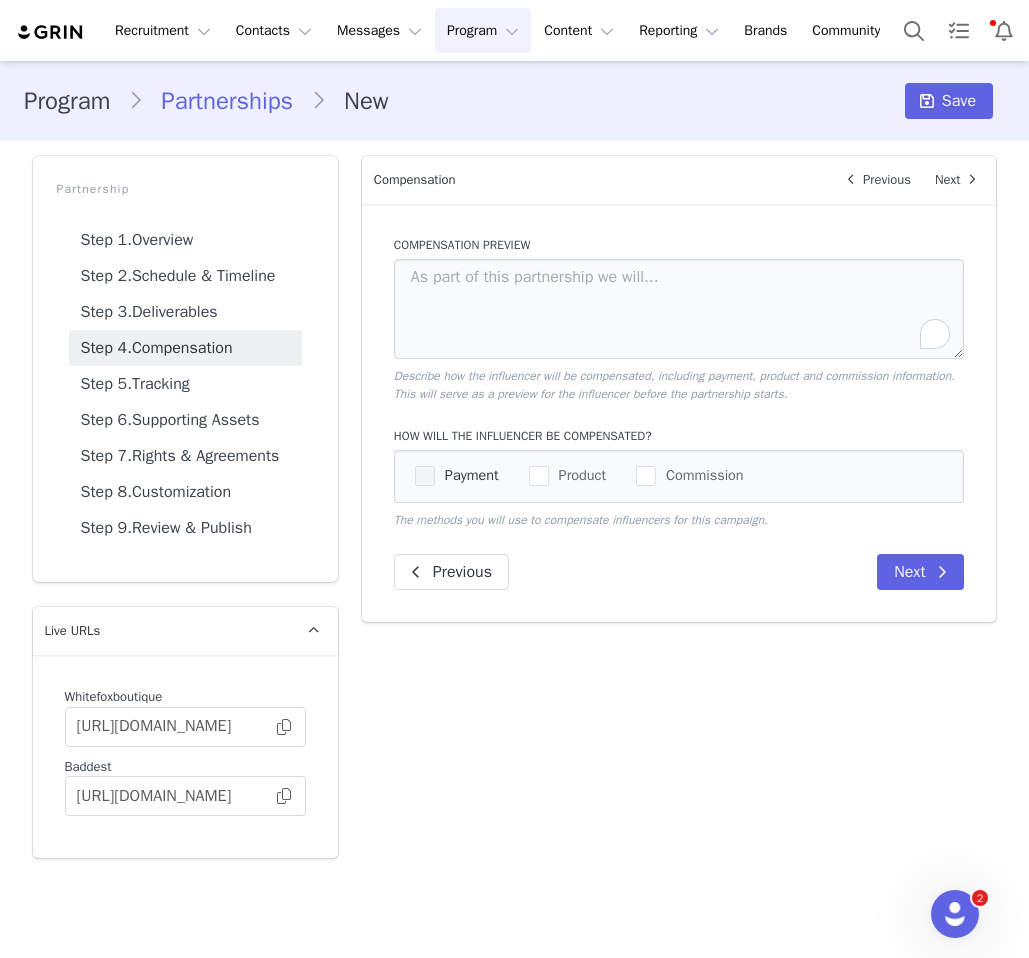 click on "Payment" at bounding box center (467, 475) 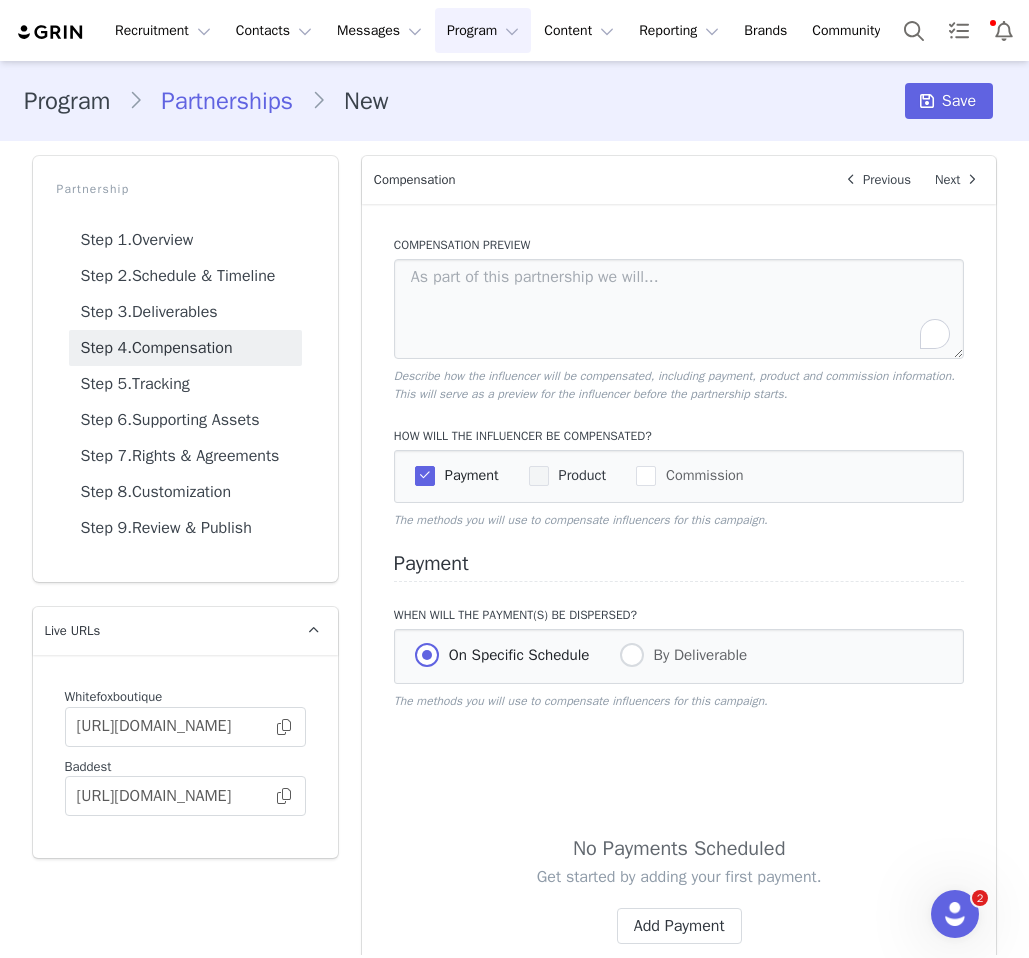 click on "Product" at bounding box center (567, 476) 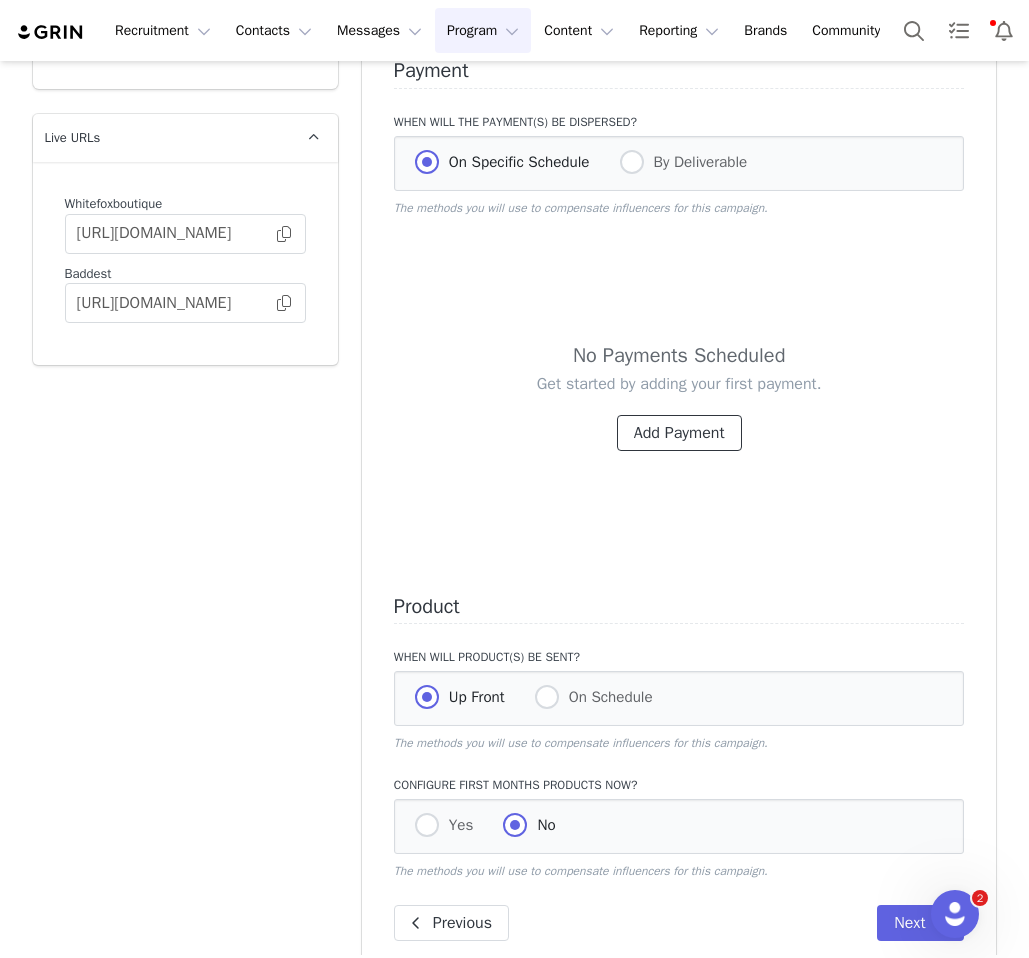 click on "Add Payment" at bounding box center (679, 433) 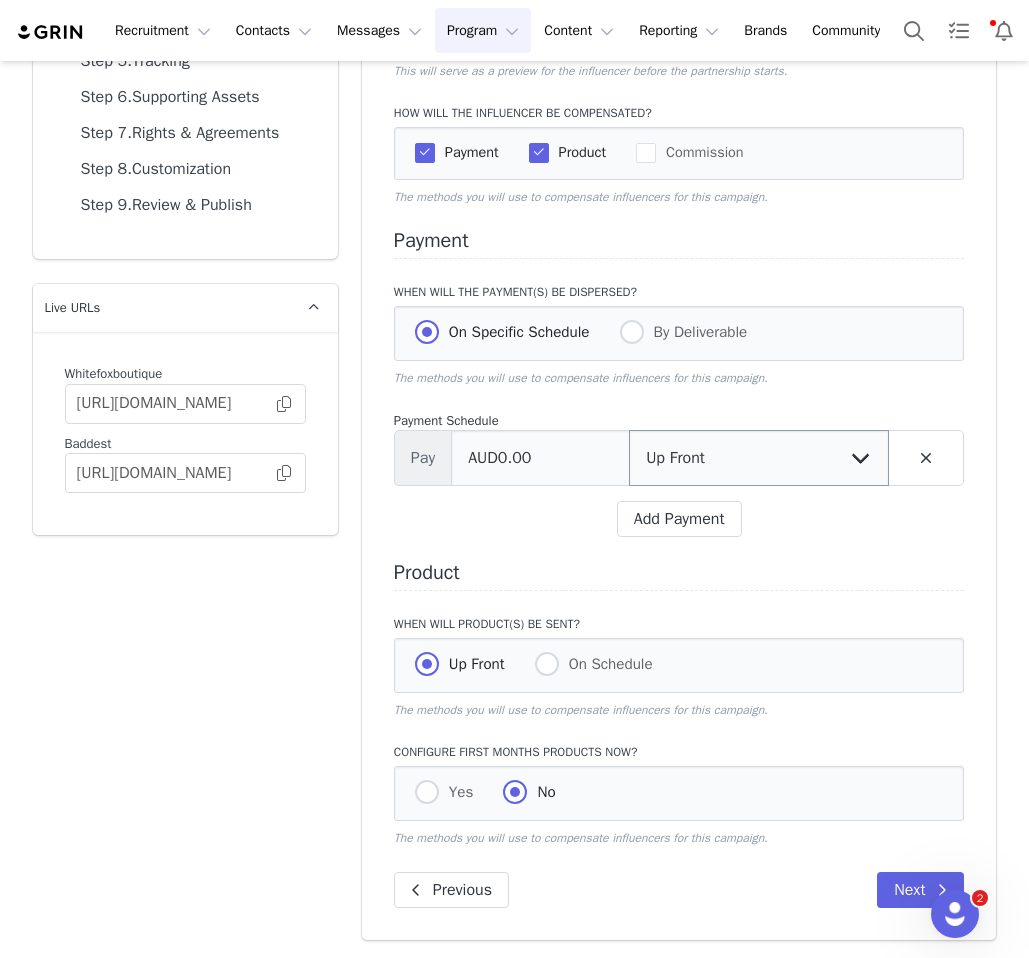 scroll, scrollTop: 322, scrollLeft: 0, axis: vertical 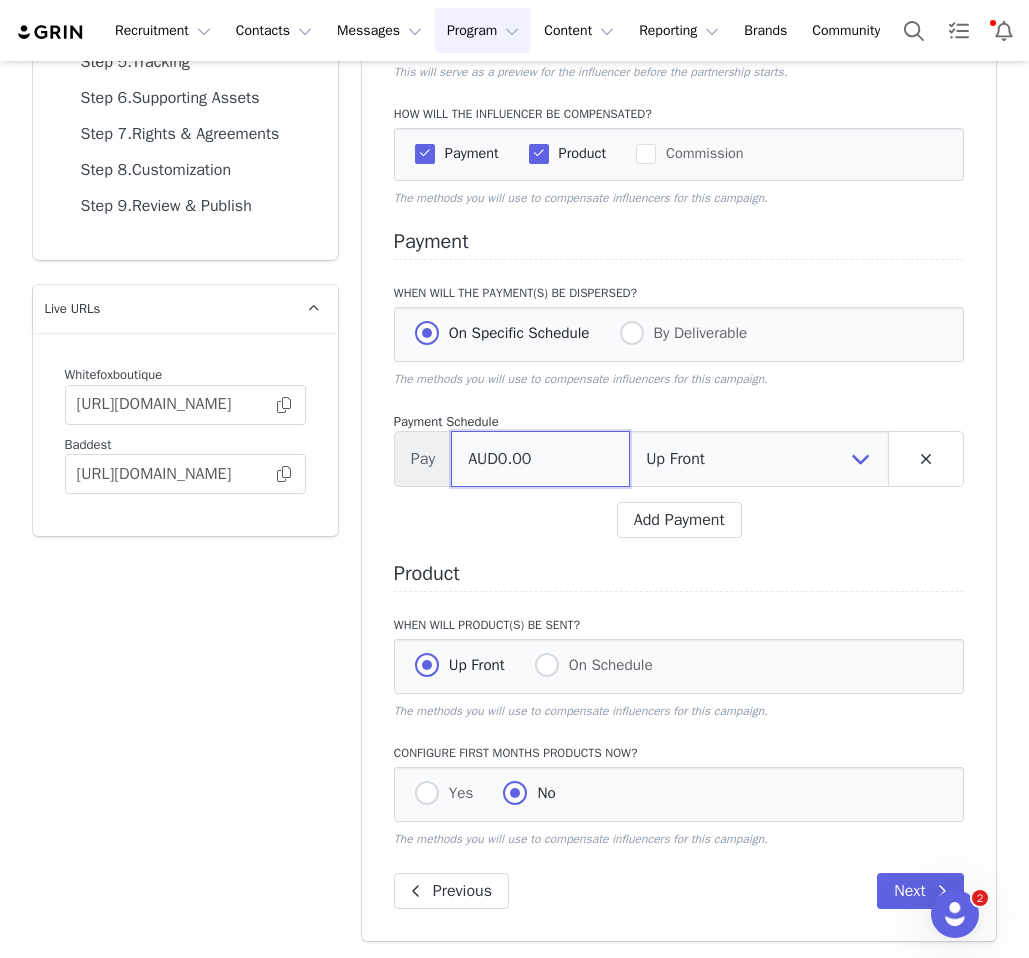 click on "AUD0.00" at bounding box center [540, 459] 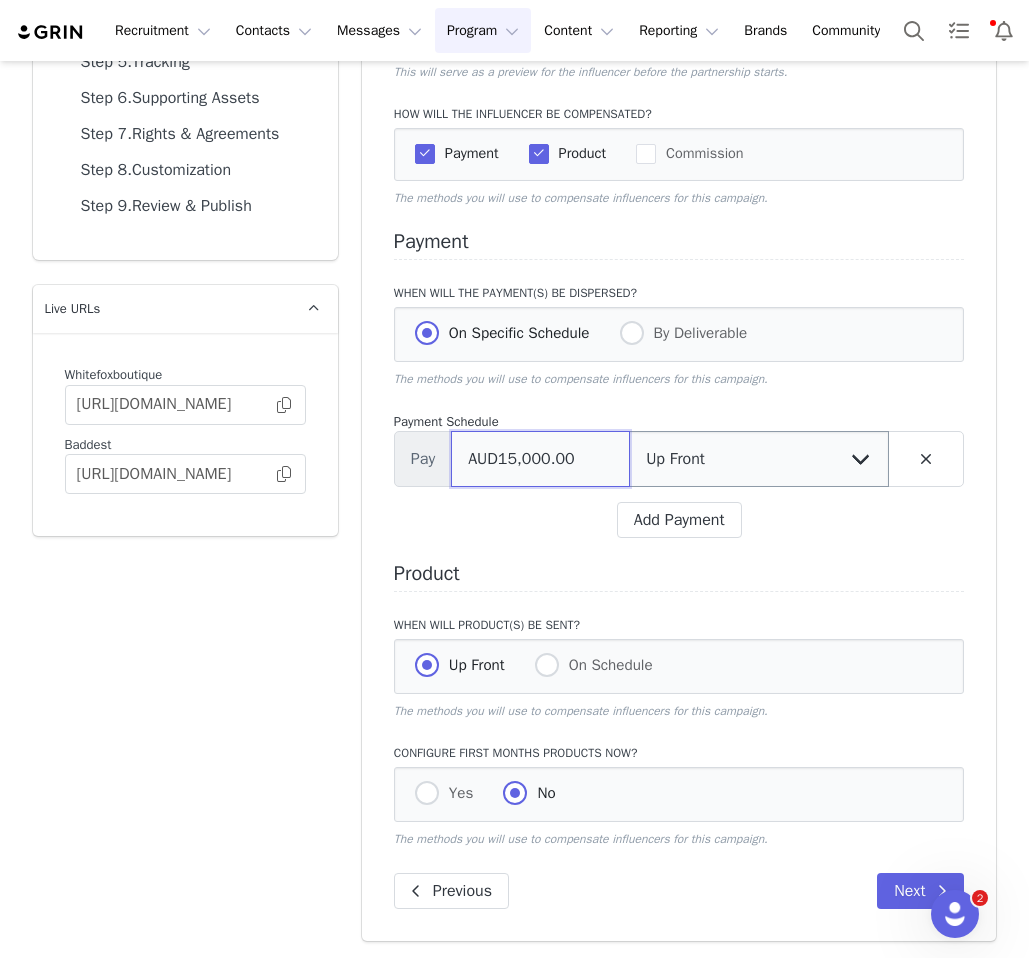 type on "AUD15,000.00" 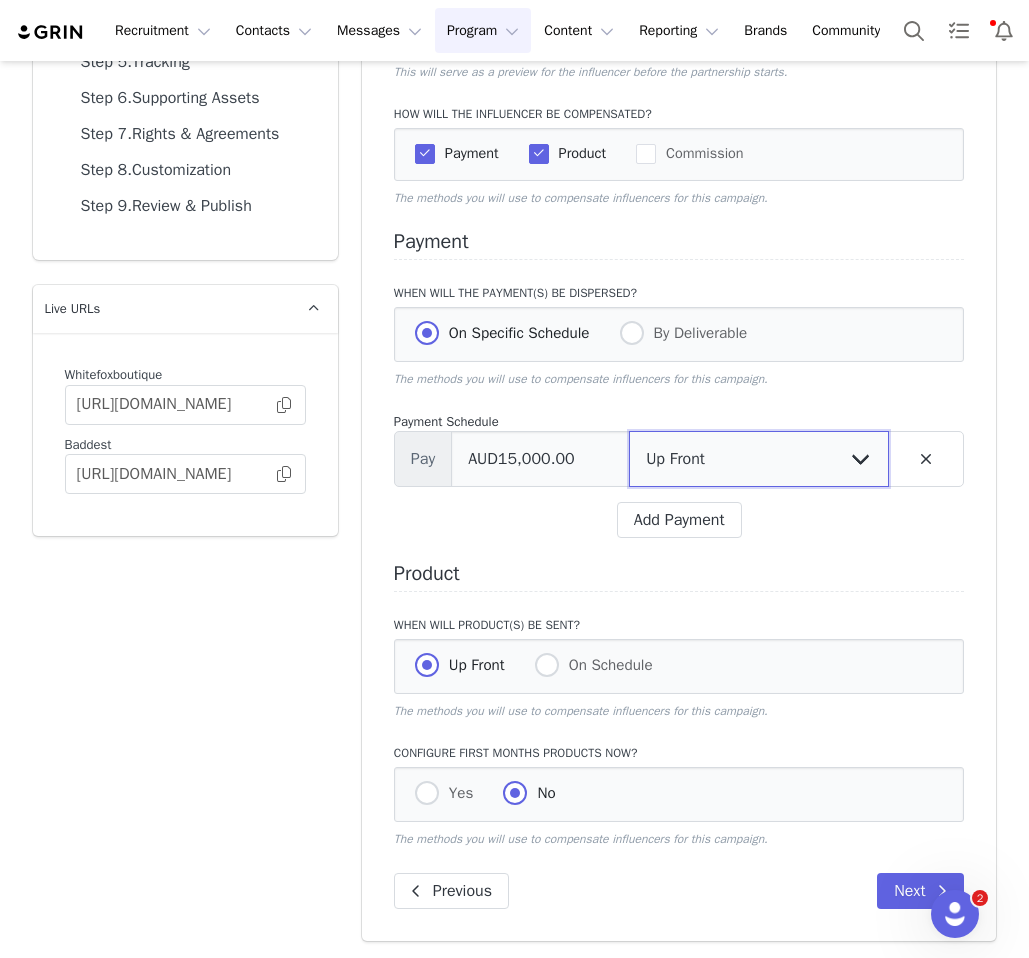 click on "Up Front  Month 1  Upon Completion" at bounding box center (759, 459) 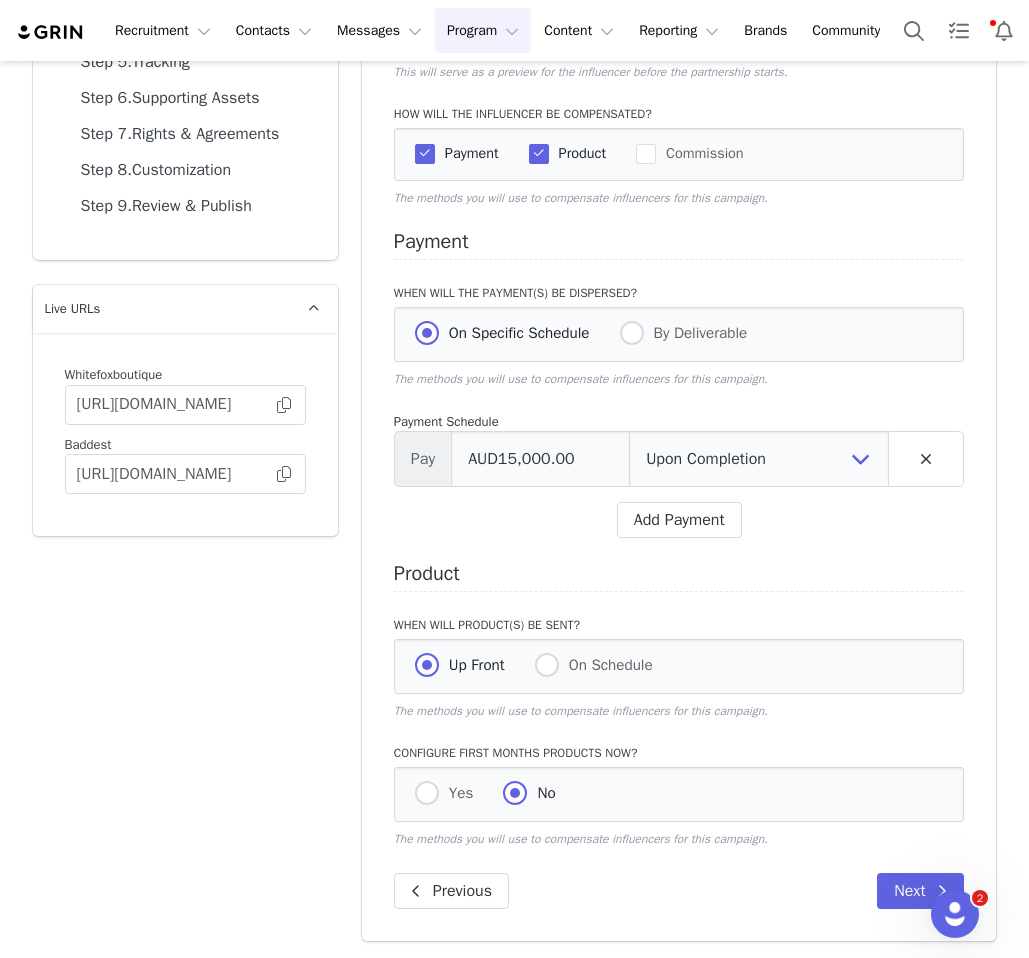 click on "Yes No" at bounding box center [679, 794] 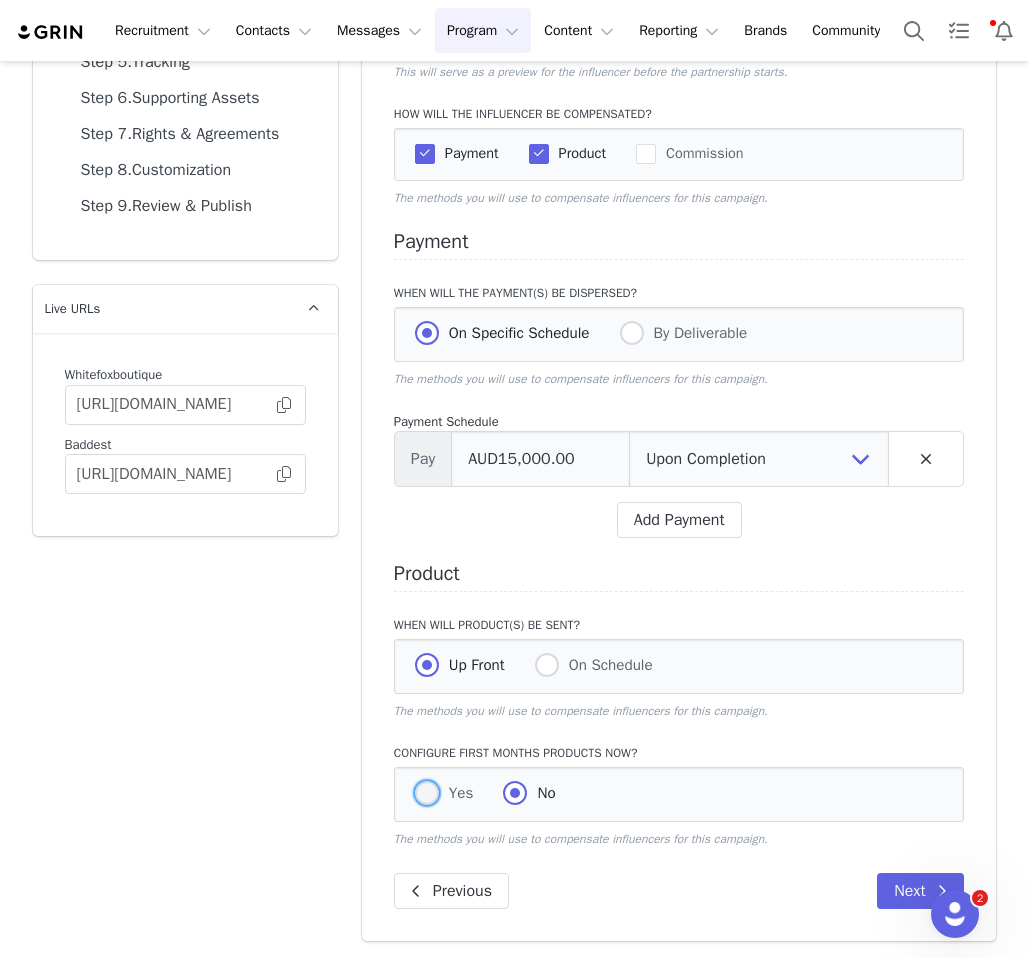 drag, startPoint x: 438, startPoint y: 794, endPoint x: 464, endPoint y: 790, distance: 26.305893 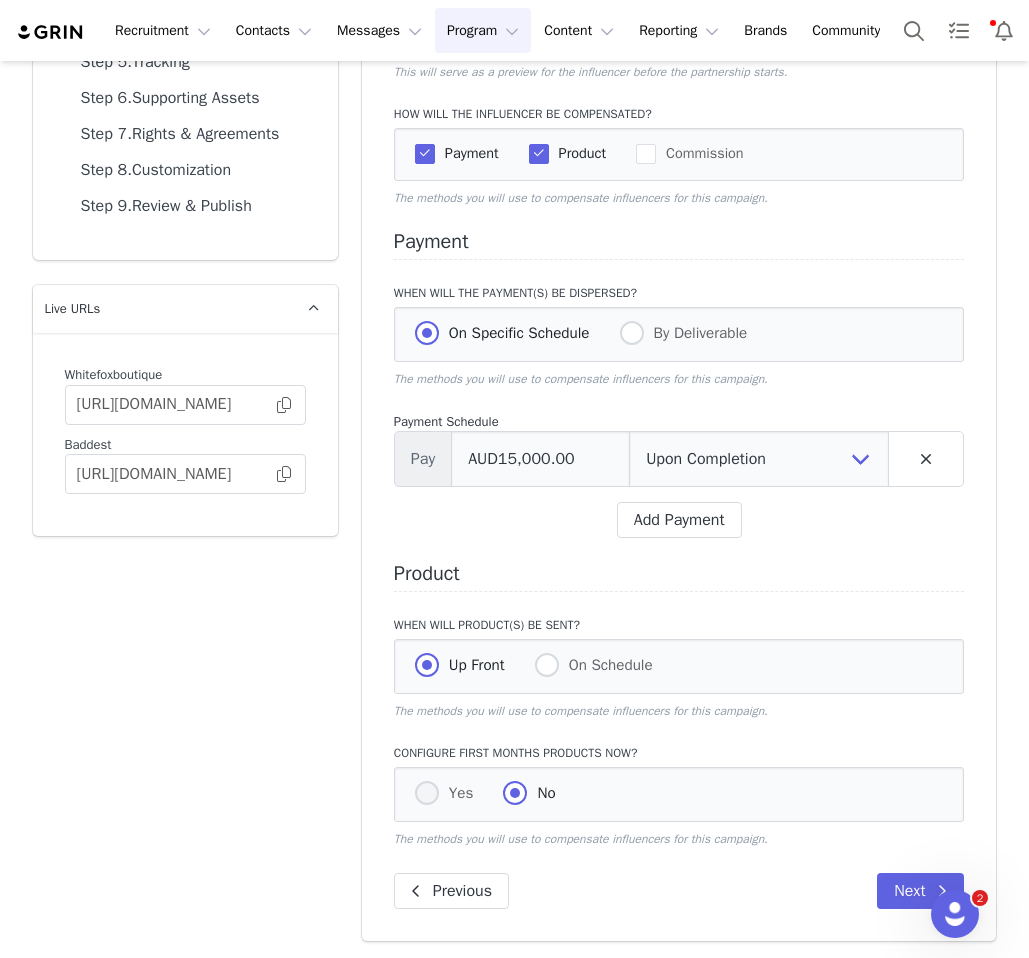 click on "Yes" at bounding box center (427, 794) 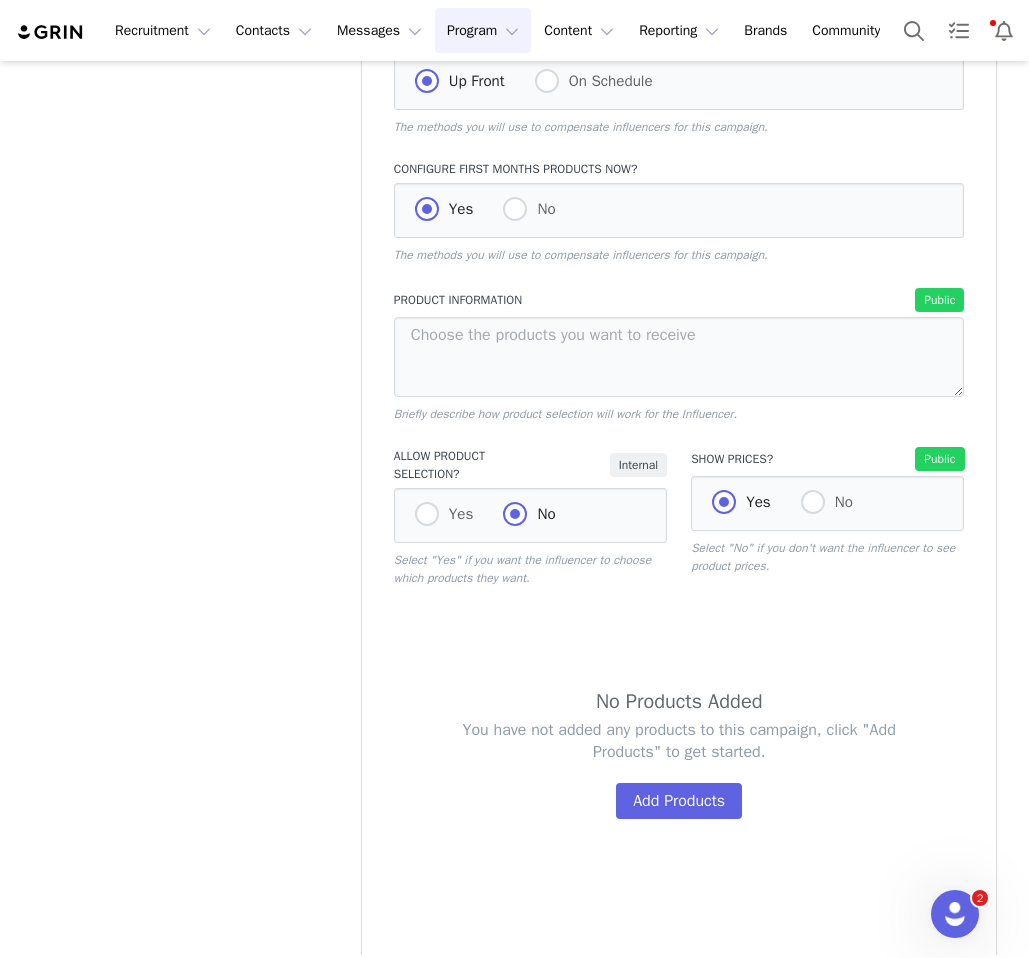 scroll, scrollTop: 910, scrollLeft: 0, axis: vertical 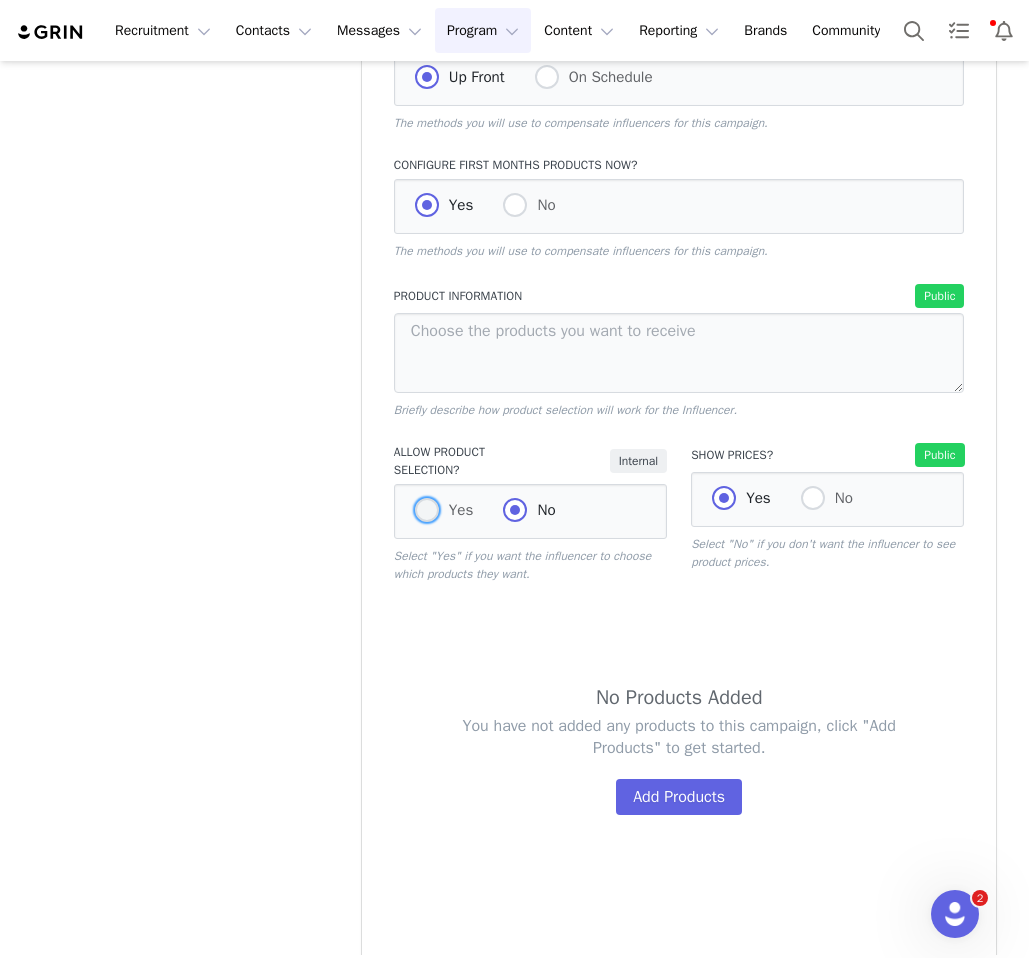 drag, startPoint x: 462, startPoint y: 513, endPoint x: 446, endPoint y: 514, distance: 16.03122 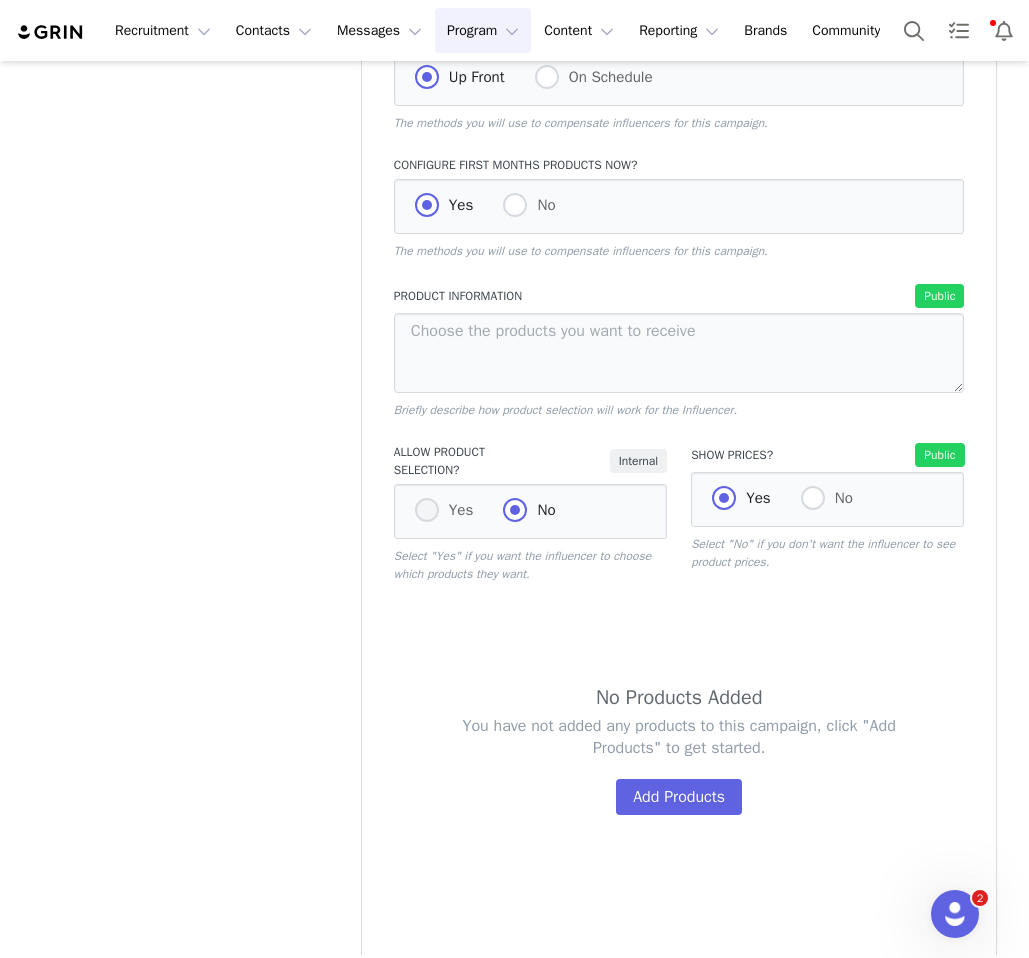 click on "Yes" at bounding box center (427, 511) 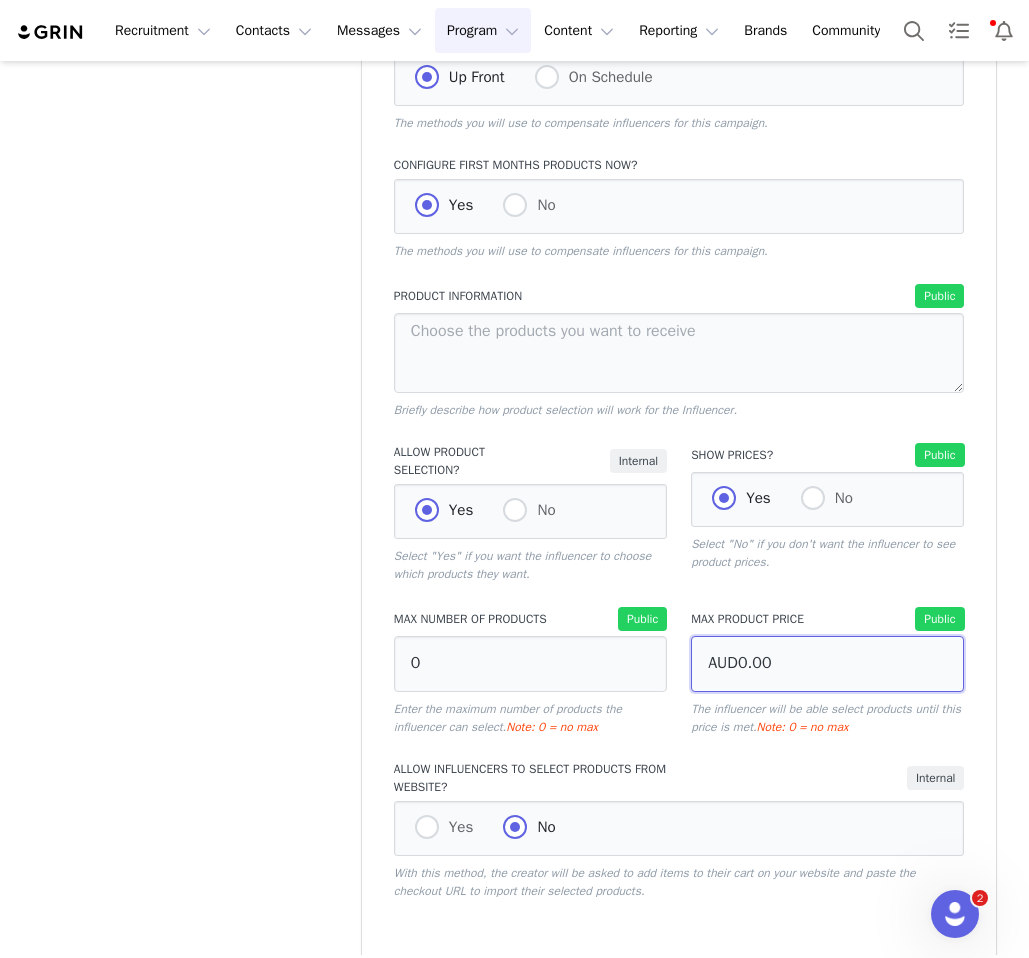 click on "AUD0.00" at bounding box center (827, 664) 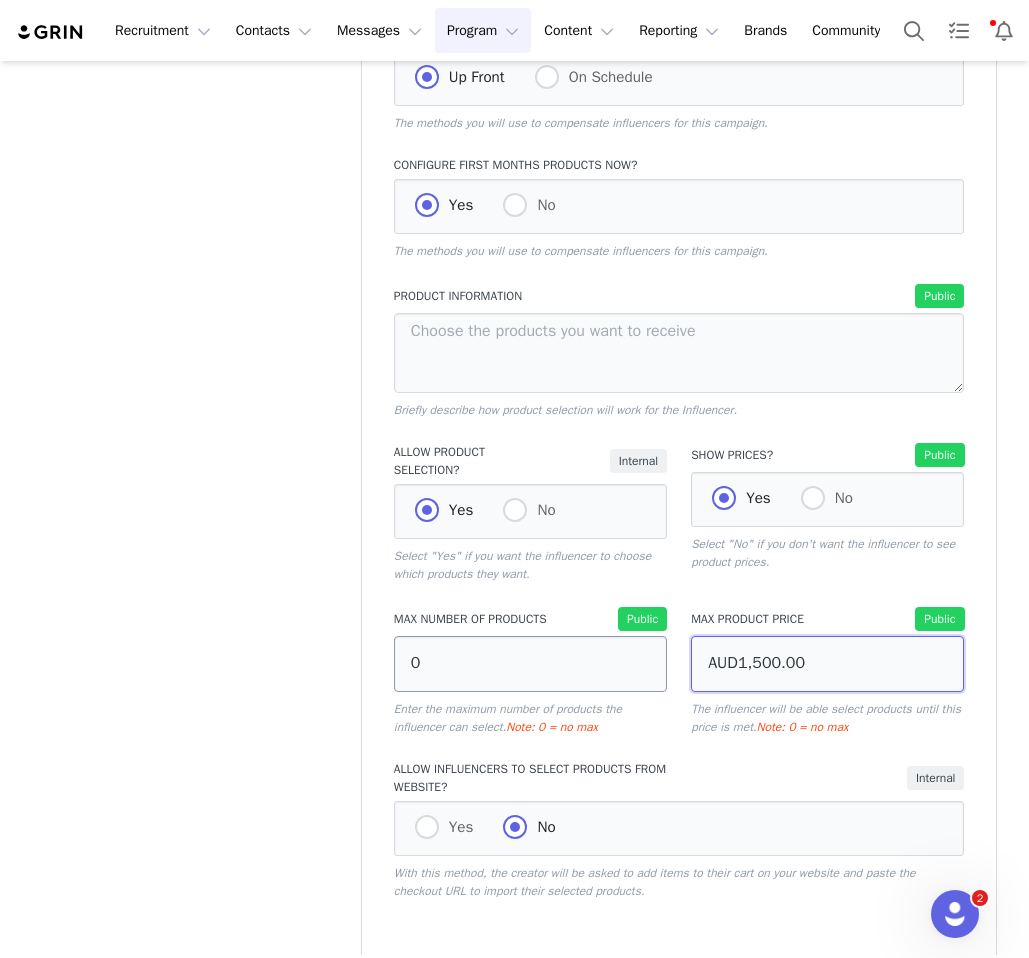 type on "AUD1,500.00" 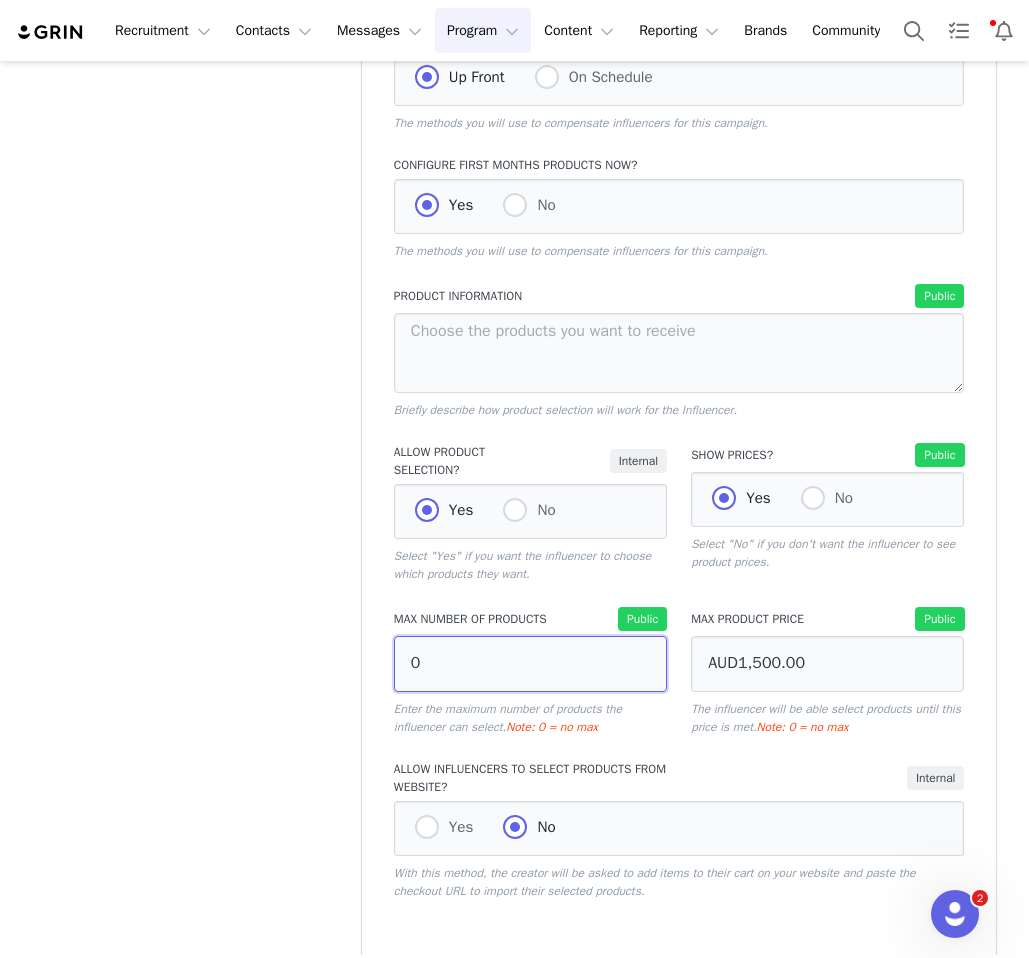 click on "0" at bounding box center [530, 664] 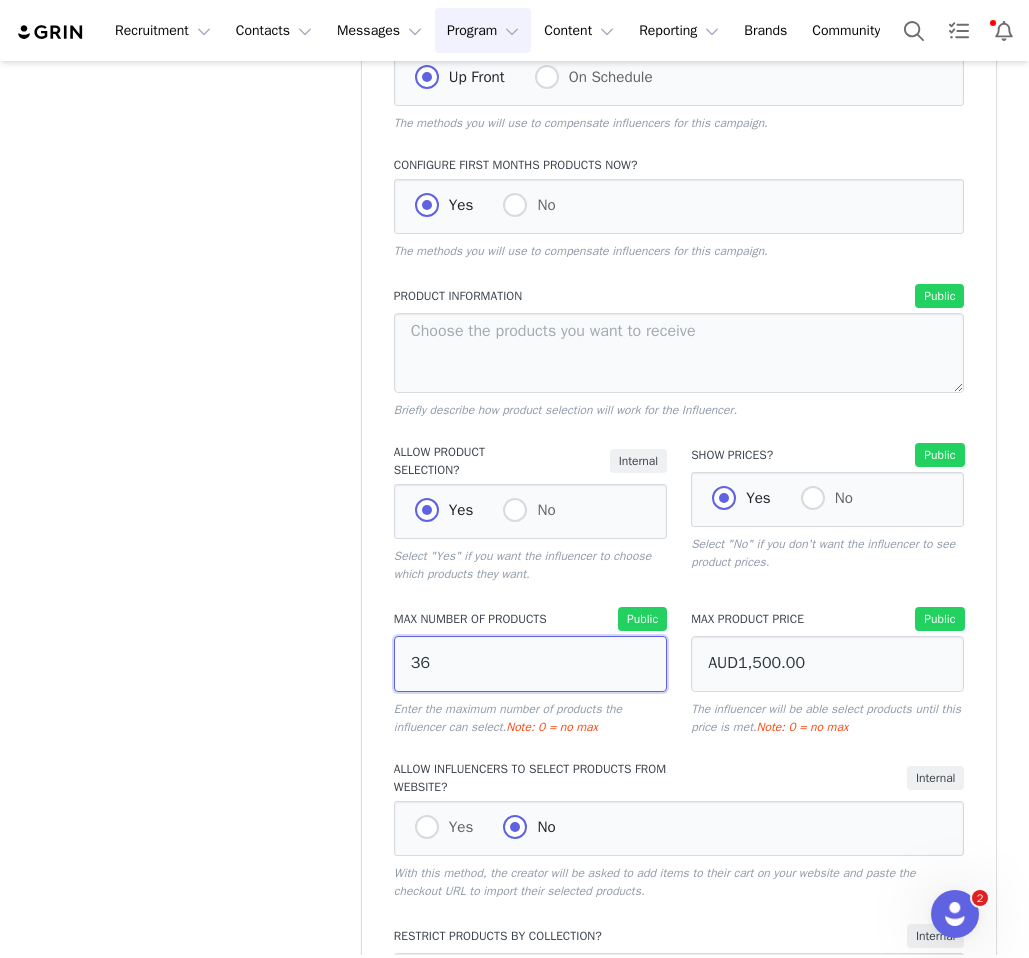 type on "36" 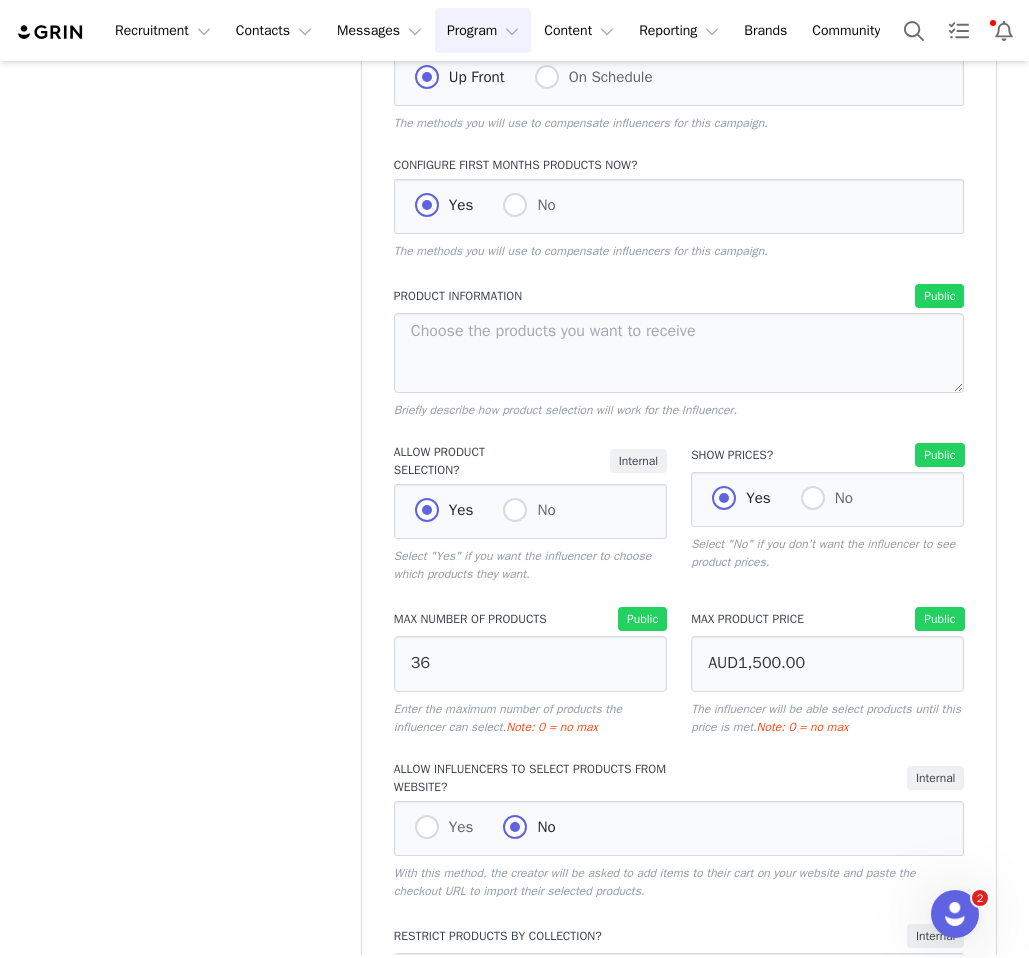 click on "Internal" at bounding box center (832, 778) 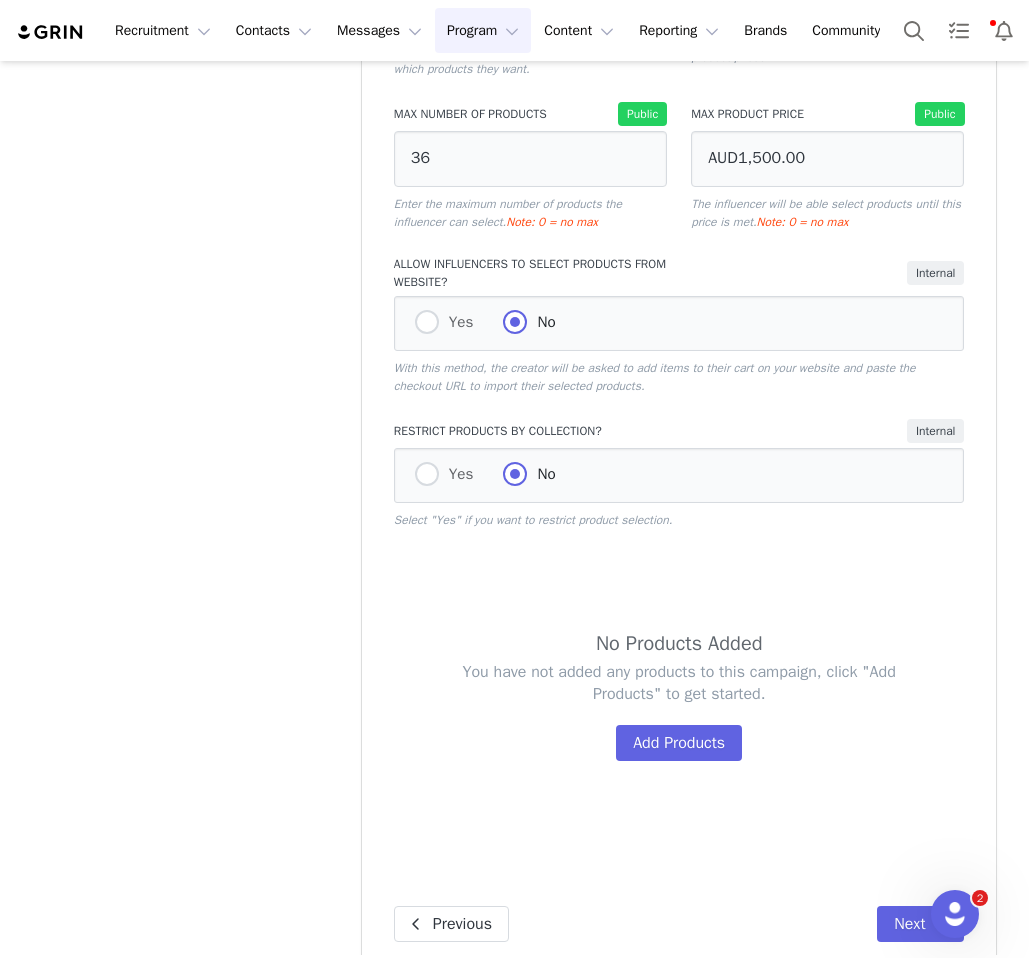 scroll, scrollTop: 1414, scrollLeft: 0, axis: vertical 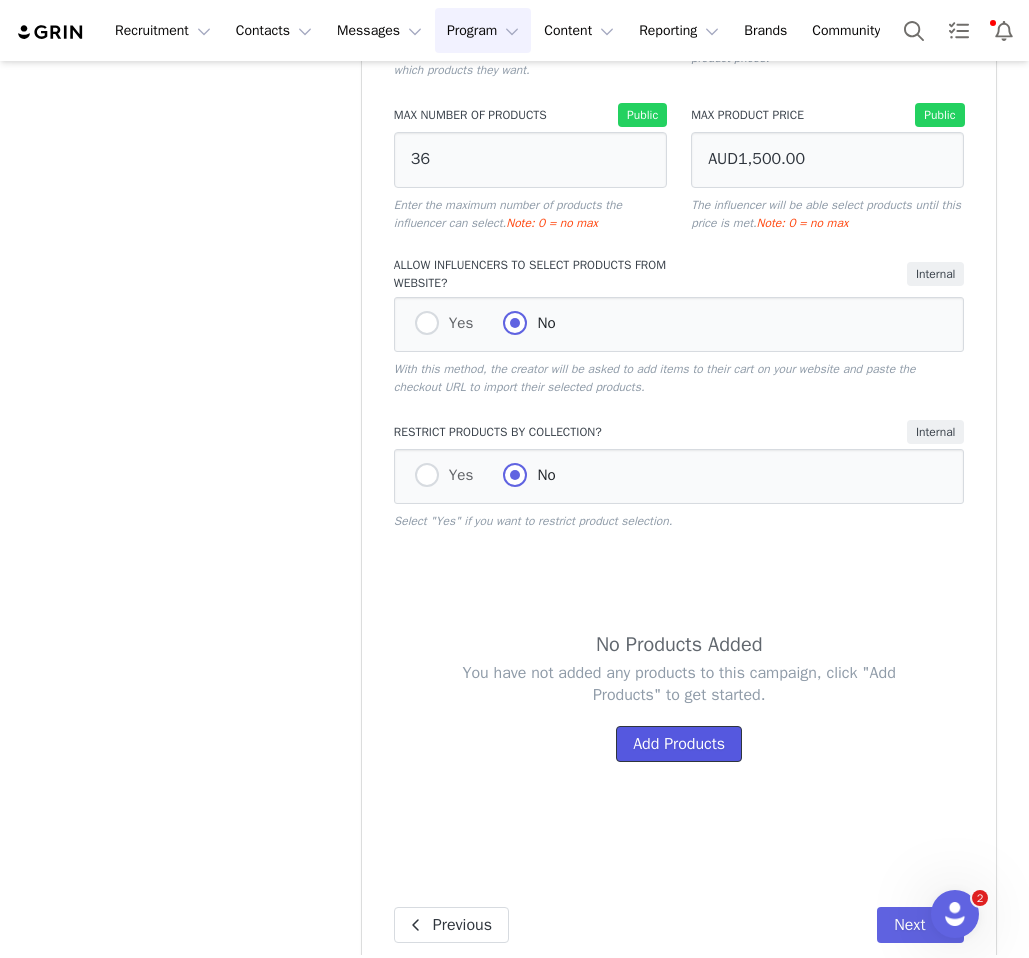 click on "Add Products" at bounding box center [679, 744] 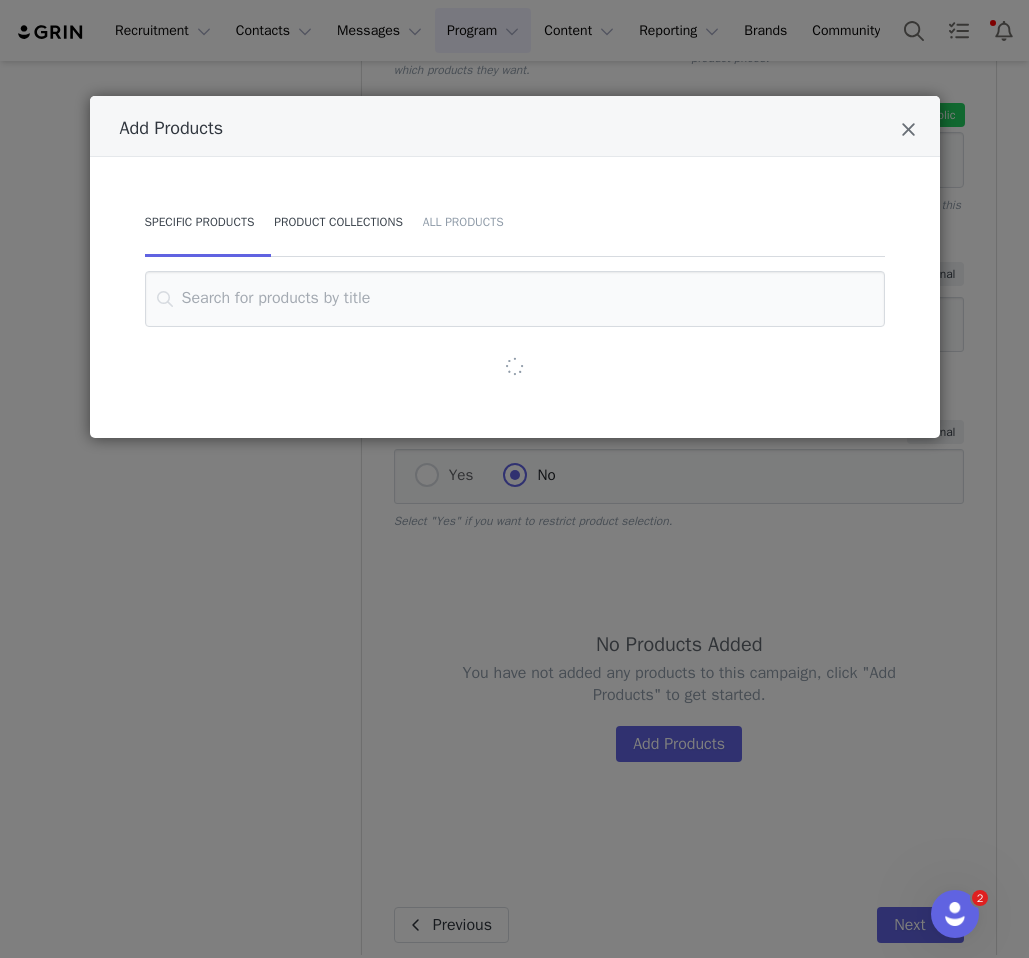 drag, startPoint x: 342, startPoint y: 204, endPoint x: 356, endPoint y: 220, distance: 21.260292 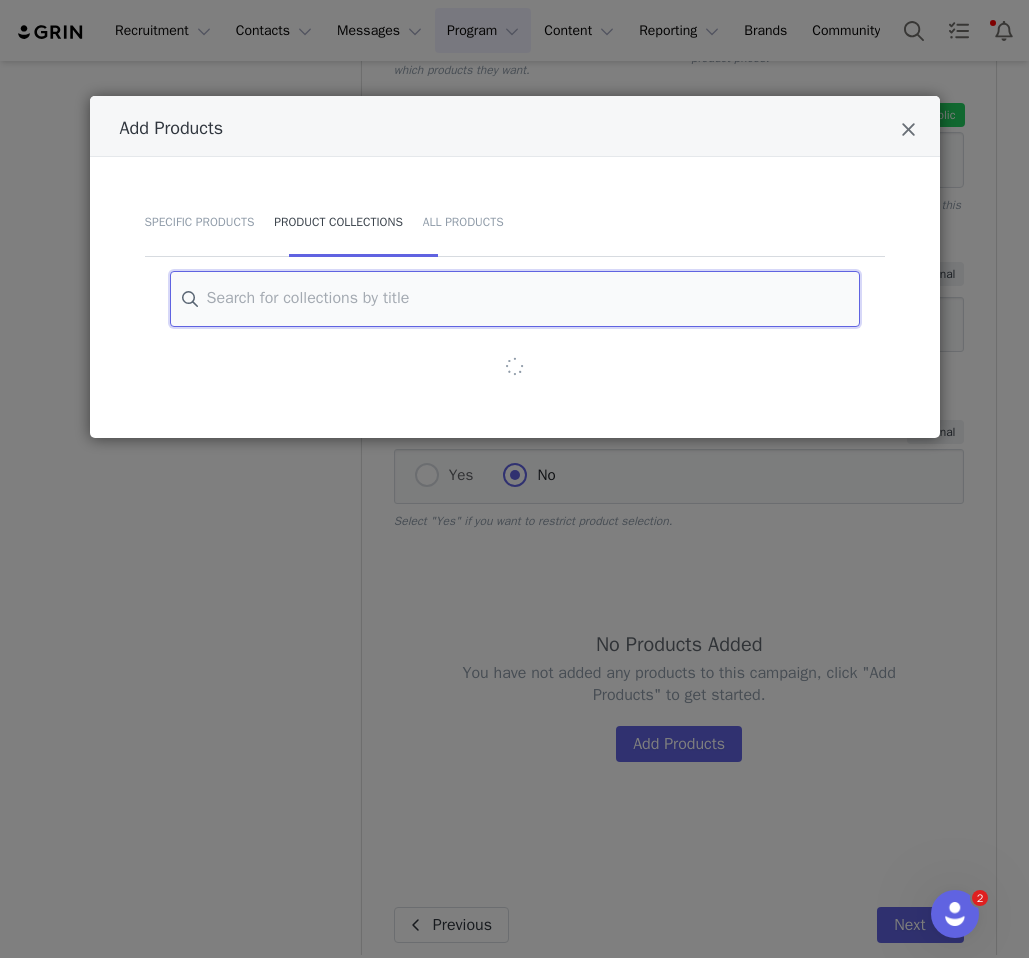 click at bounding box center [515, 299] 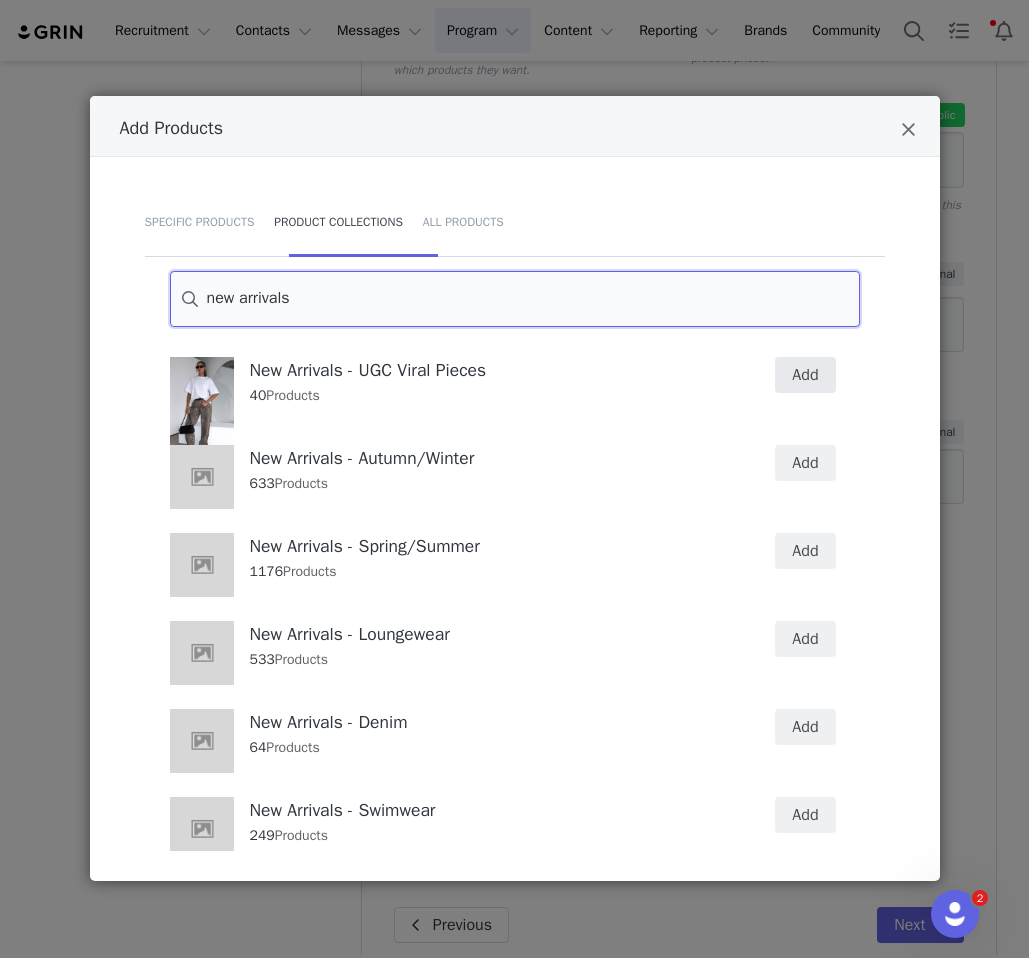 type on "new arrivals" 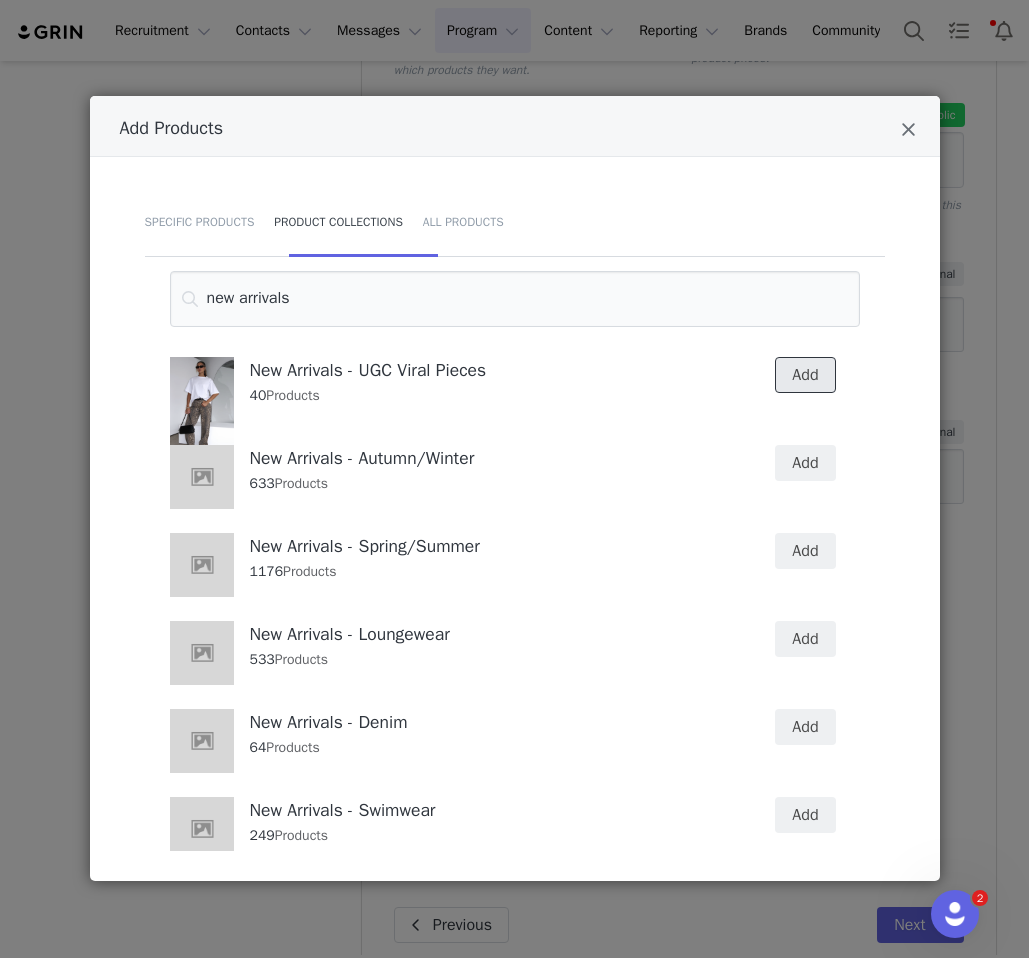 click on "Add" at bounding box center (805, 375) 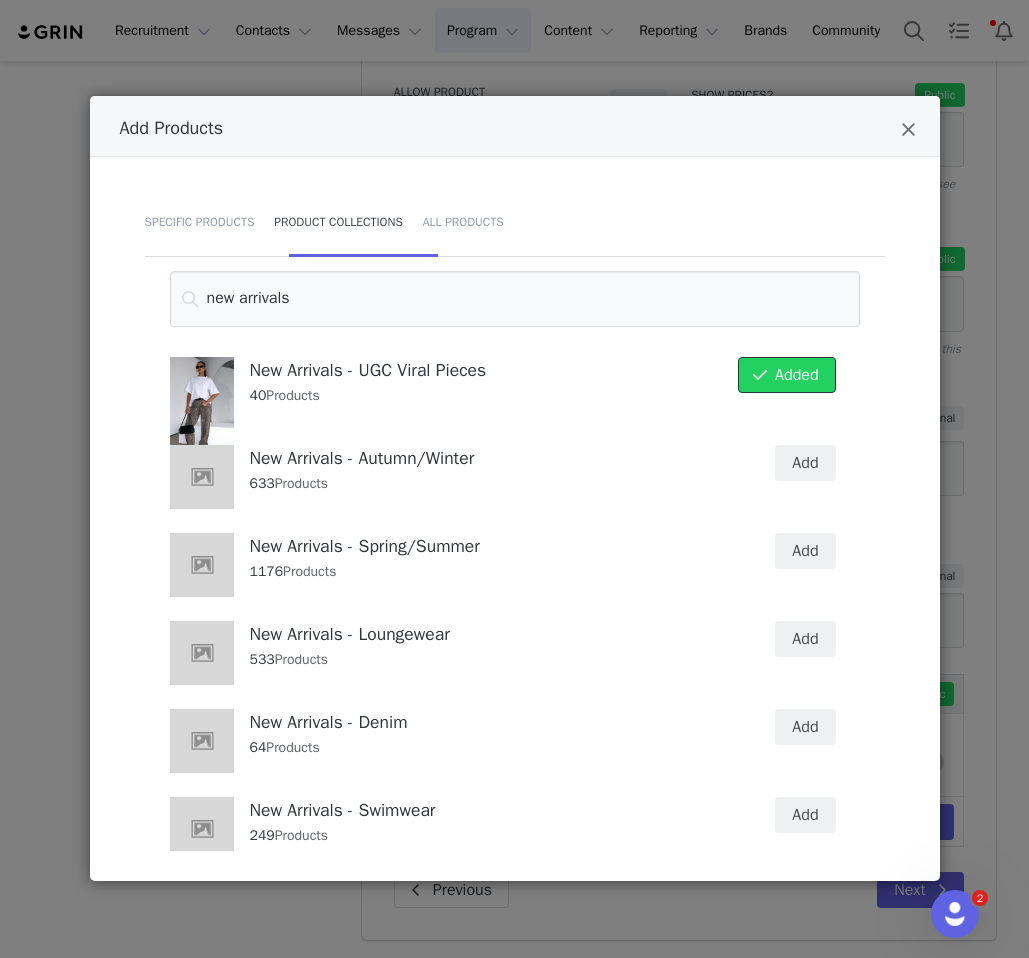 scroll, scrollTop: 1282, scrollLeft: 0, axis: vertical 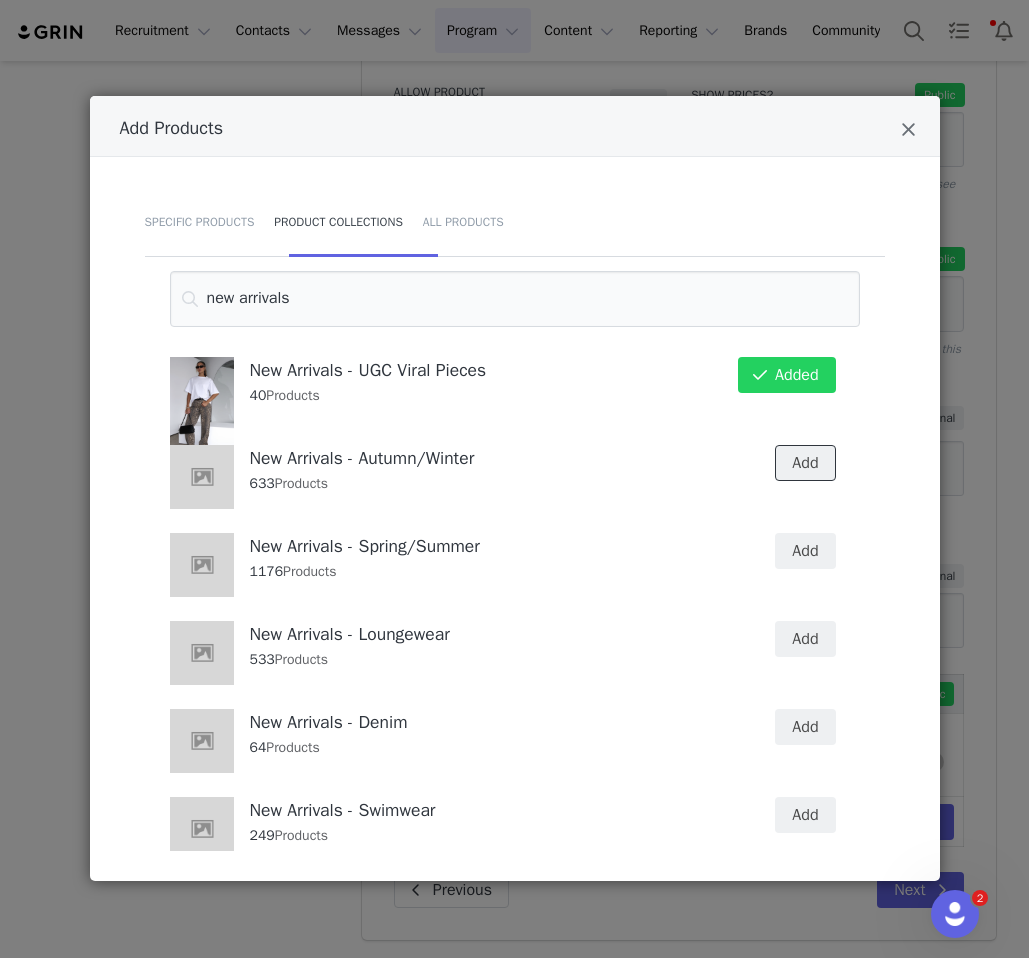 drag, startPoint x: 807, startPoint y: 463, endPoint x: 834, endPoint y: 506, distance: 50.77401 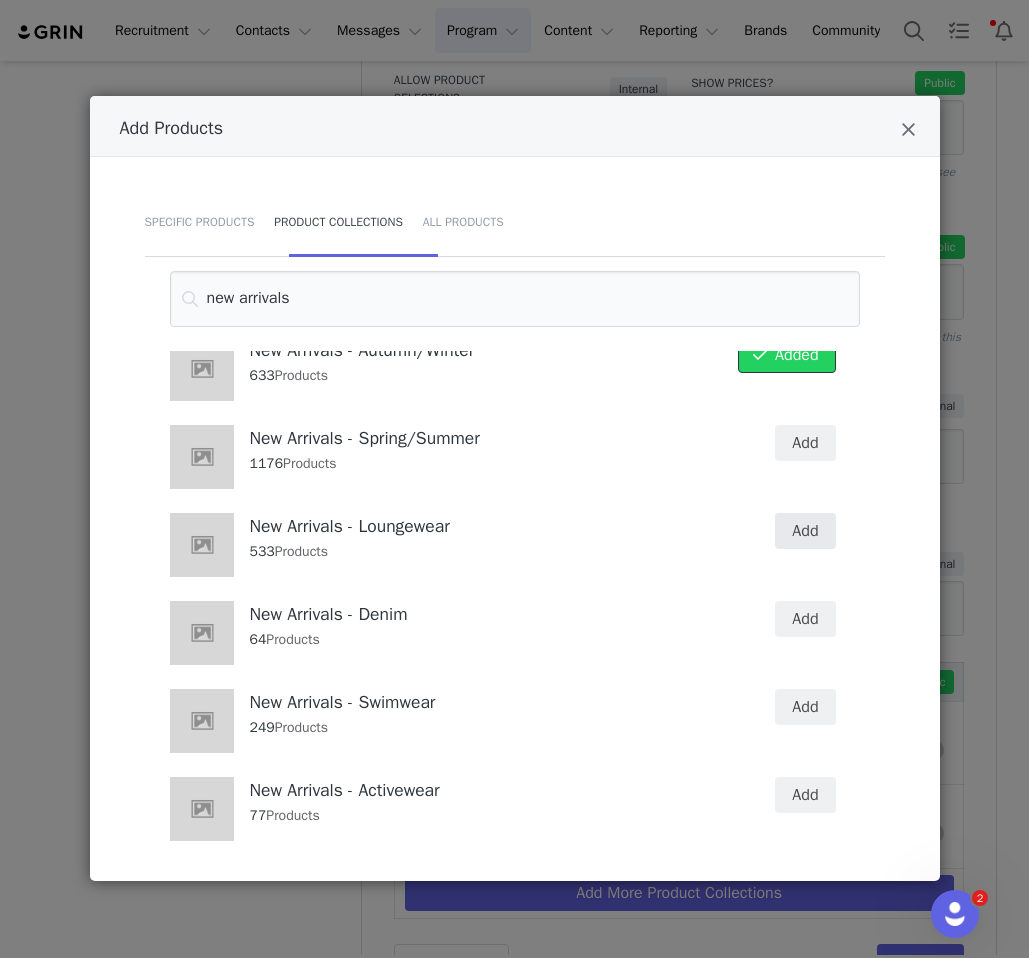 scroll, scrollTop: 127, scrollLeft: 0, axis: vertical 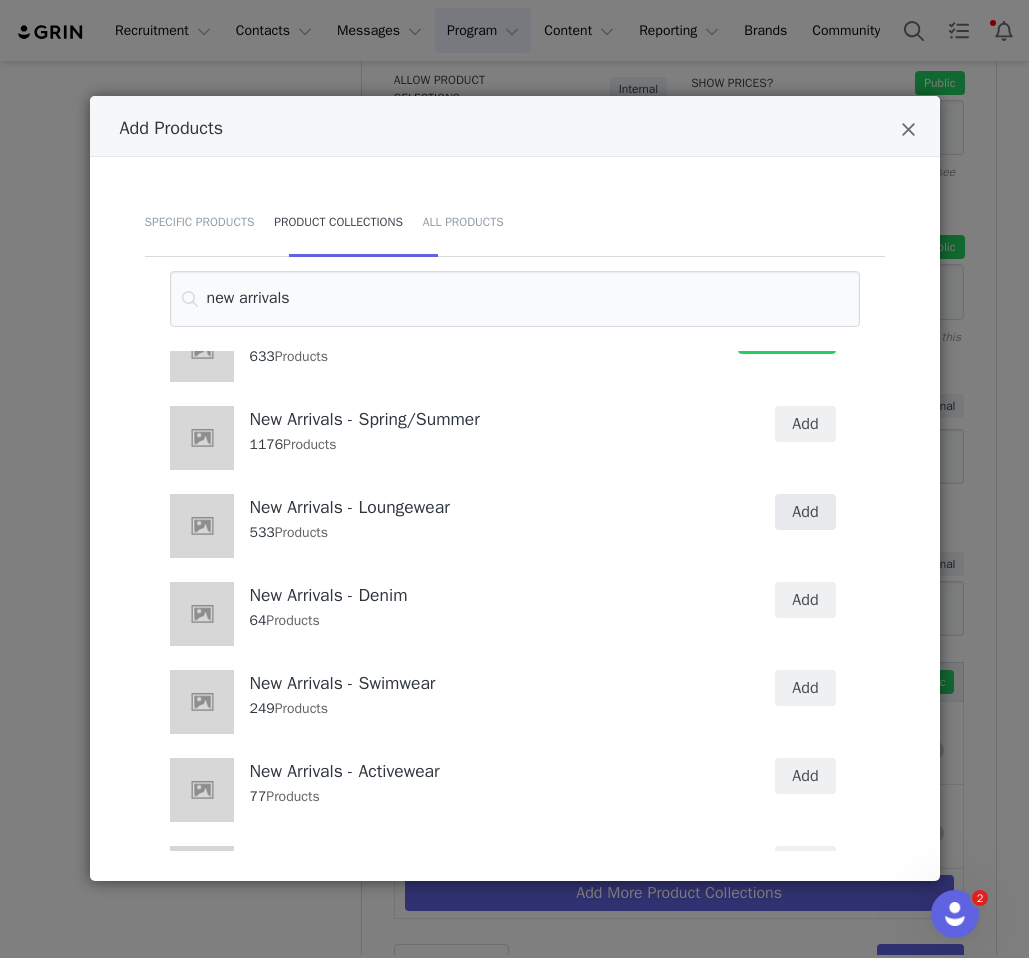 drag, startPoint x: 805, startPoint y: 404, endPoint x: 806, endPoint y: 496, distance: 92.00543 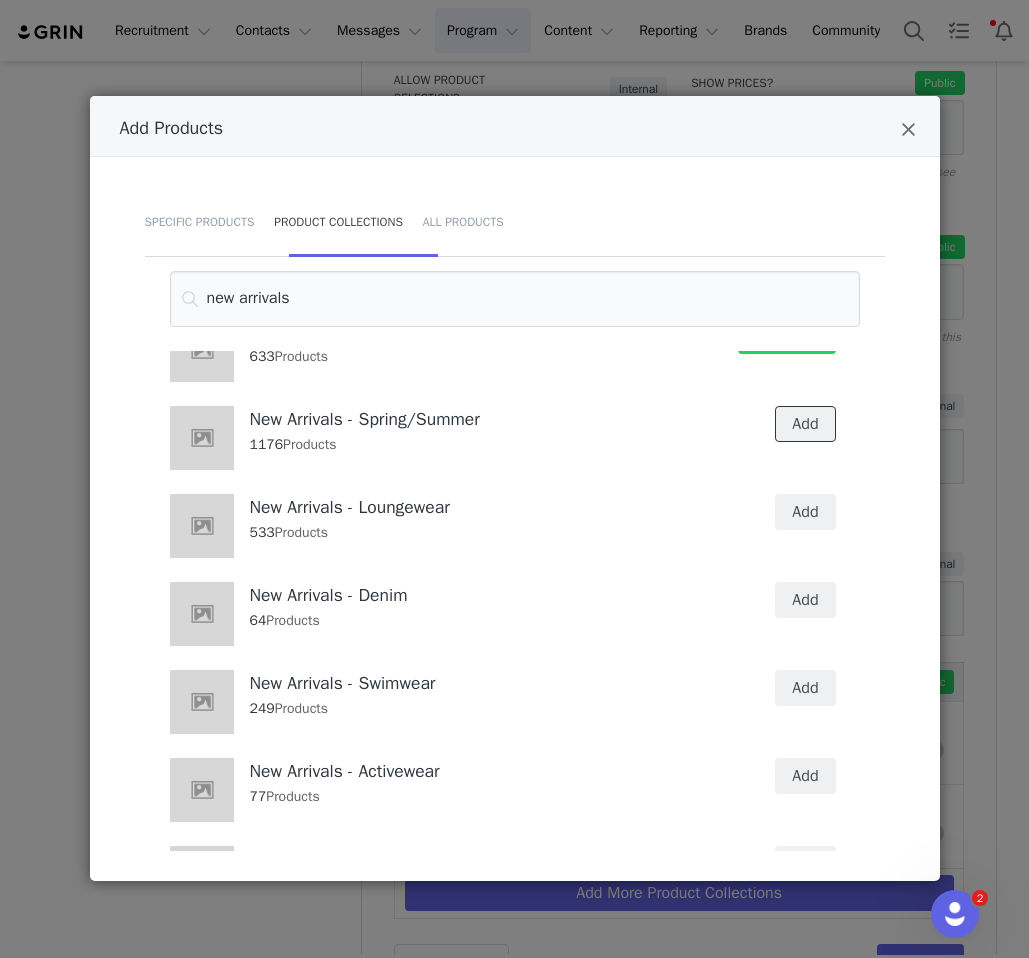 drag, startPoint x: 799, startPoint y: 437, endPoint x: 806, endPoint y: 530, distance: 93.26307 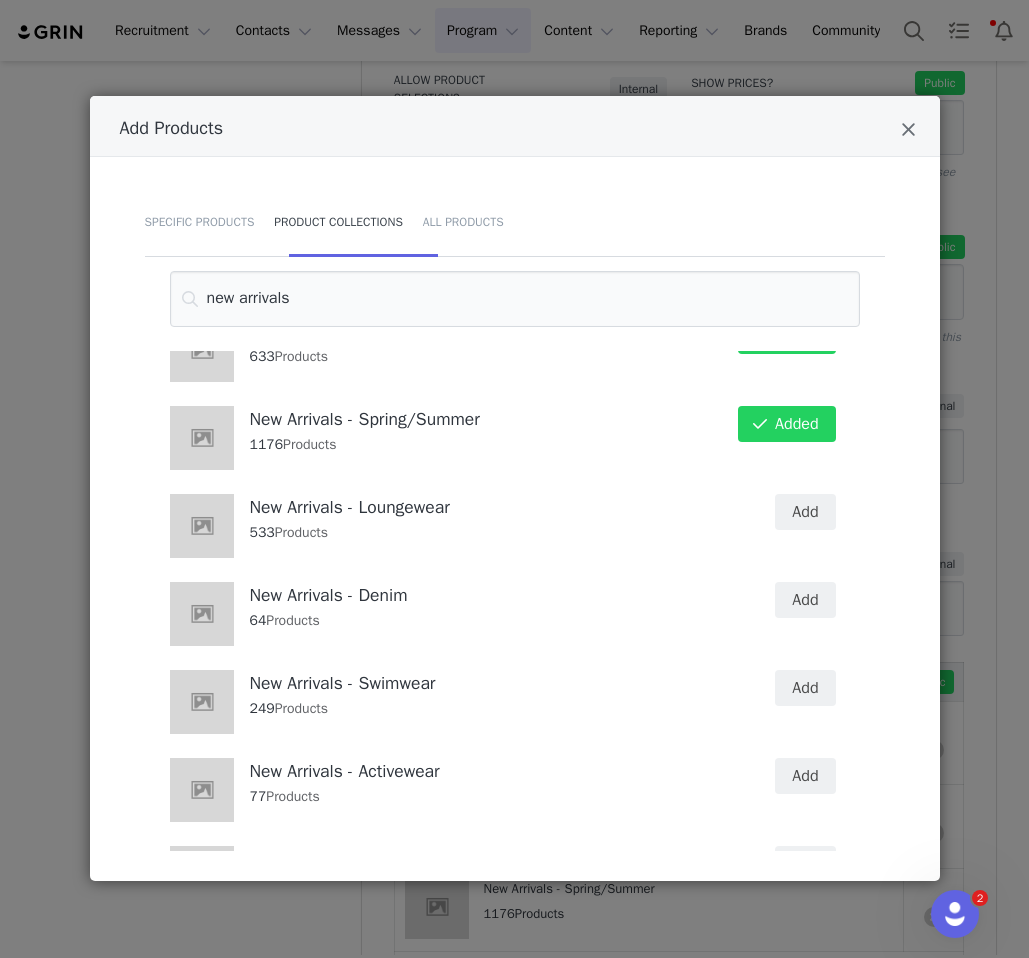 click on "Add" at bounding box center (790, 526) 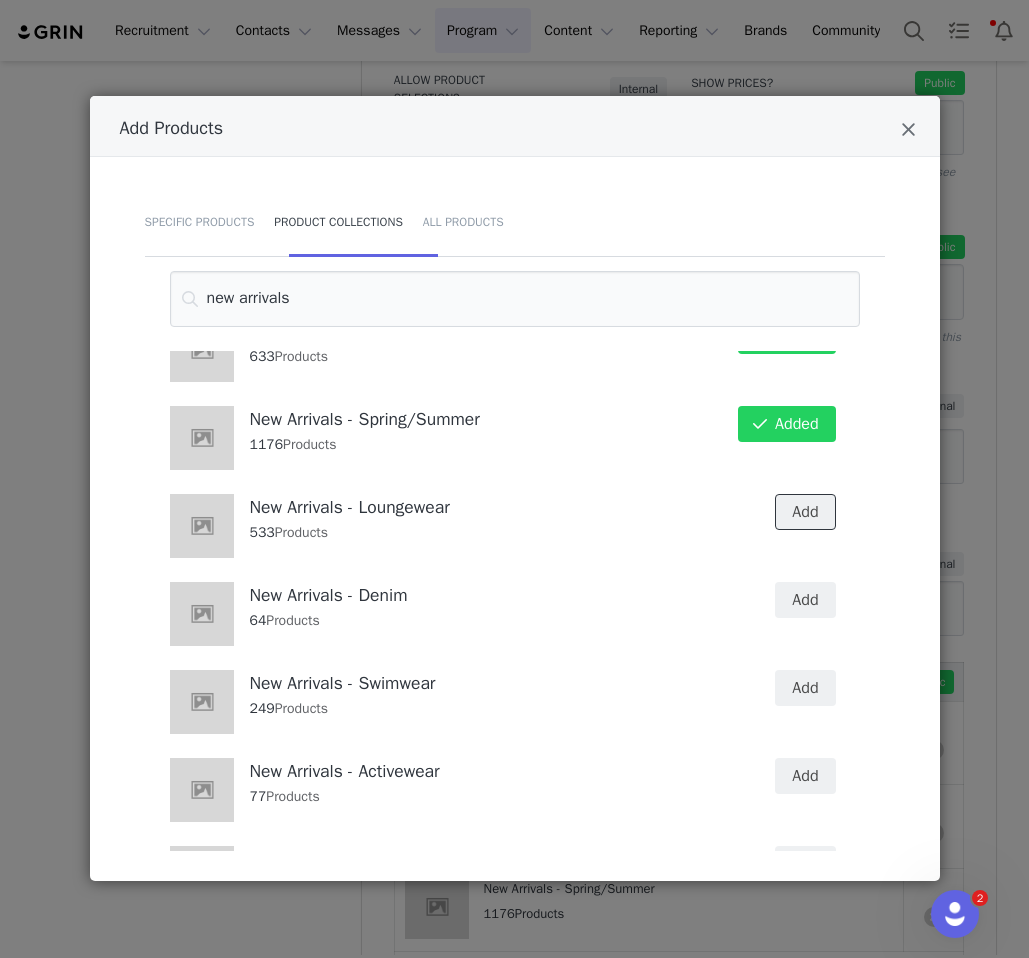drag, startPoint x: 805, startPoint y: 515, endPoint x: 806, endPoint y: 577, distance: 62.008064 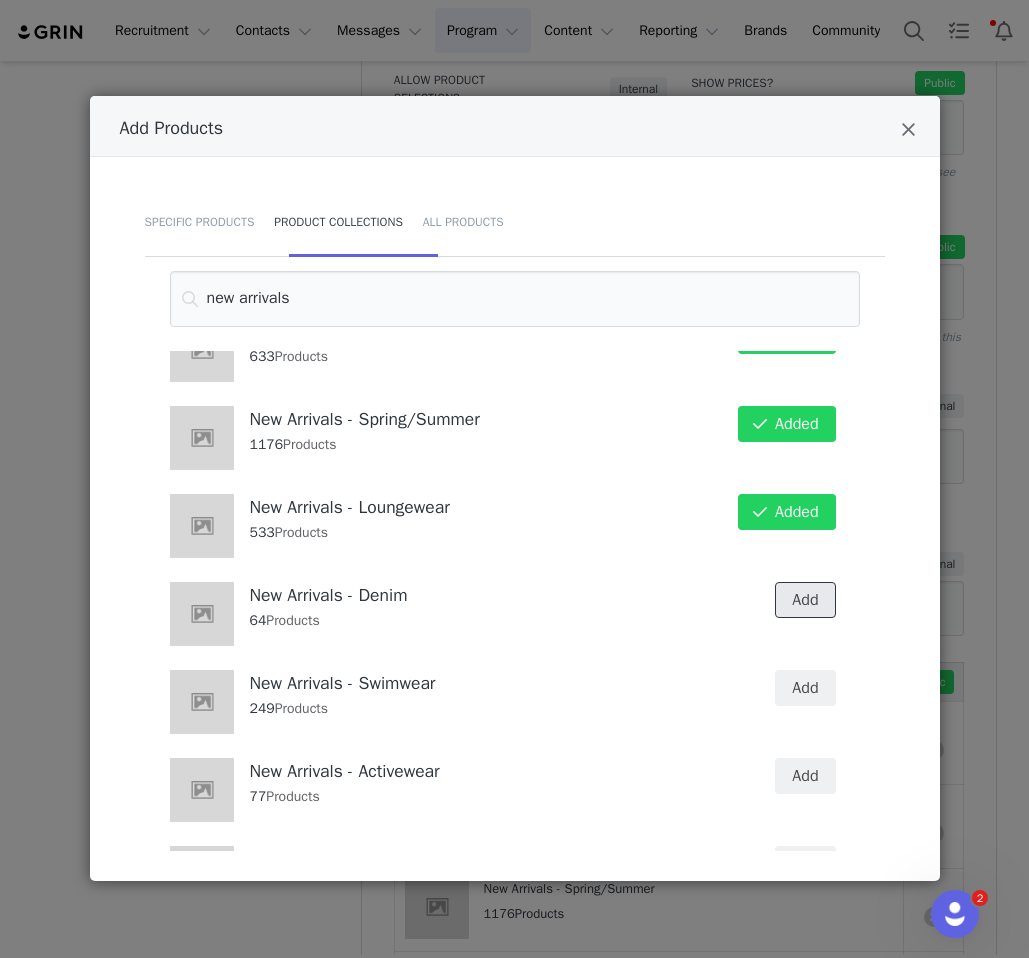click on "Add" at bounding box center [805, 600] 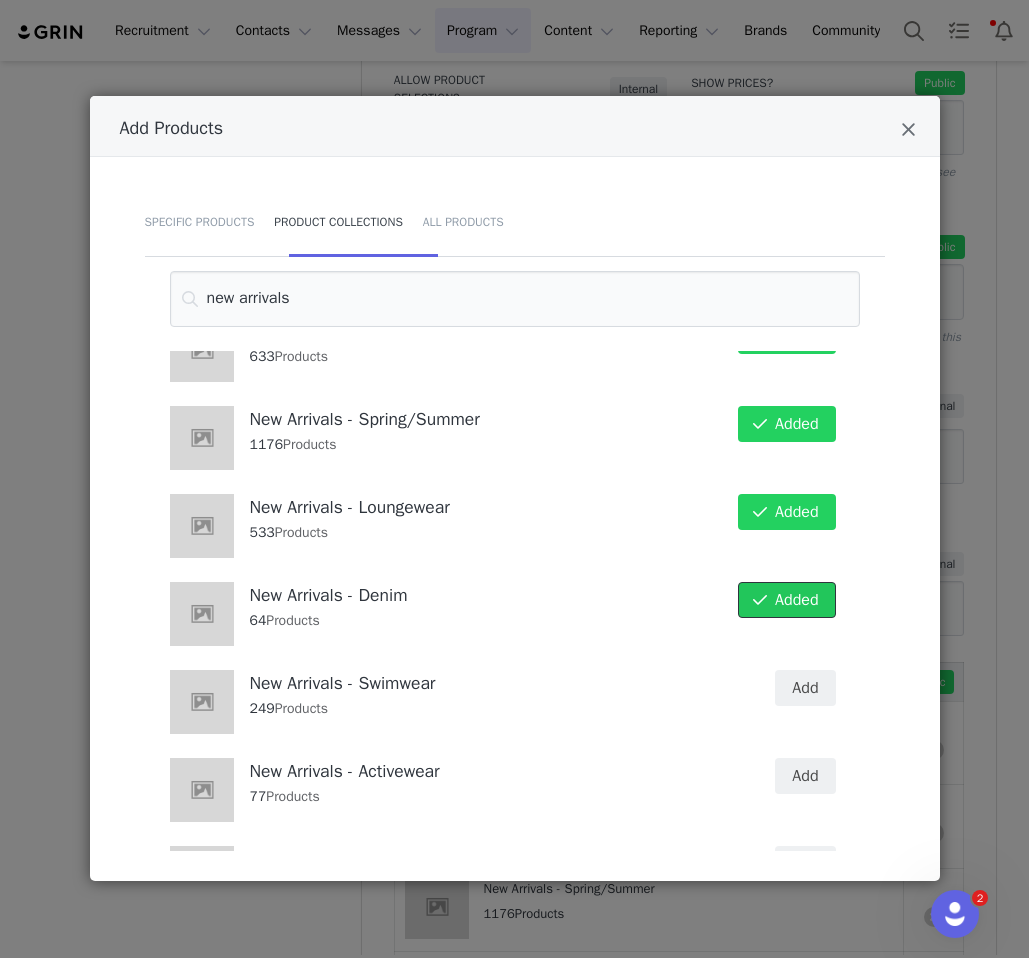 scroll, scrollTop: 286, scrollLeft: 0, axis: vertical 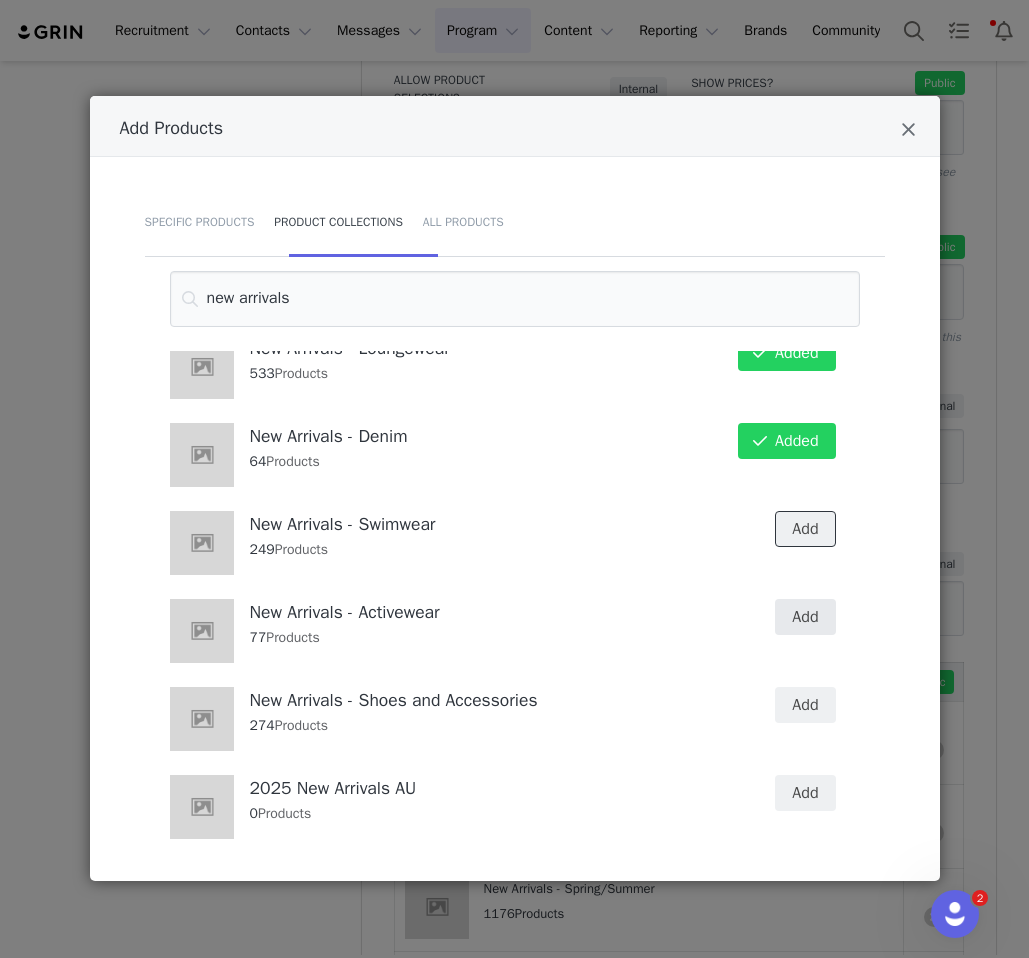 drag, startPoint x: 806, startPoint y: 519, endPoint x: 805, endPoint y: 626, distance: 107.00467 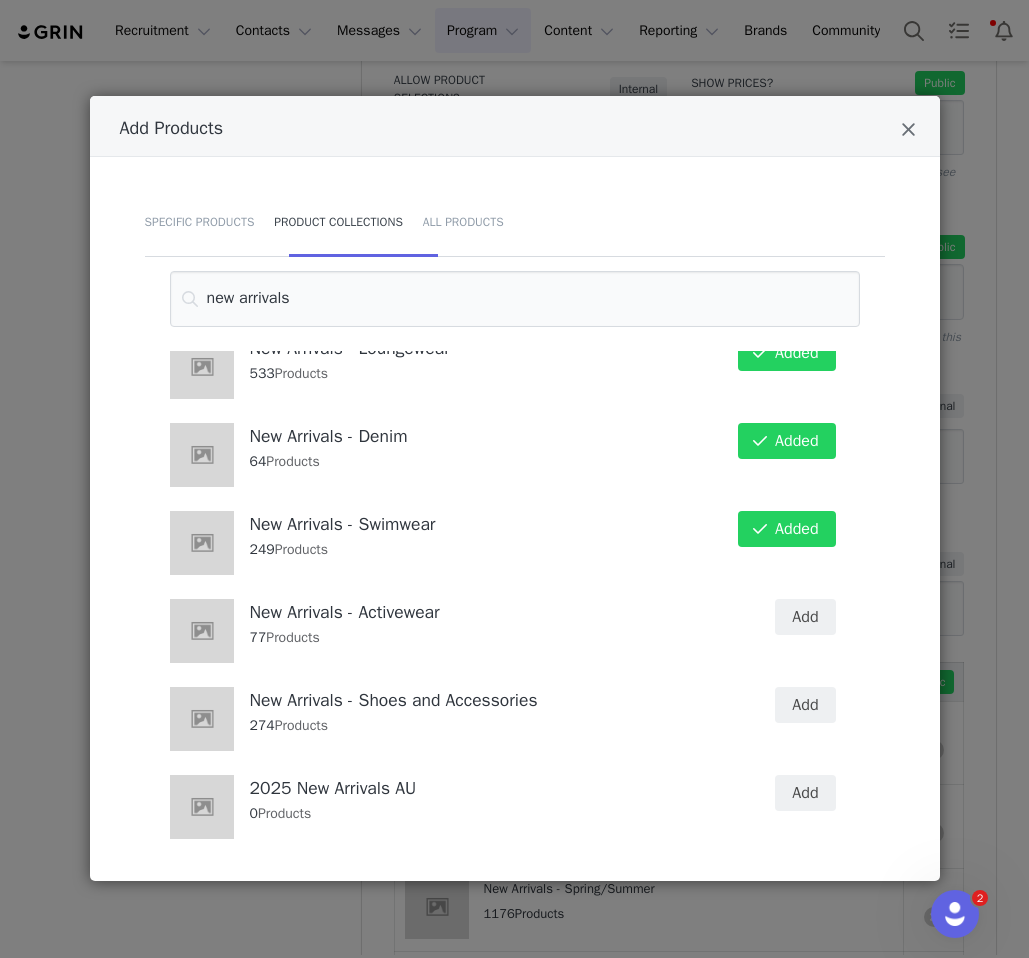 click on "Add" at bounding box center (790, 631) 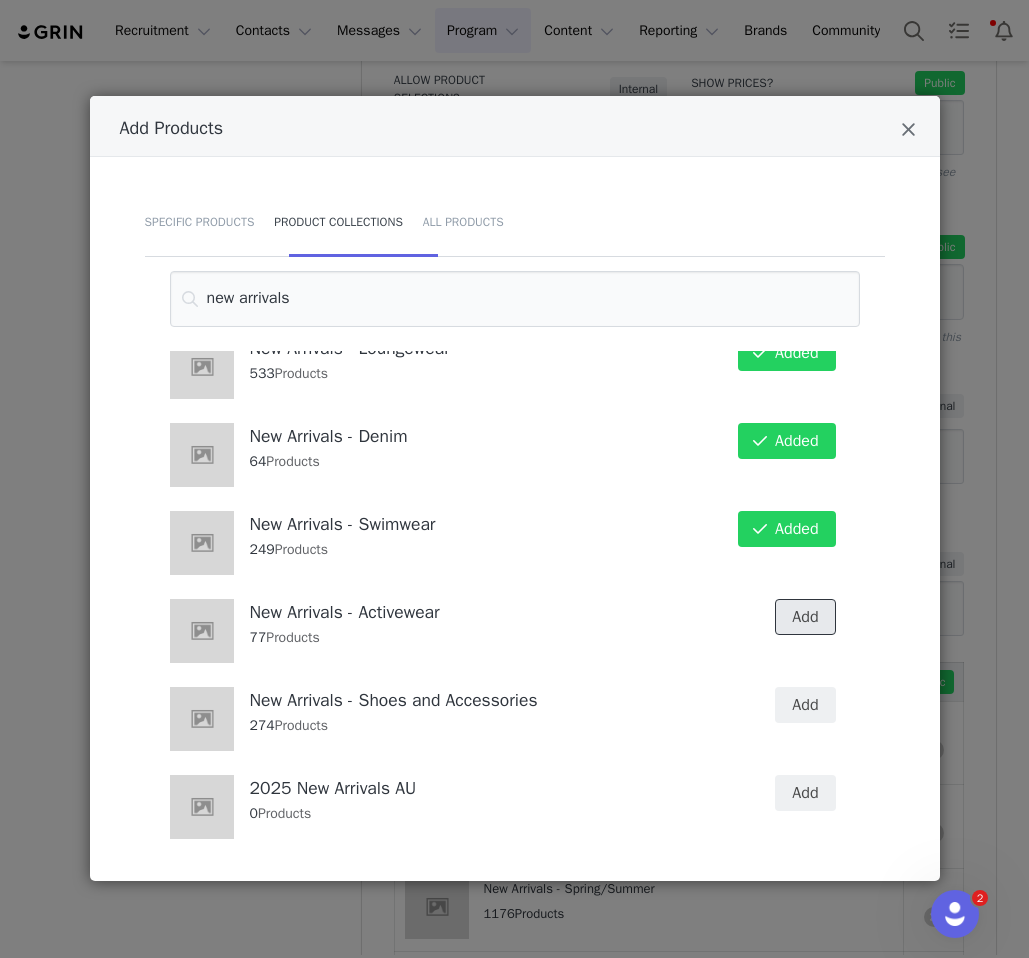 click on "Add" at bounding box center (805, 617) 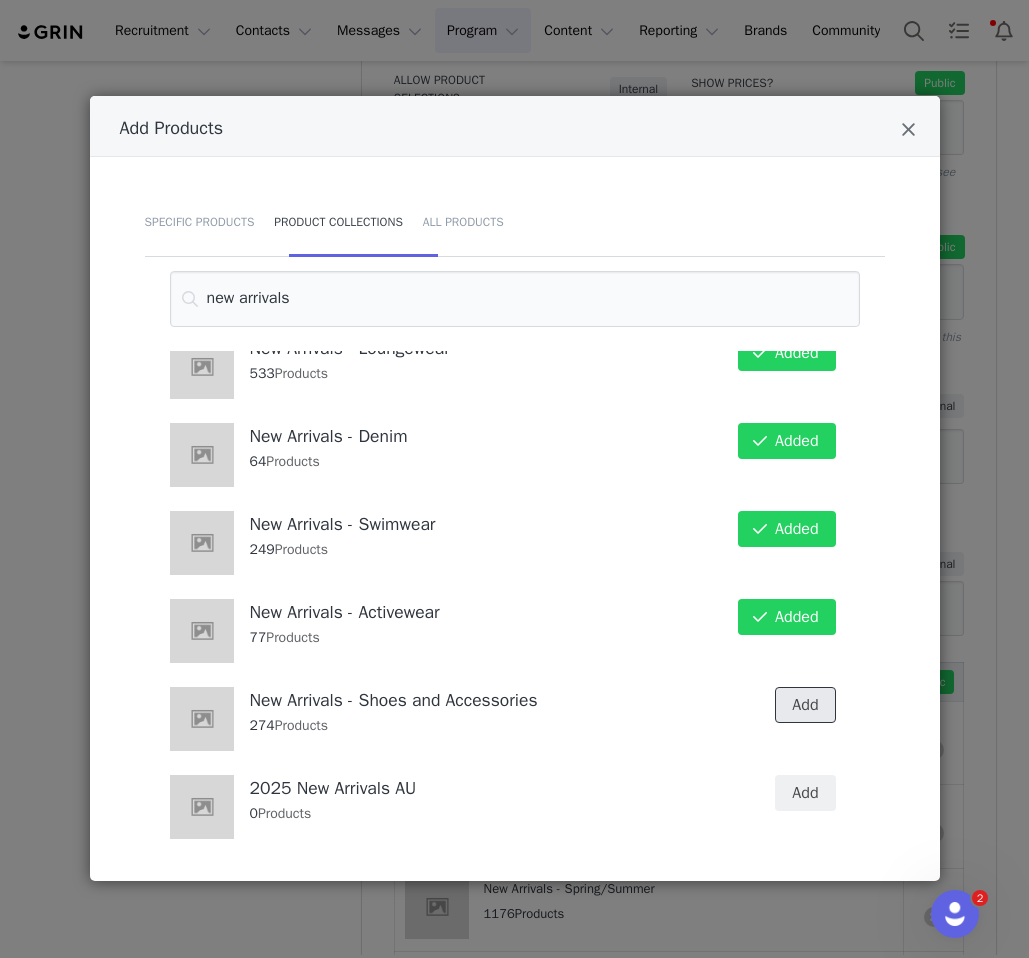 click on "Add" at bounding box center (805, 705) 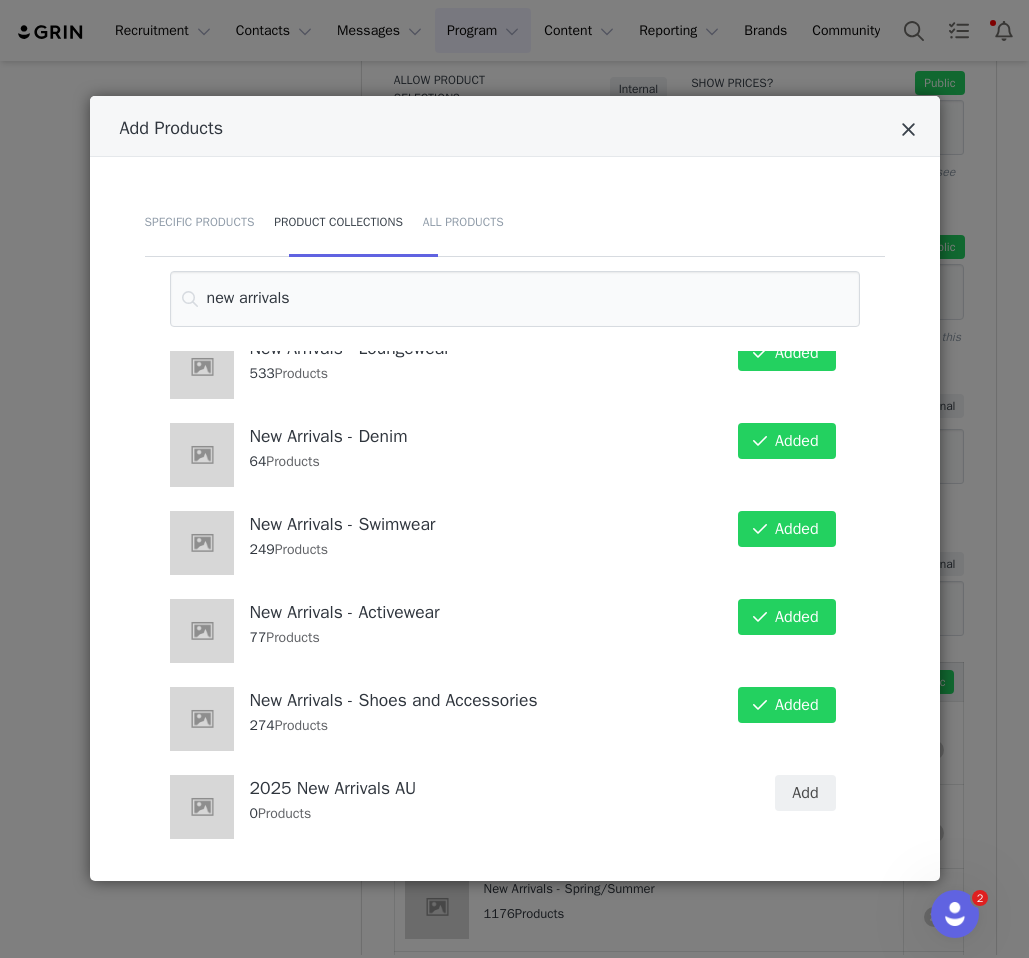 click at bounding box center [908, 130] 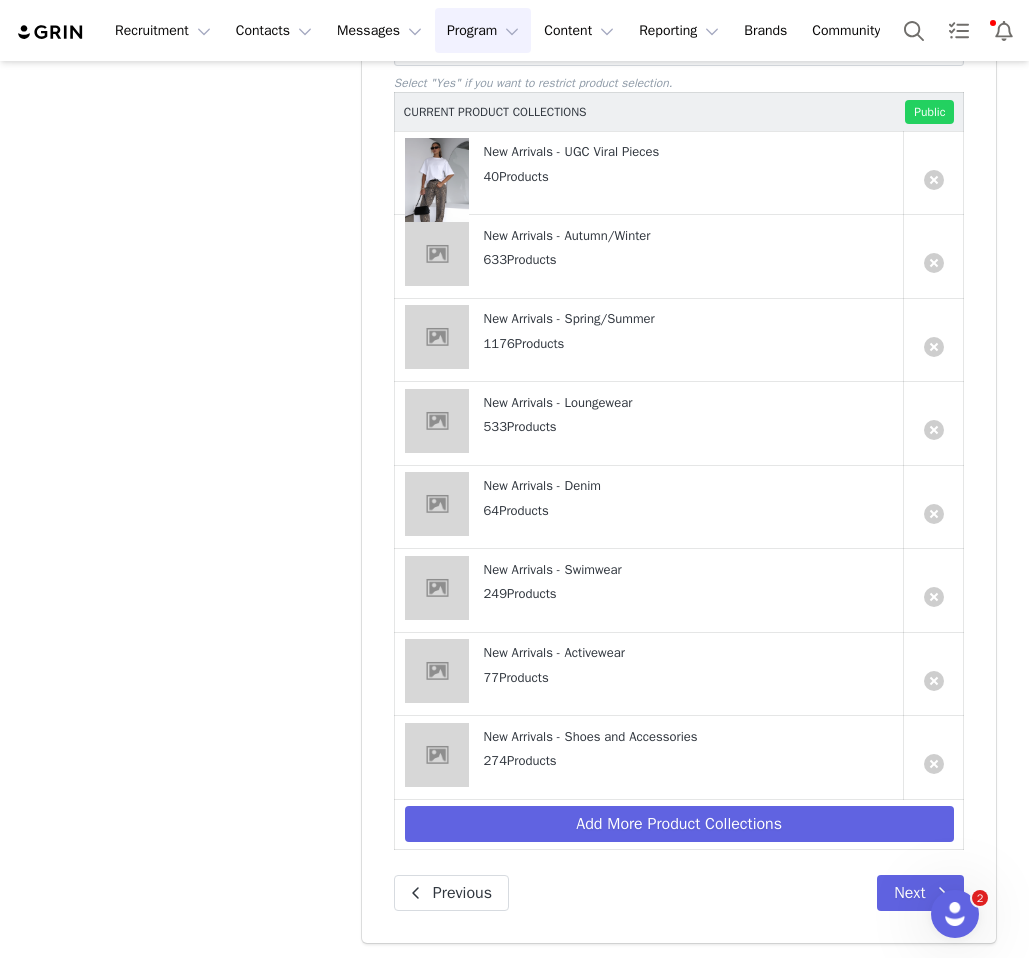scroll, scrollTop: 1863, scrollLeft: 0, axis: vertical 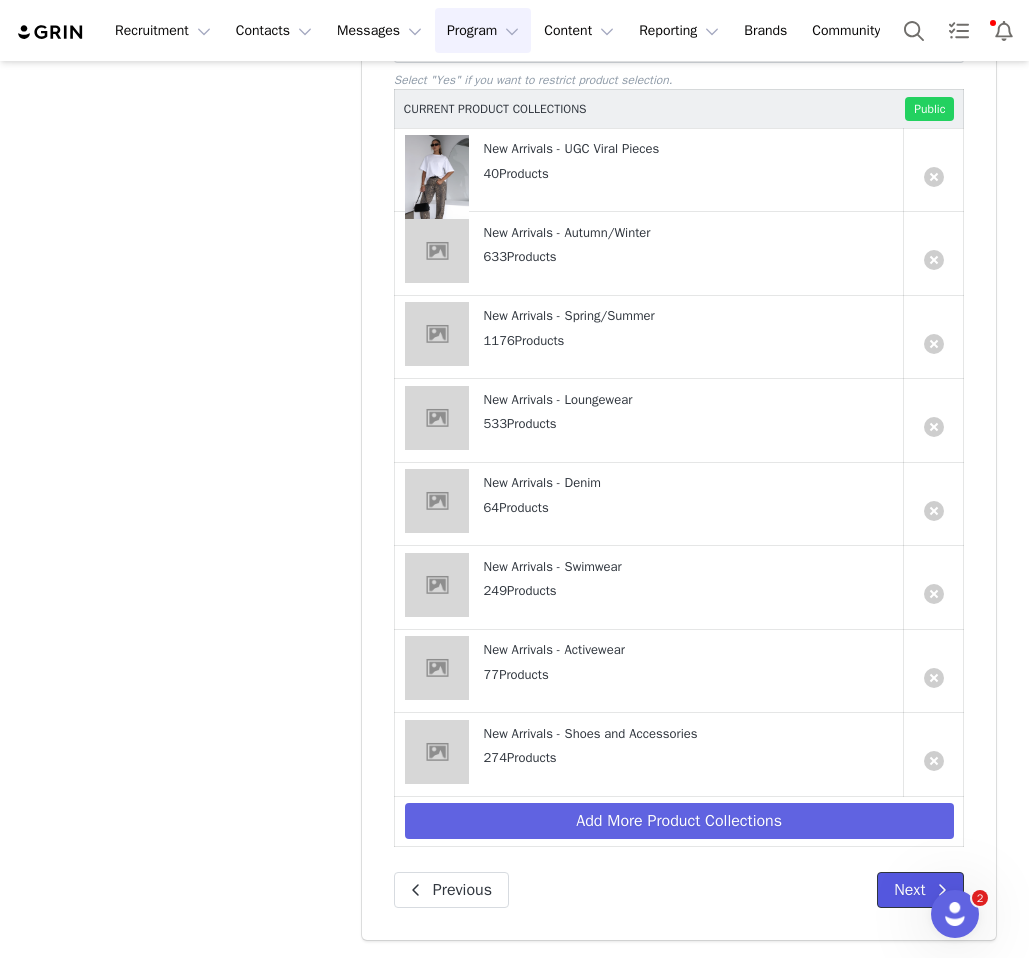 click on "Next" at bounding box center (920, 890) 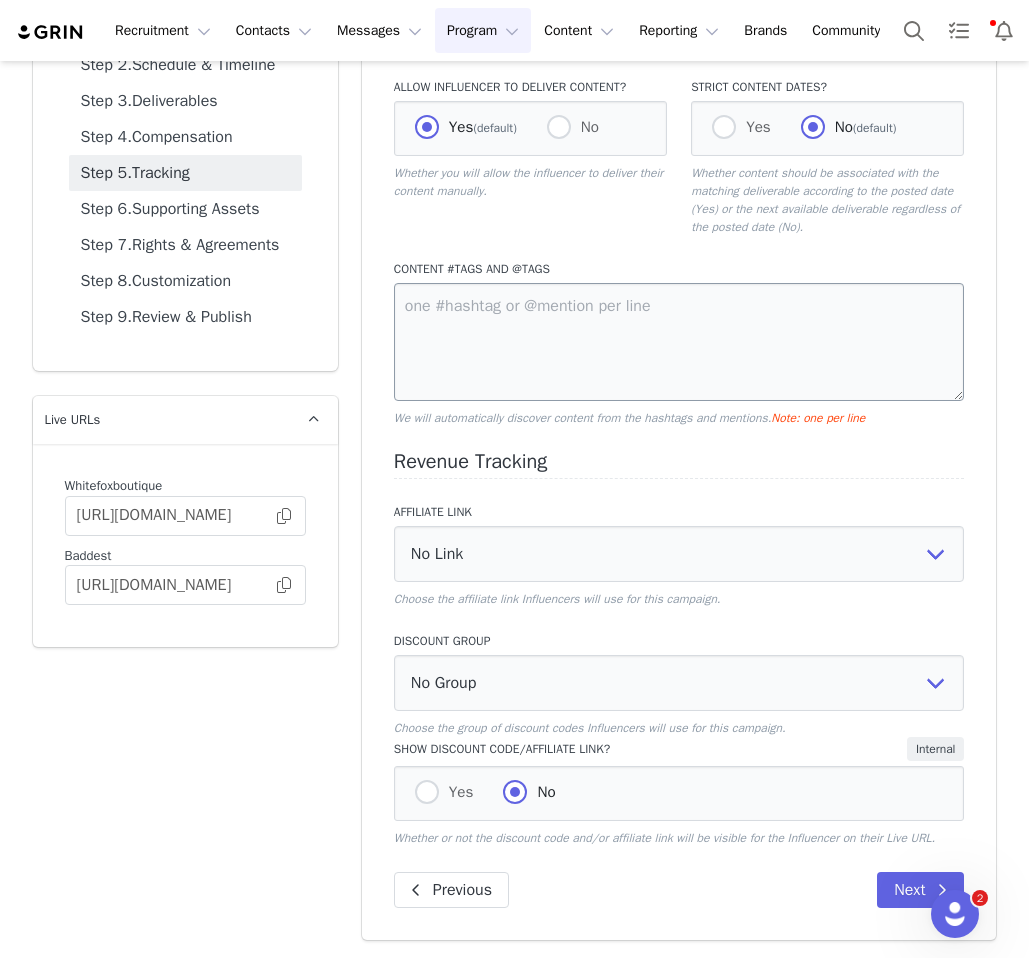 scroll, scrollTop: 176, scrollLeft: 0, axis: vertical 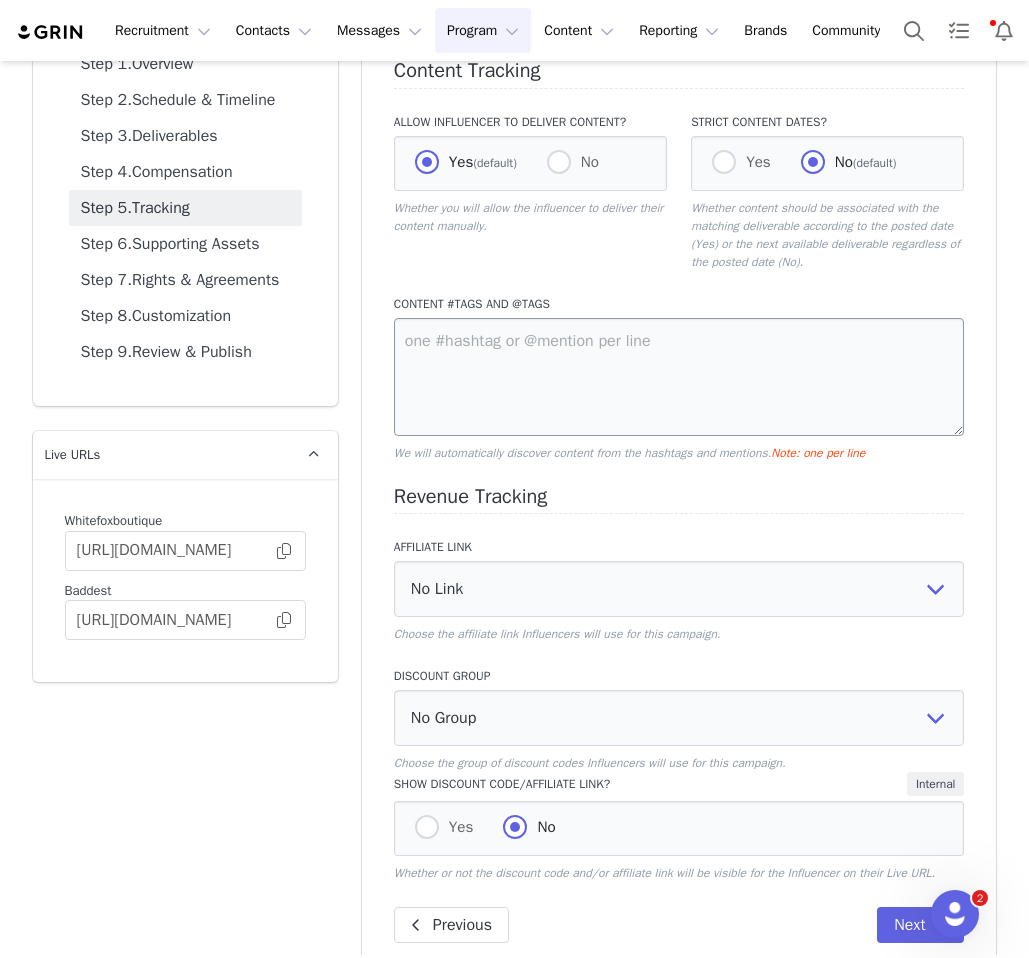 click on "Content #tags and @tags" at bounding box center (679, 304) 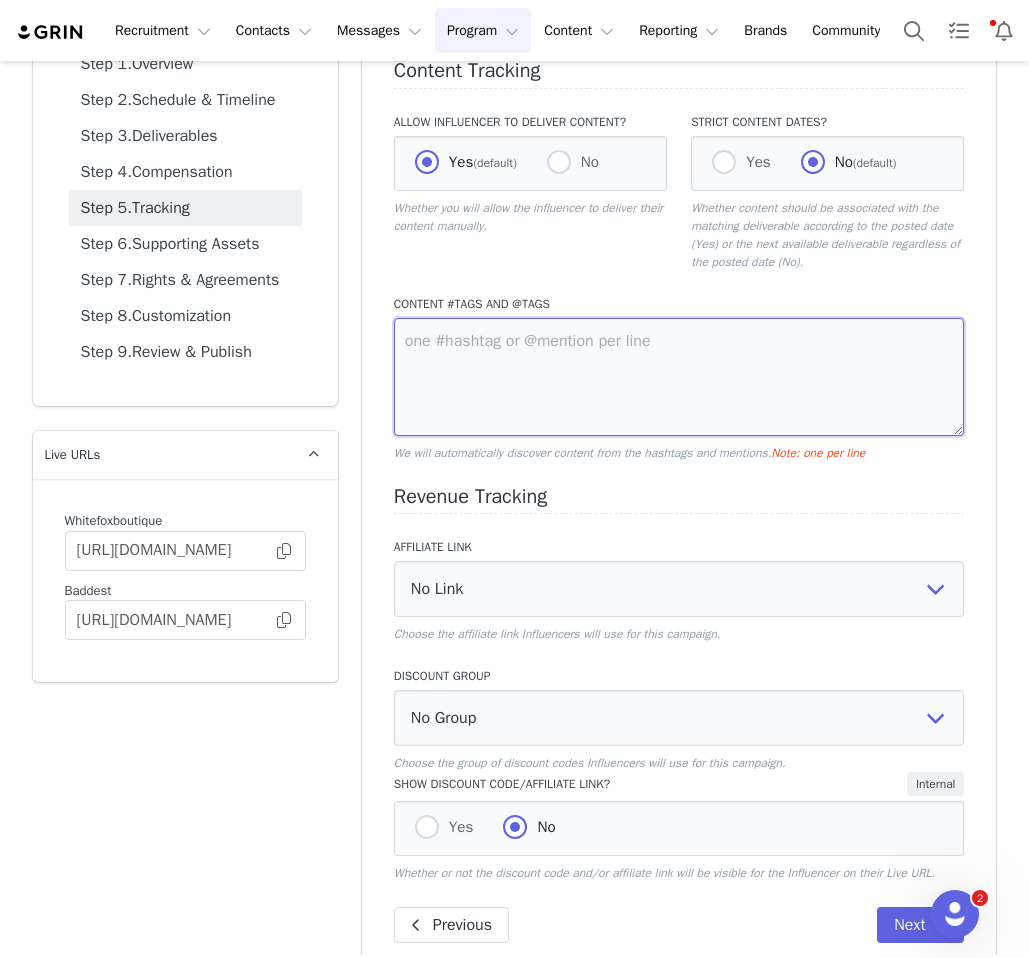click at bounding box center [679, 377] 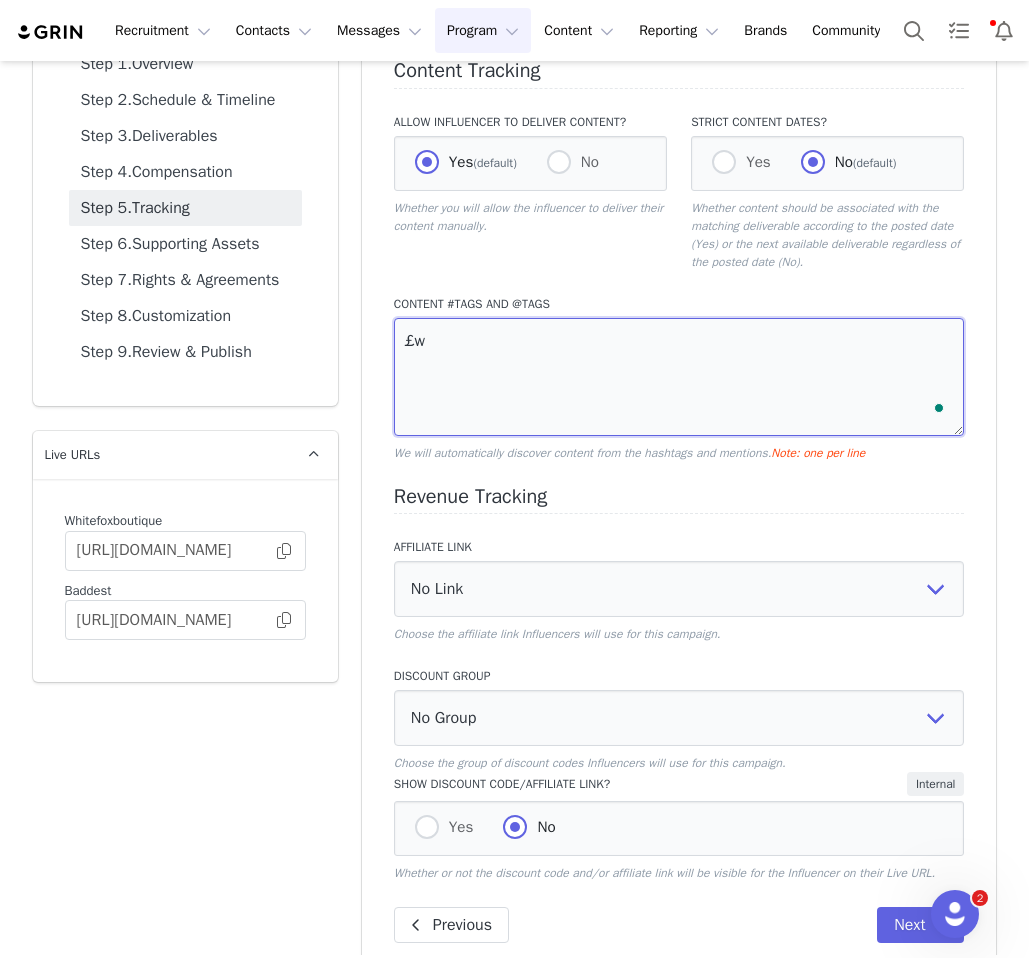 type on "£" 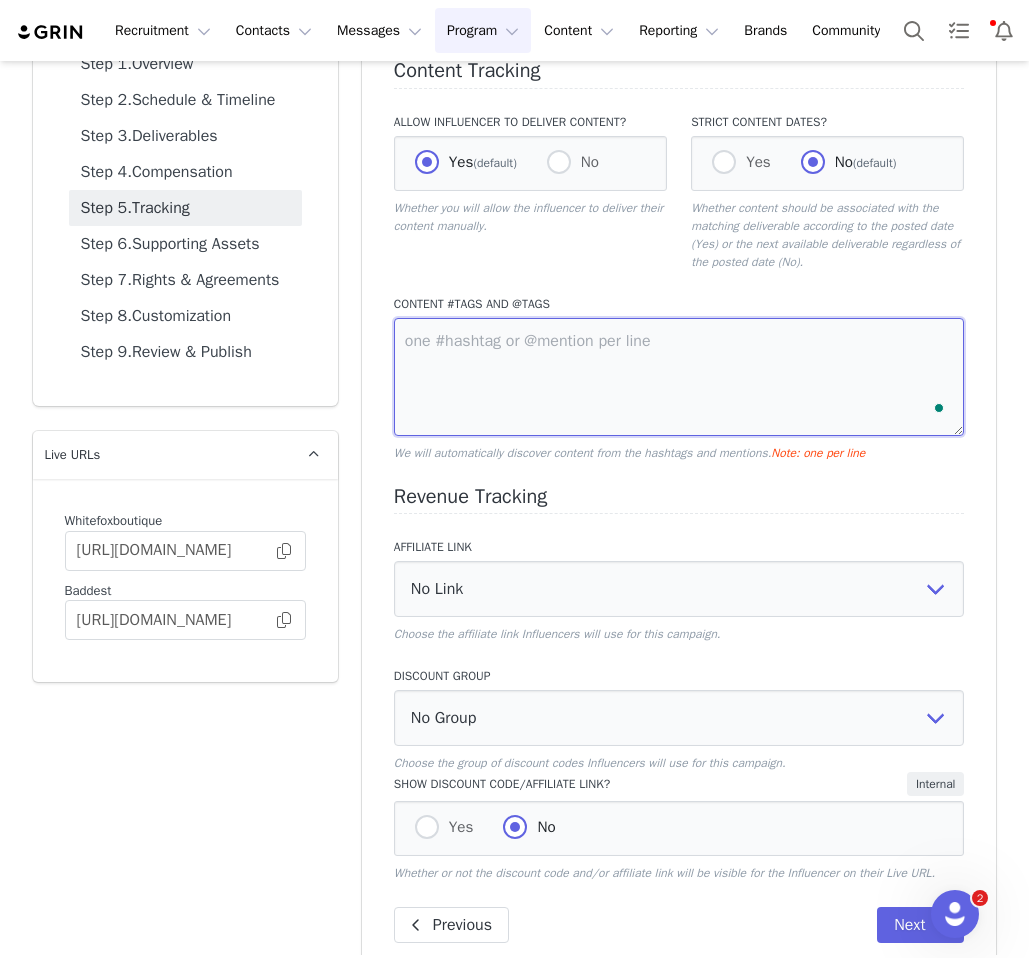 type on "£" 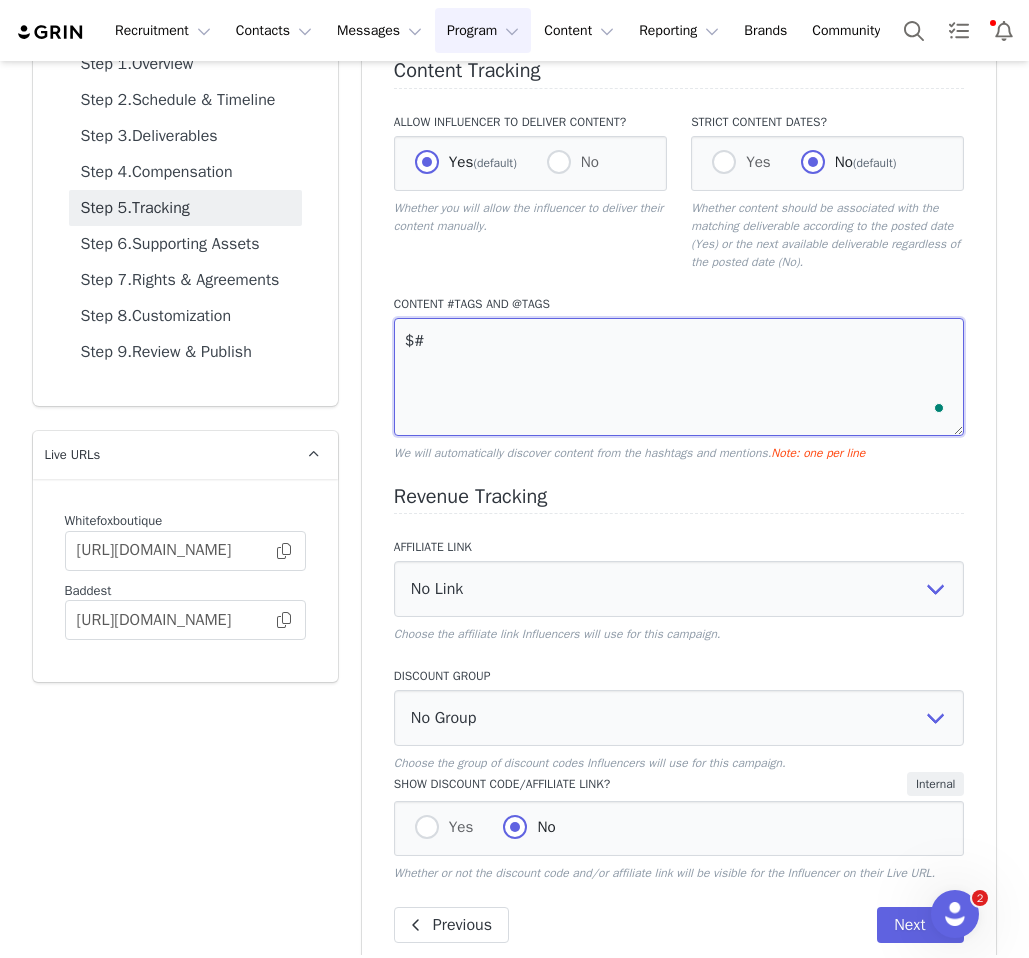 type on "$" 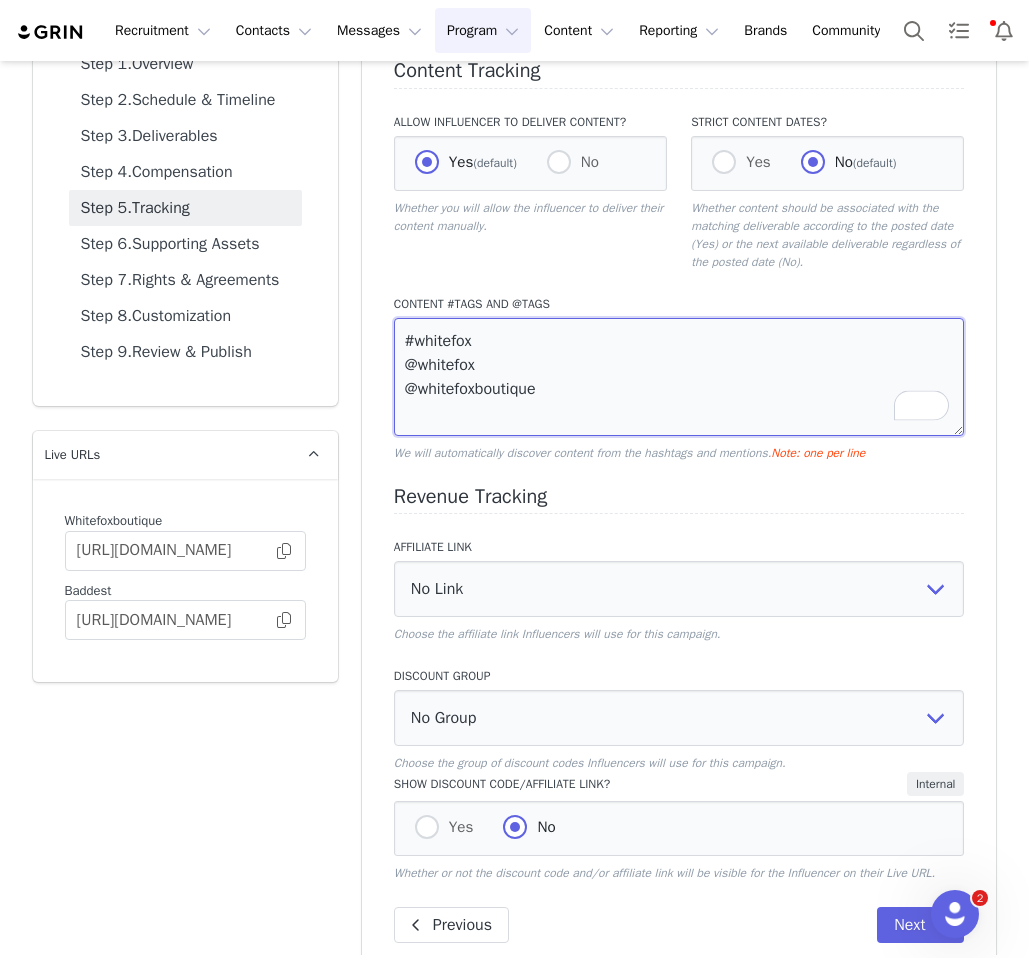 scroll, scrollTop: 215, scrollLeft: 0, axis: vertical 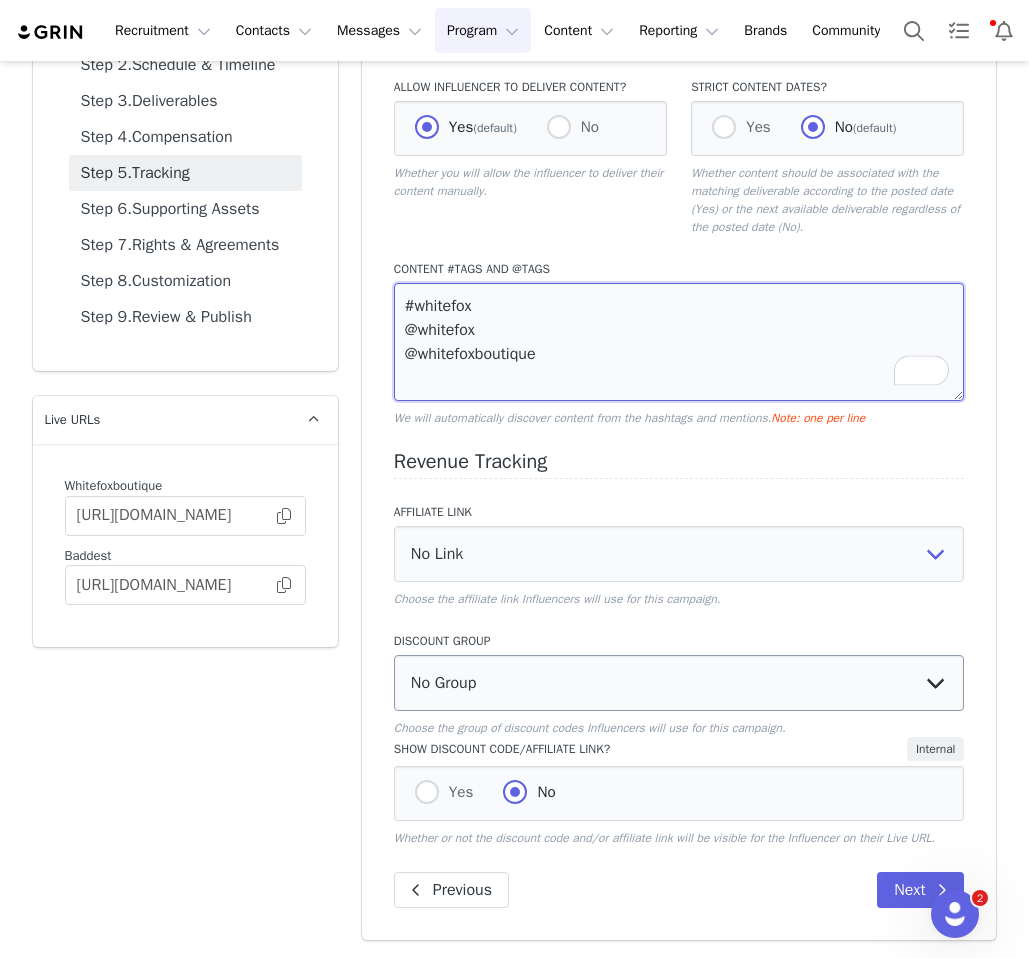 type on "#whitefox
@whitefox
@whitefoxboutique" 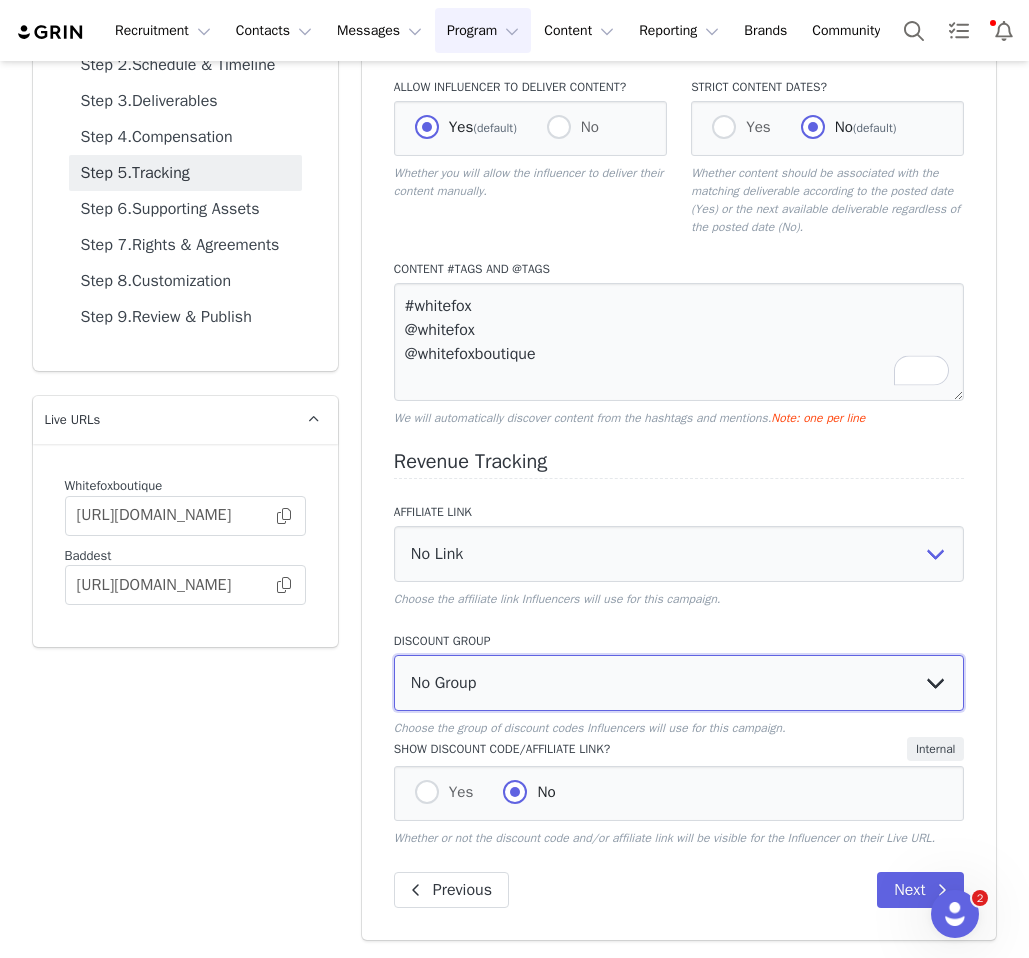 click on "No Group  Influencer Code   Affiliates code 15% commission   Affiliate Code 10% Commission" at bounding box center [679, 683] 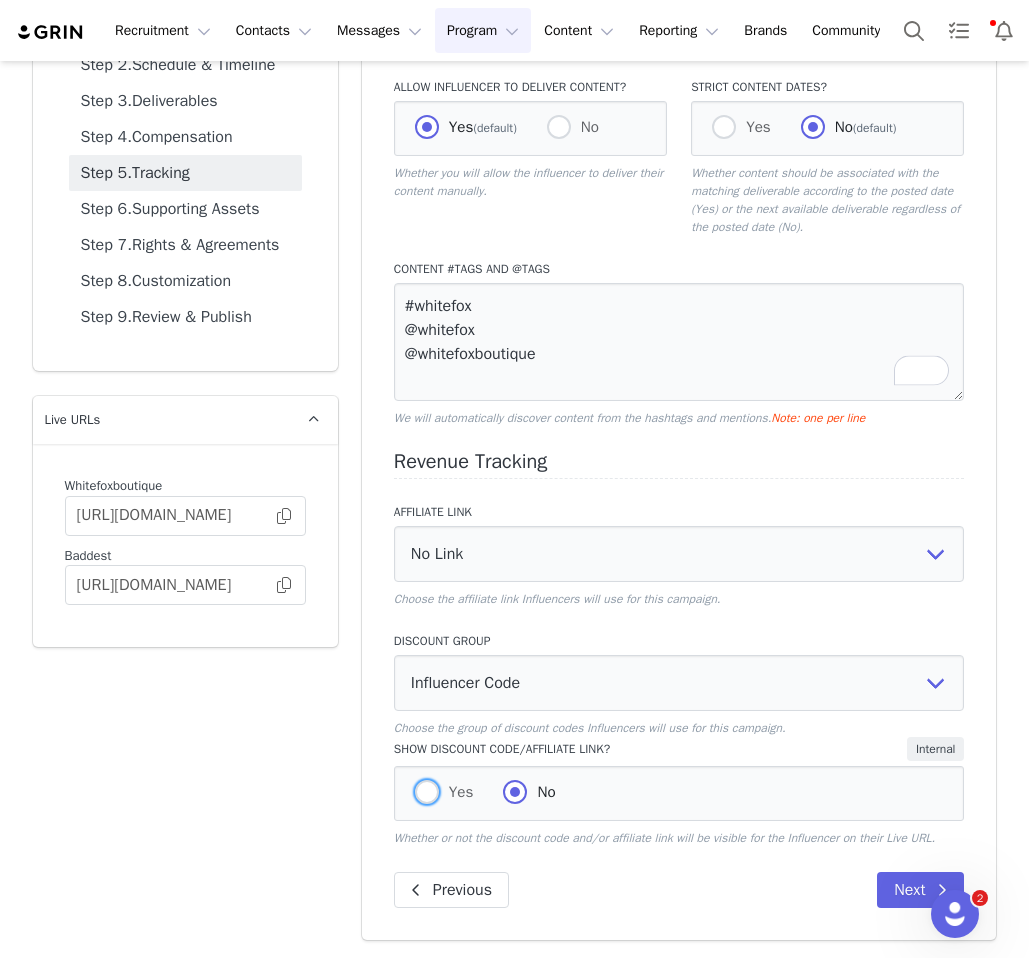 drag, startPoint x: 433, startPoint y: 785, endPoint x: 485, endPoint y: 755, distance: 60.033325 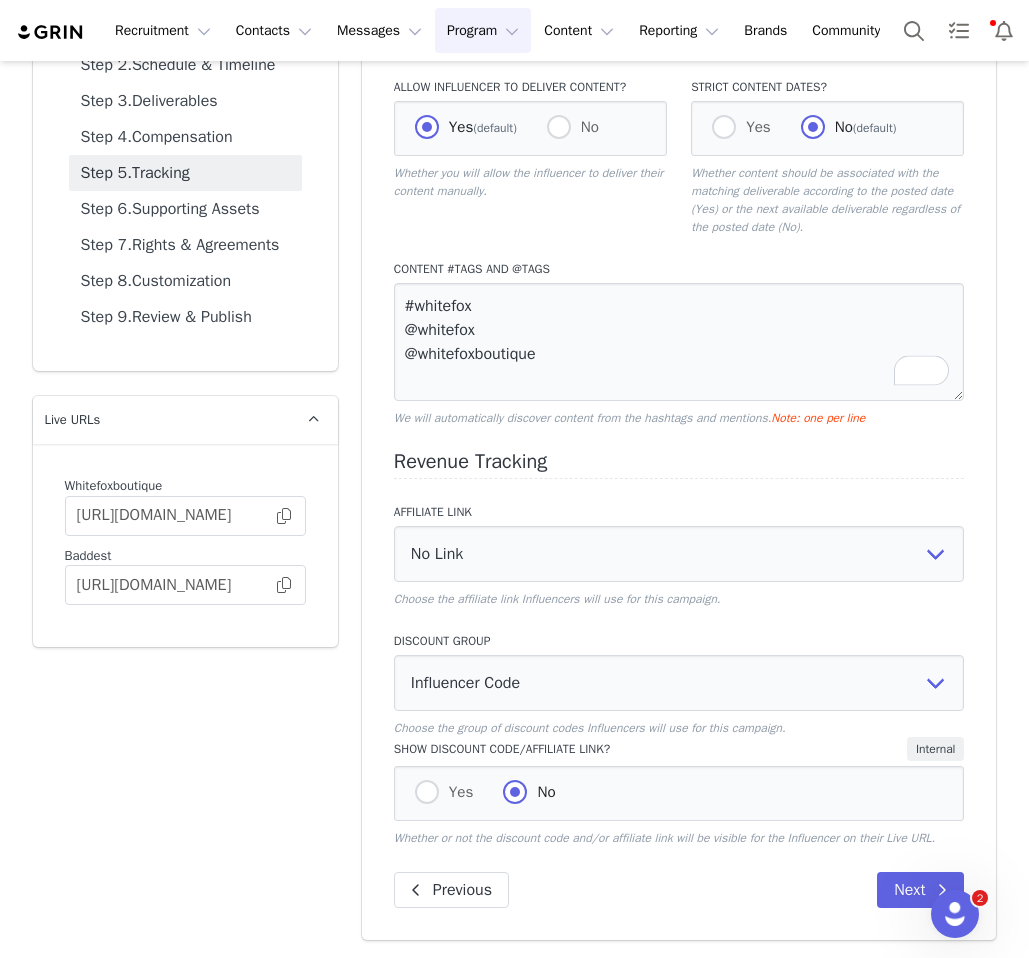 click on "Yes" at bounding box center (427, 793) 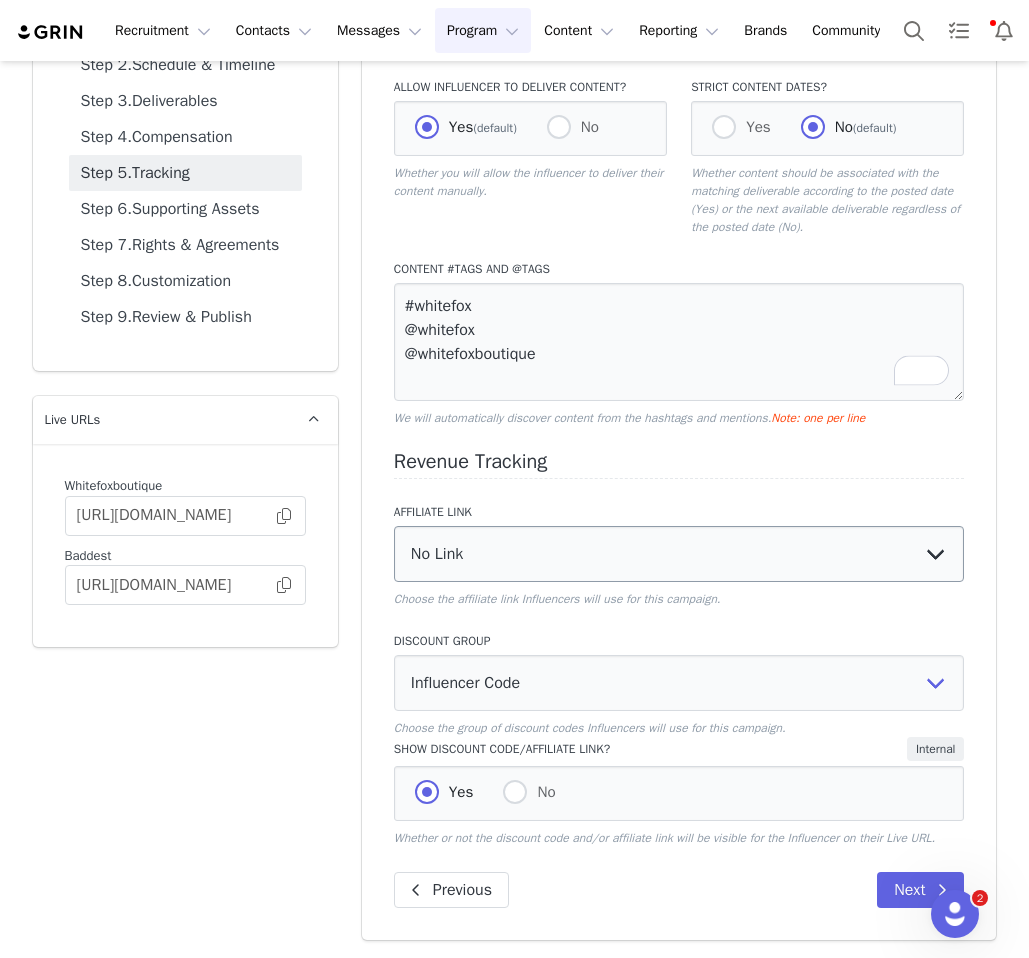 scroll, scrollTop: 229, scrollLeft: 0, axis: vertical 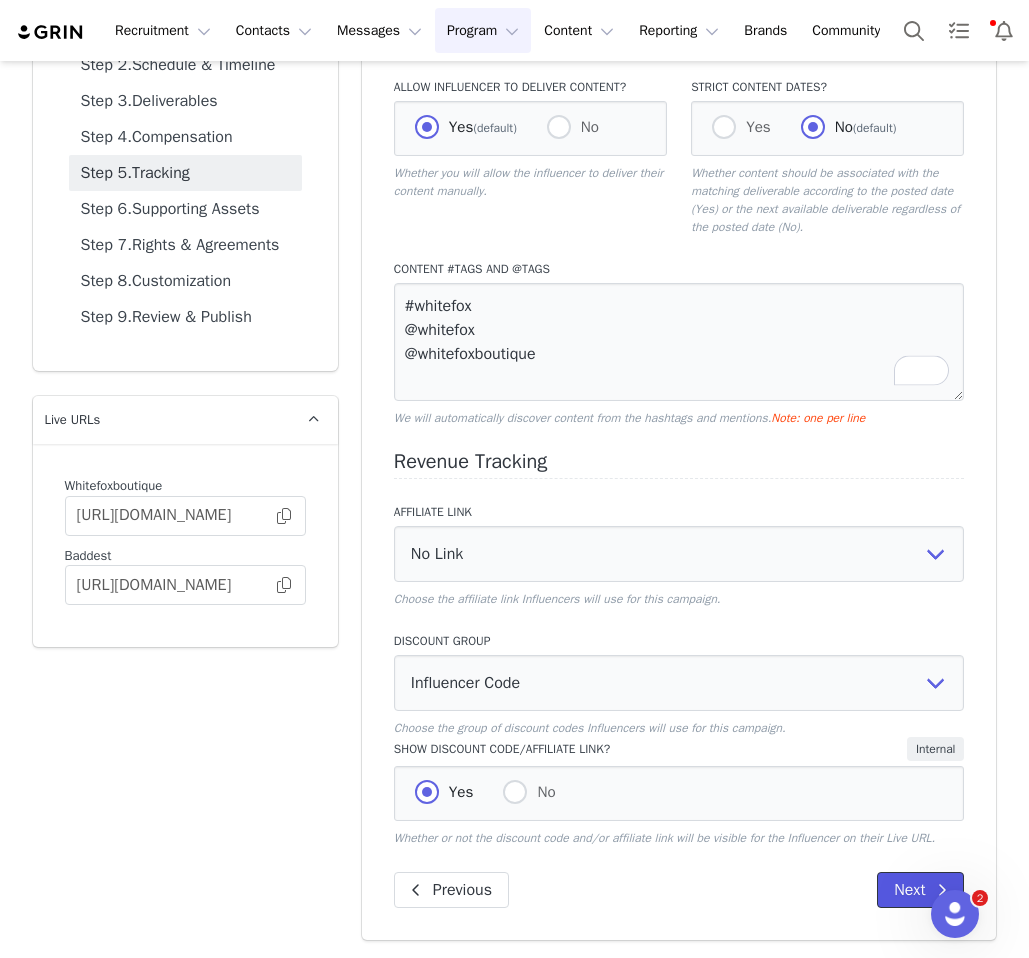click on "Next" at bounding box center [920, 890] 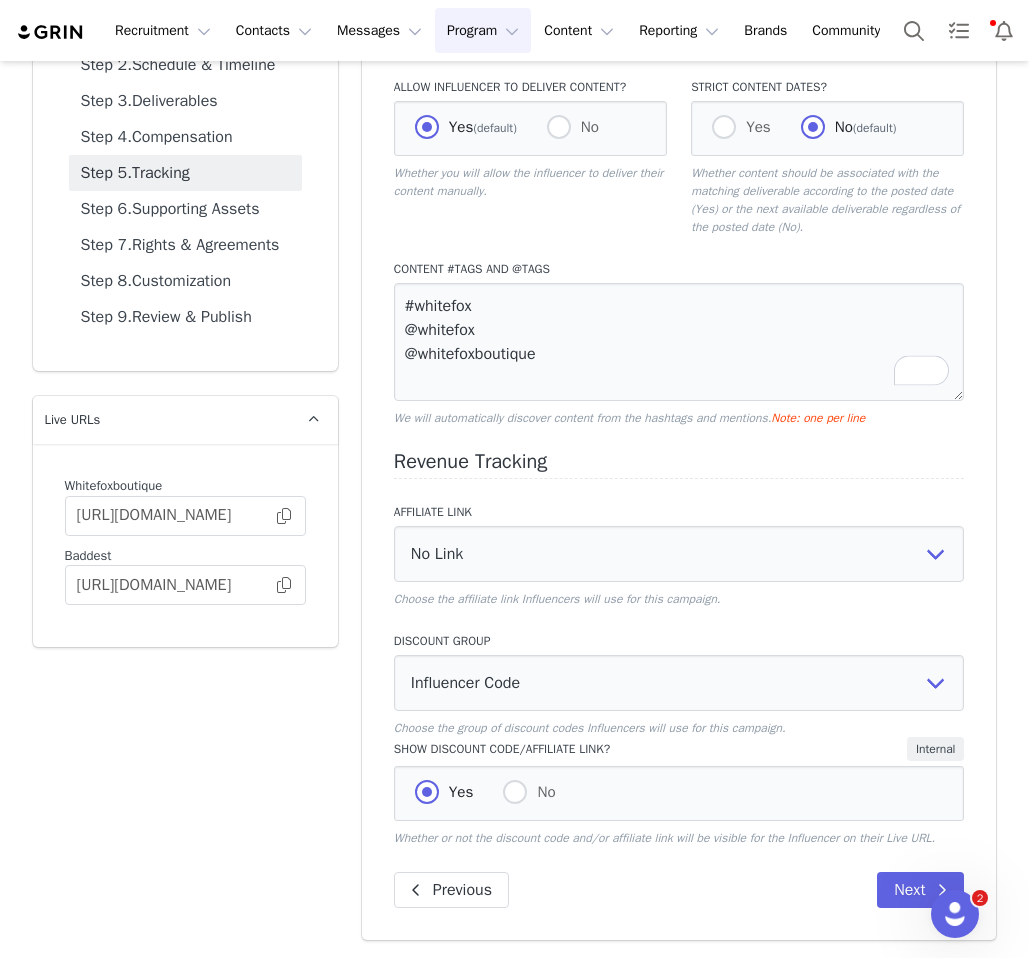 scroll, scrollTop: 0, scrollLeft: 0, axis: both 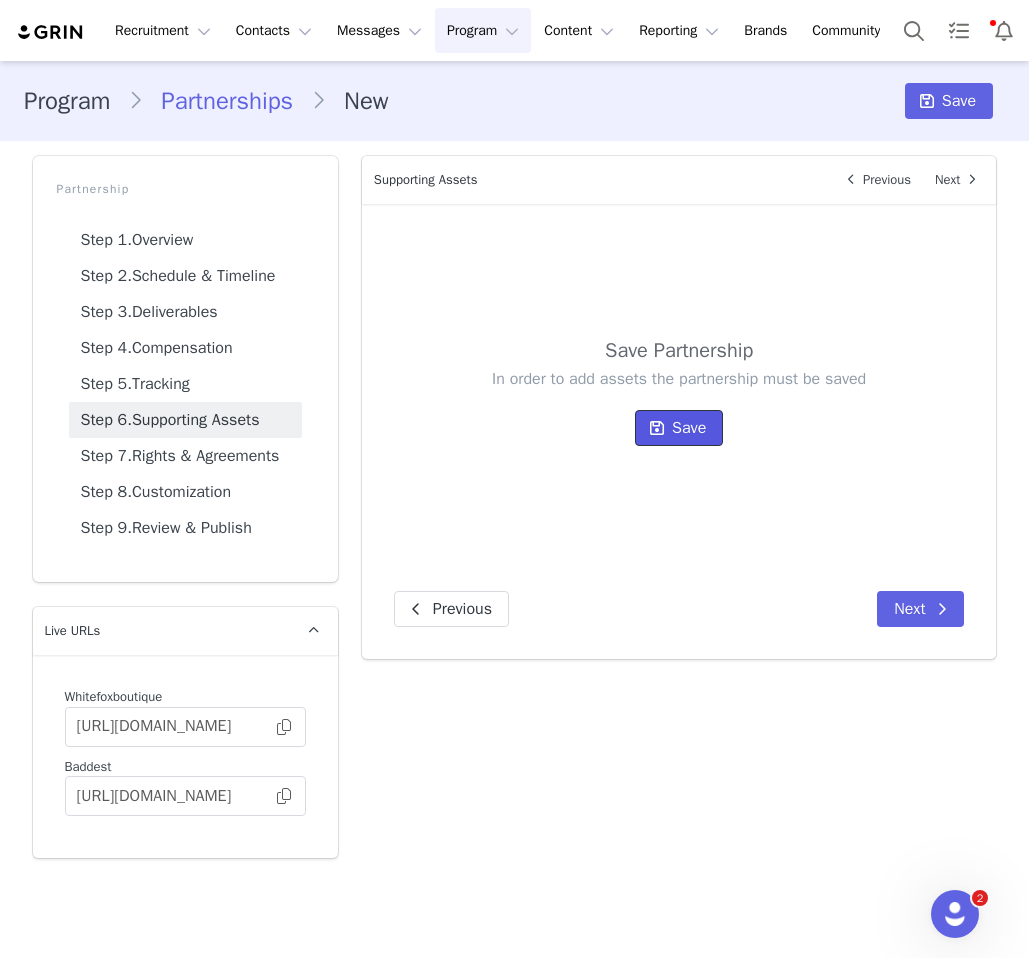 click at bounding box center [657, 428] 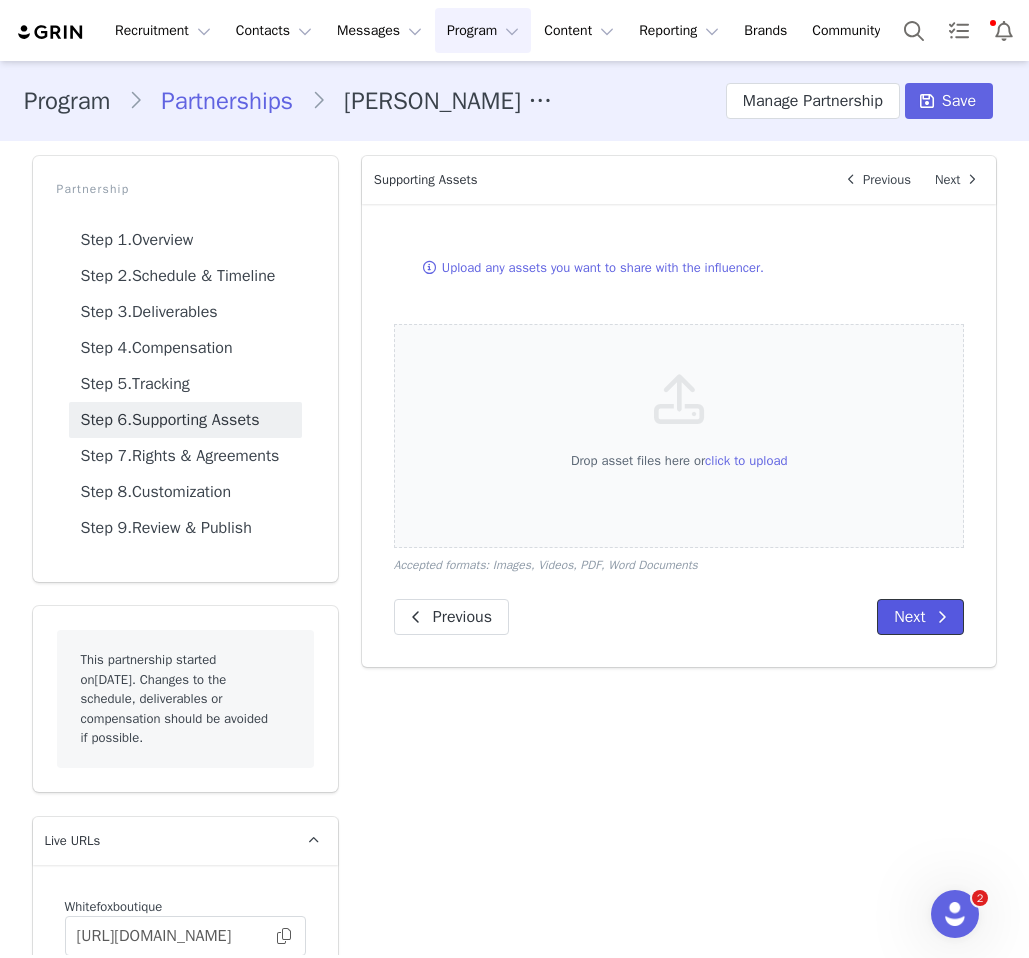 click on "Next" at bounding box center (920, 617) 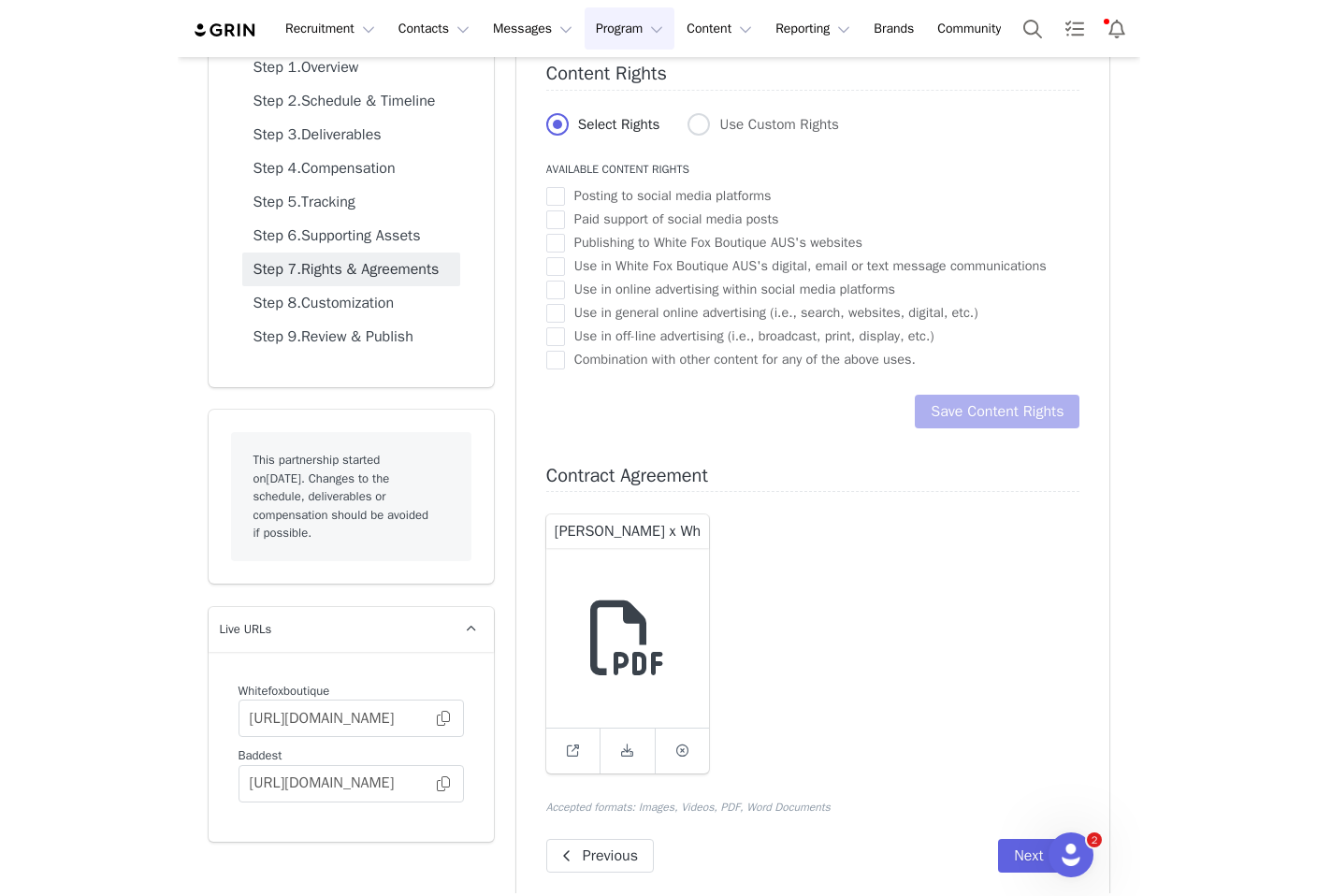 scroll, scrollTop: 173, scrollLeft: 0, axis: vertical 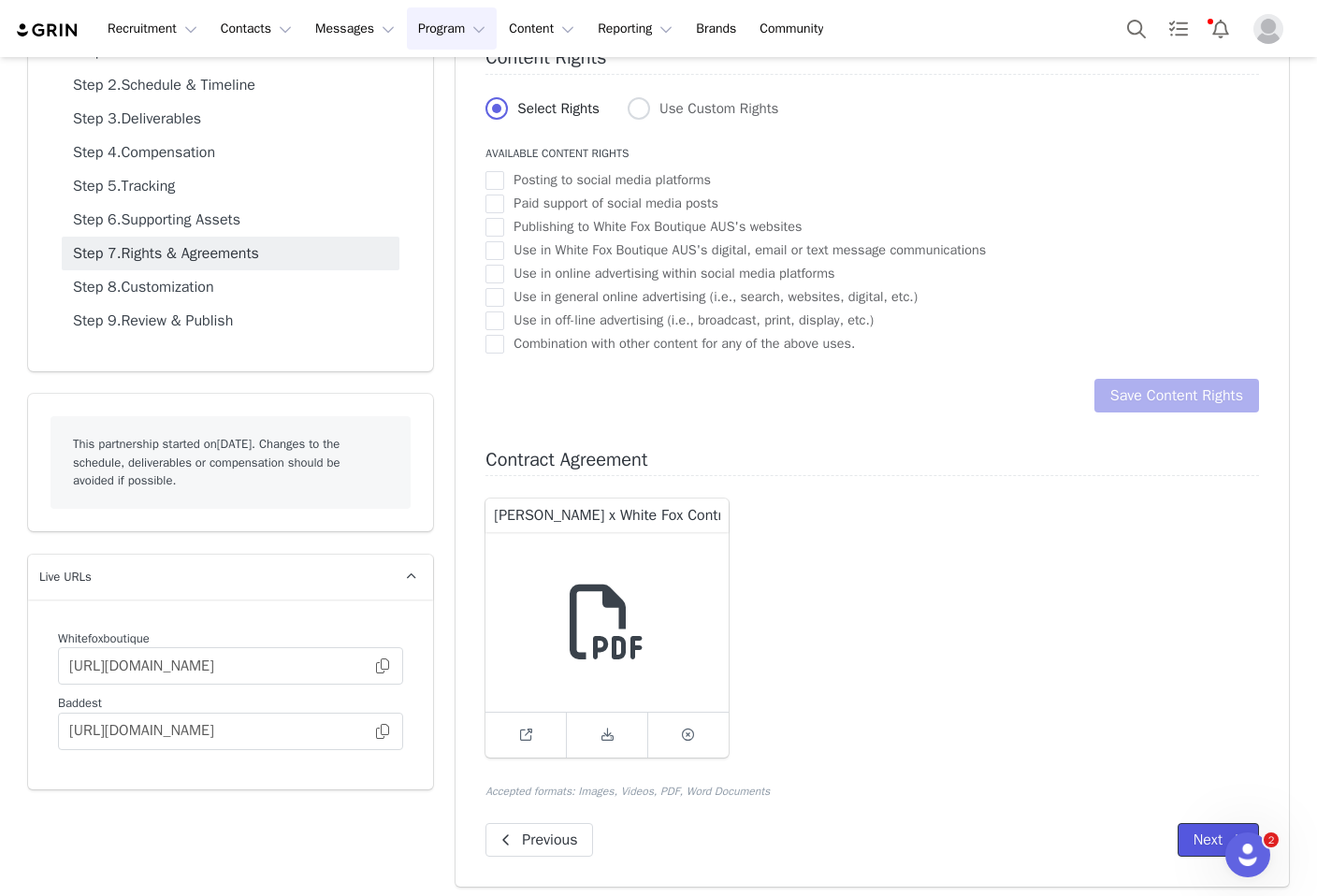 click on "Next" at bounding box center [1218, 840] 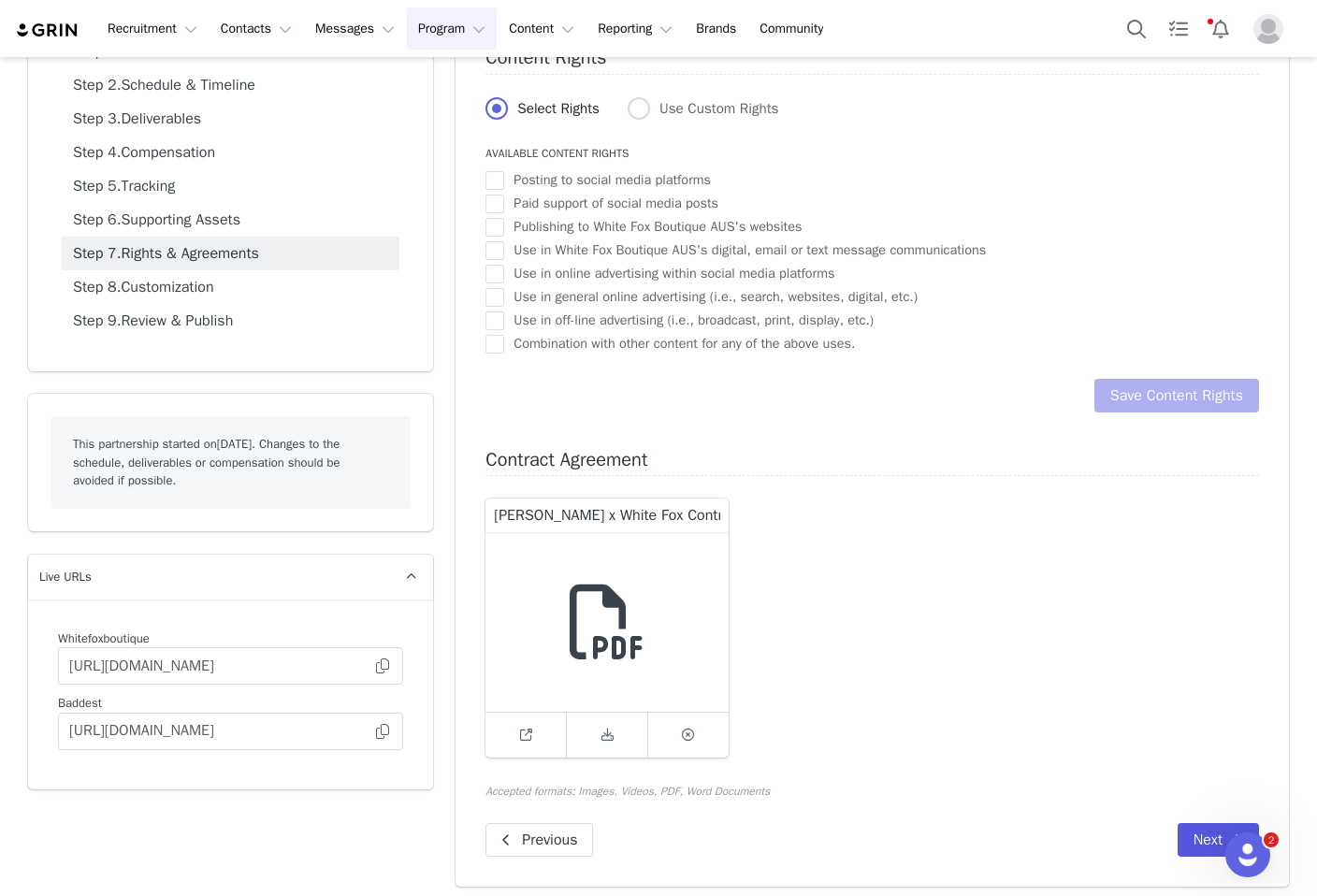scroll, scrollTop: 120, scrollLeft: 0, axis: vertical 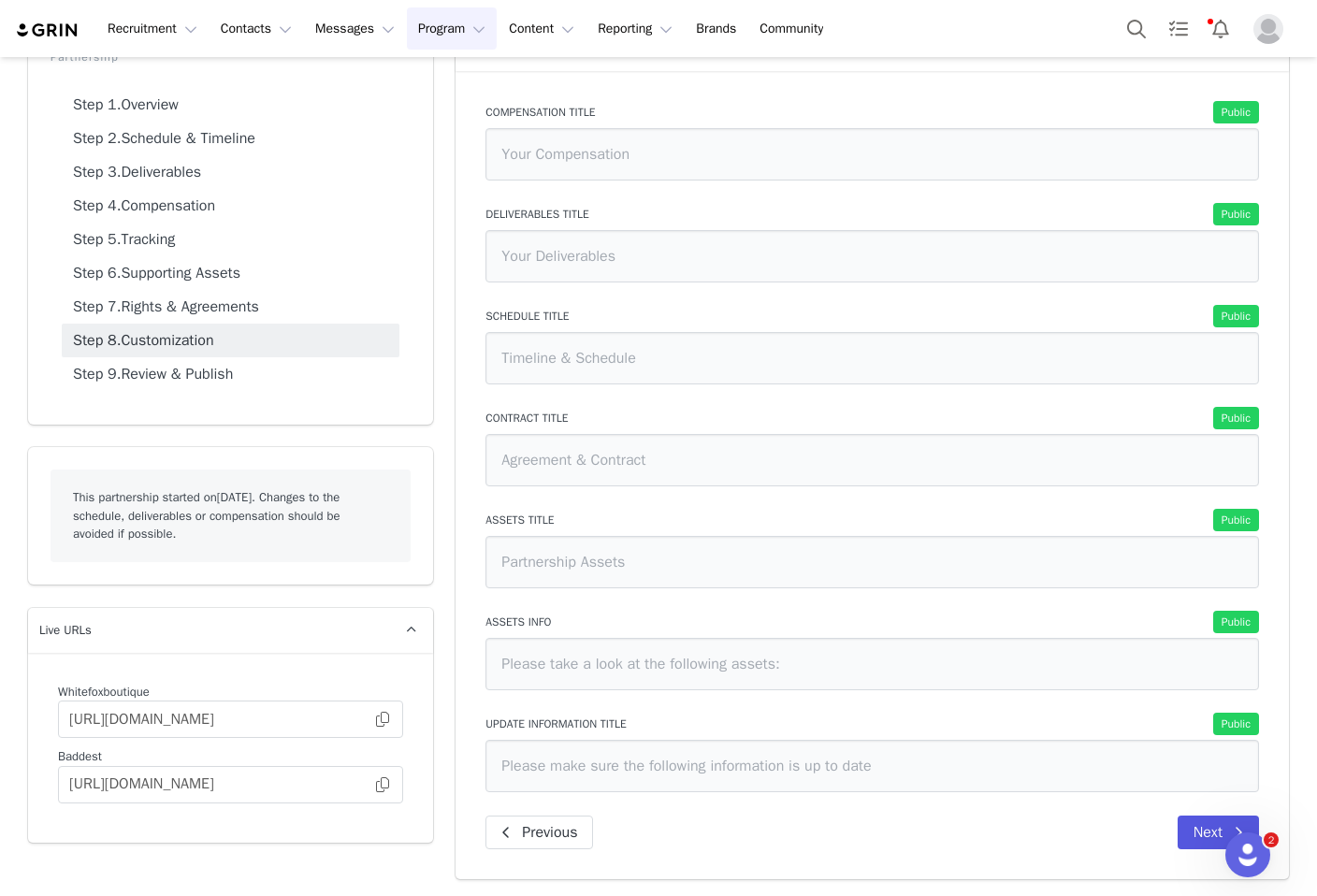 drag, startPoint x: 1174, startPoint y: 810, endPoint x: 1192, endPoint y: 831, distance: 27.658633 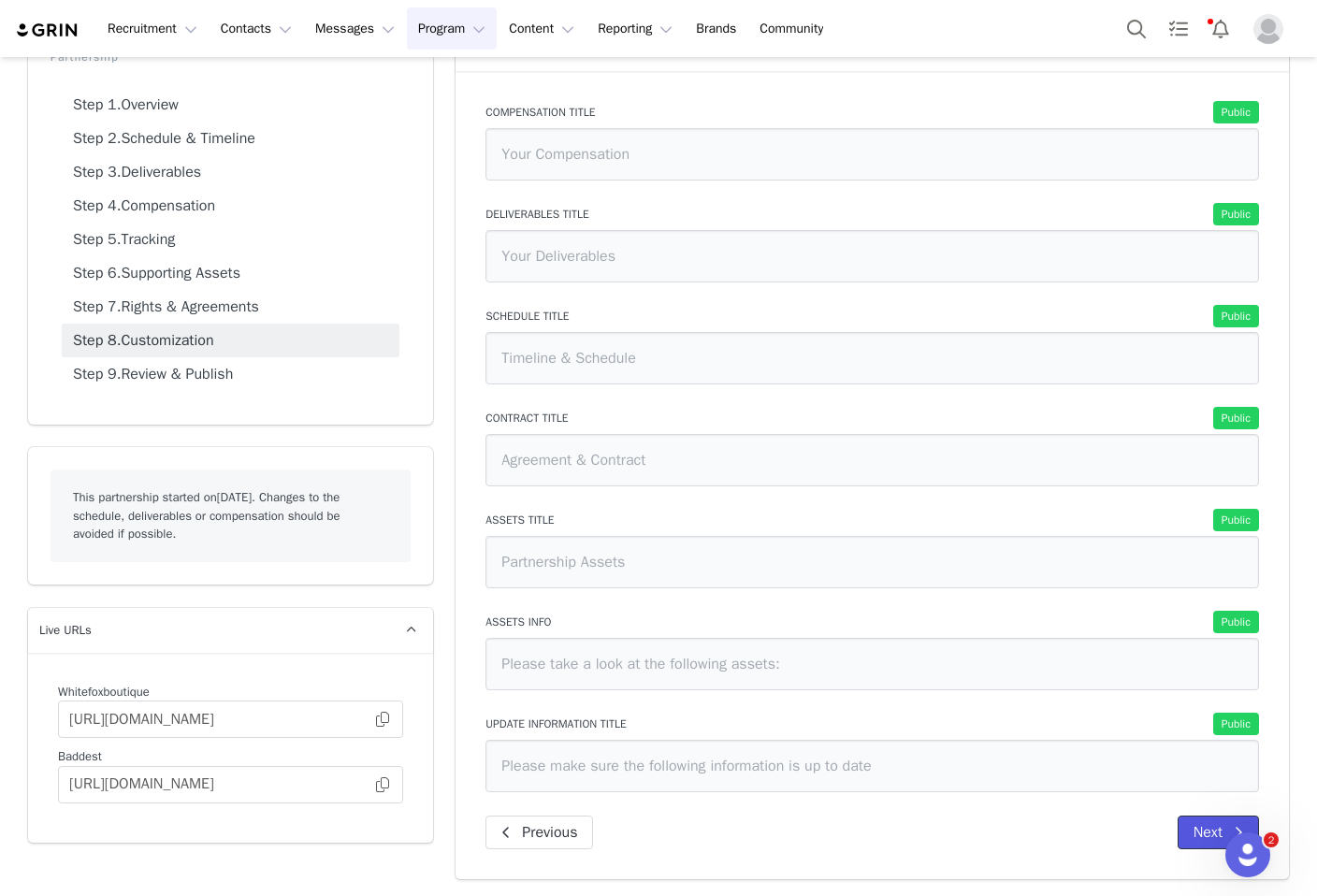 click on "Next" at bounding box center [1218, 832] 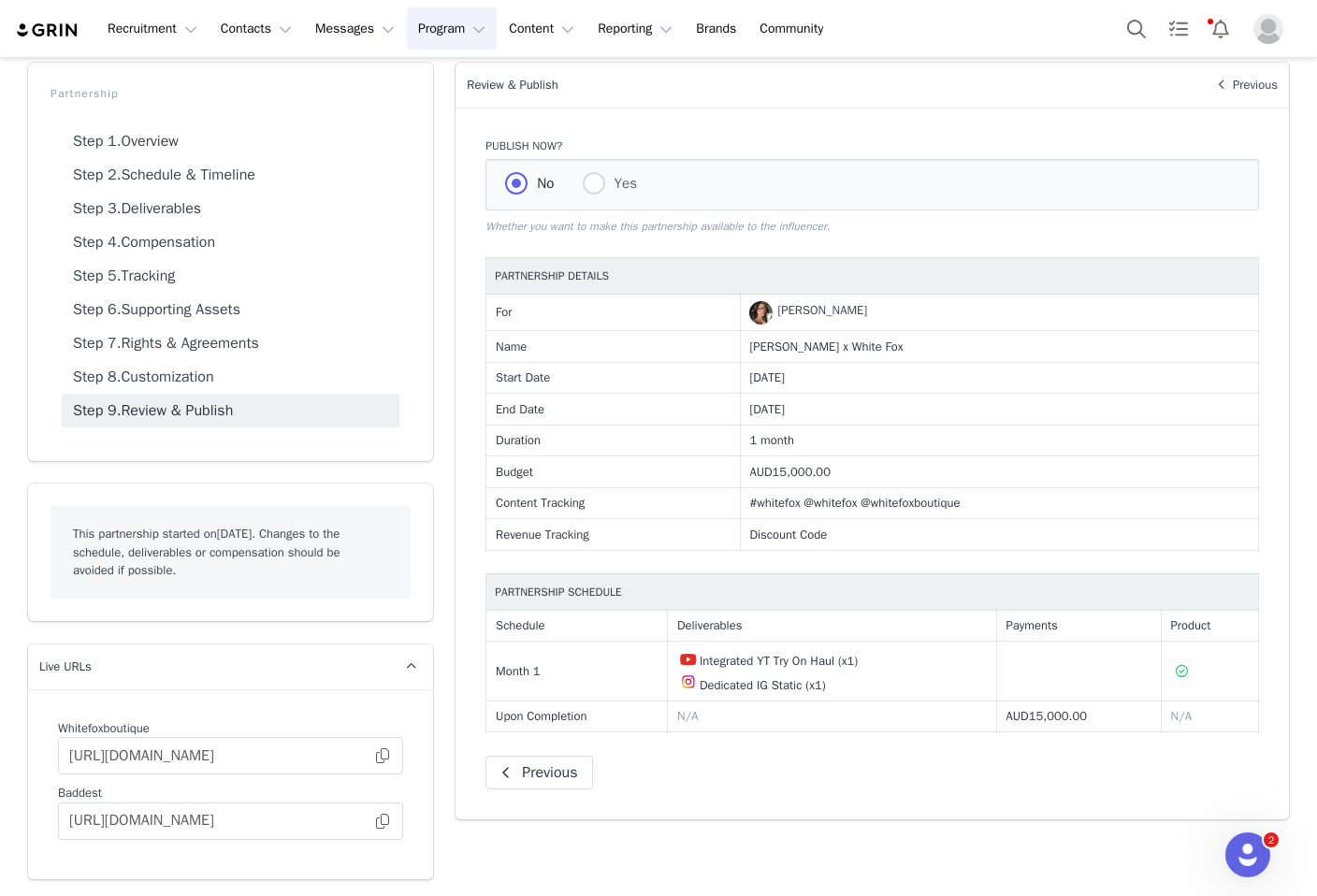 scroll, scrollTop: 82, scrollLeft: 0, axis: vertical 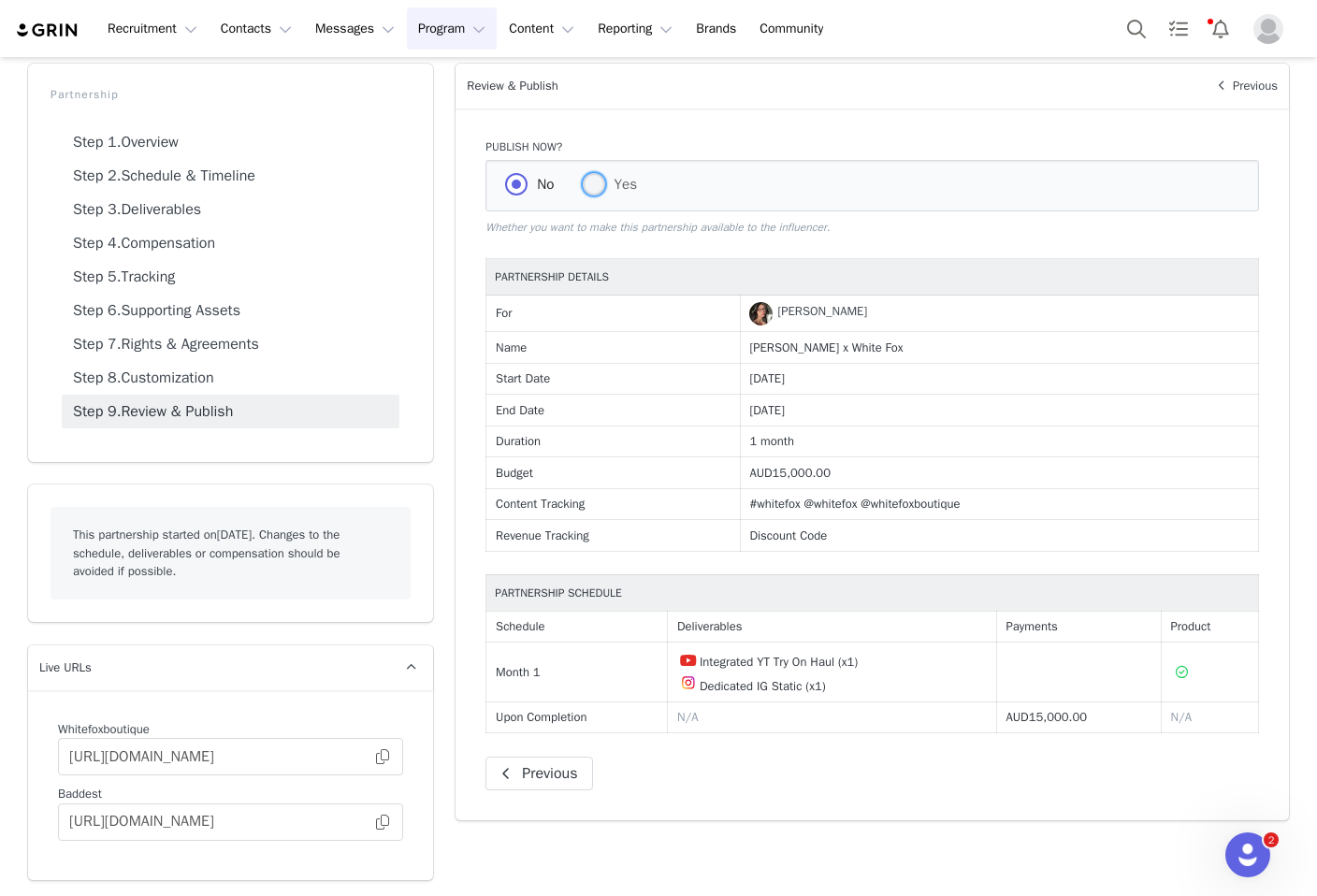 click at bounding box center [594, 184] 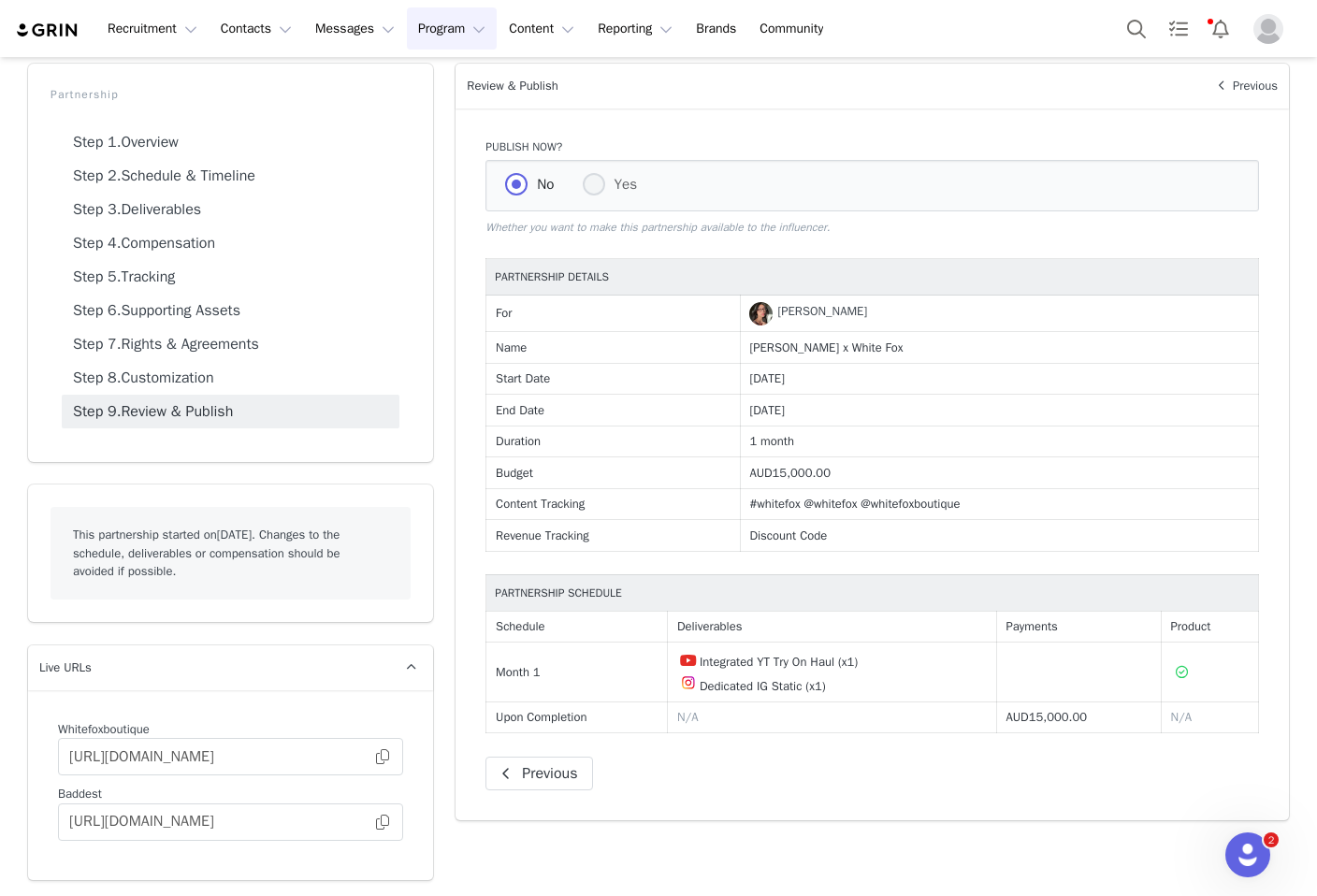 click on "Yes" at bounding box center [594, 185] 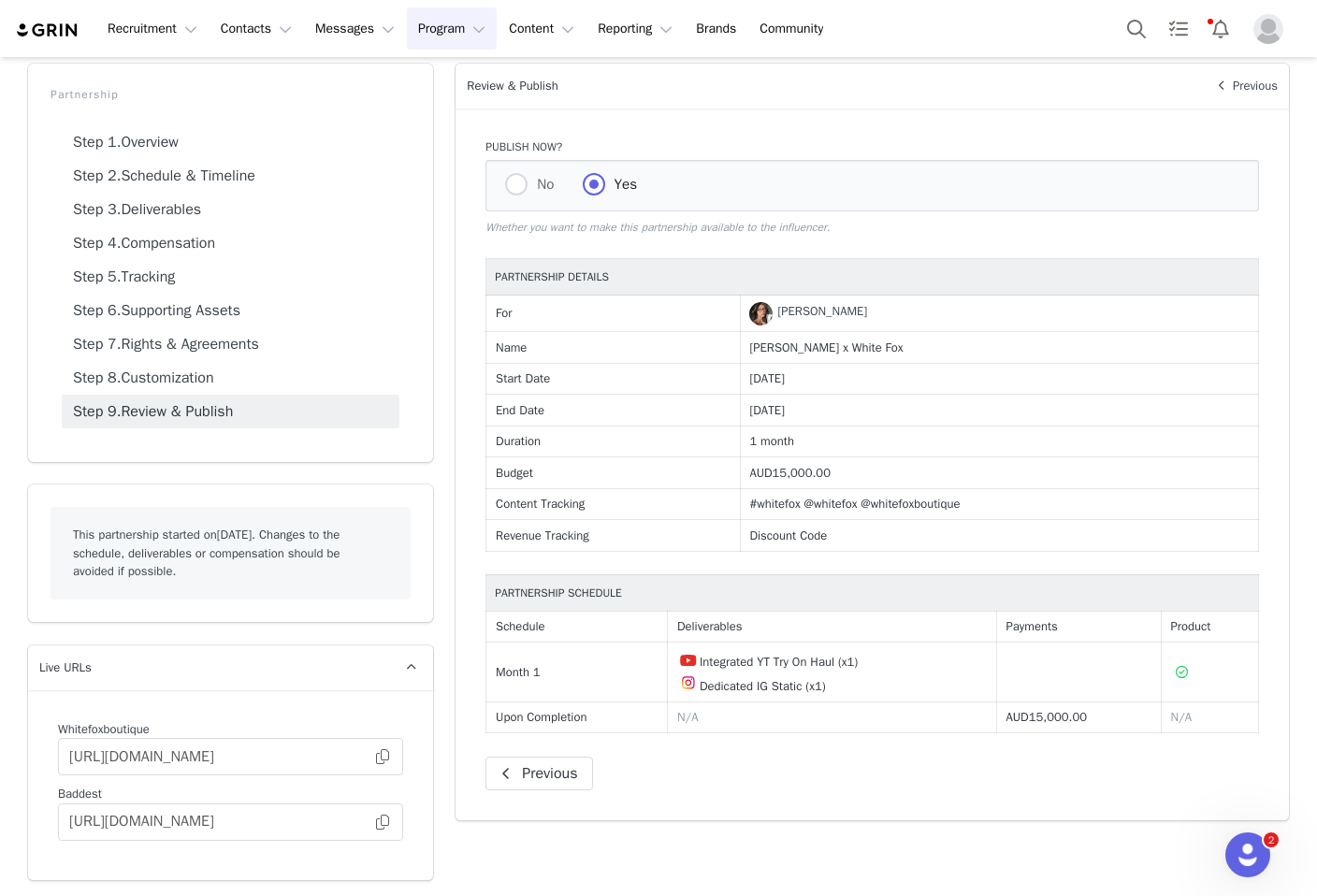scroll, scrollTop: 0, scrollLeft: 0, axis: both 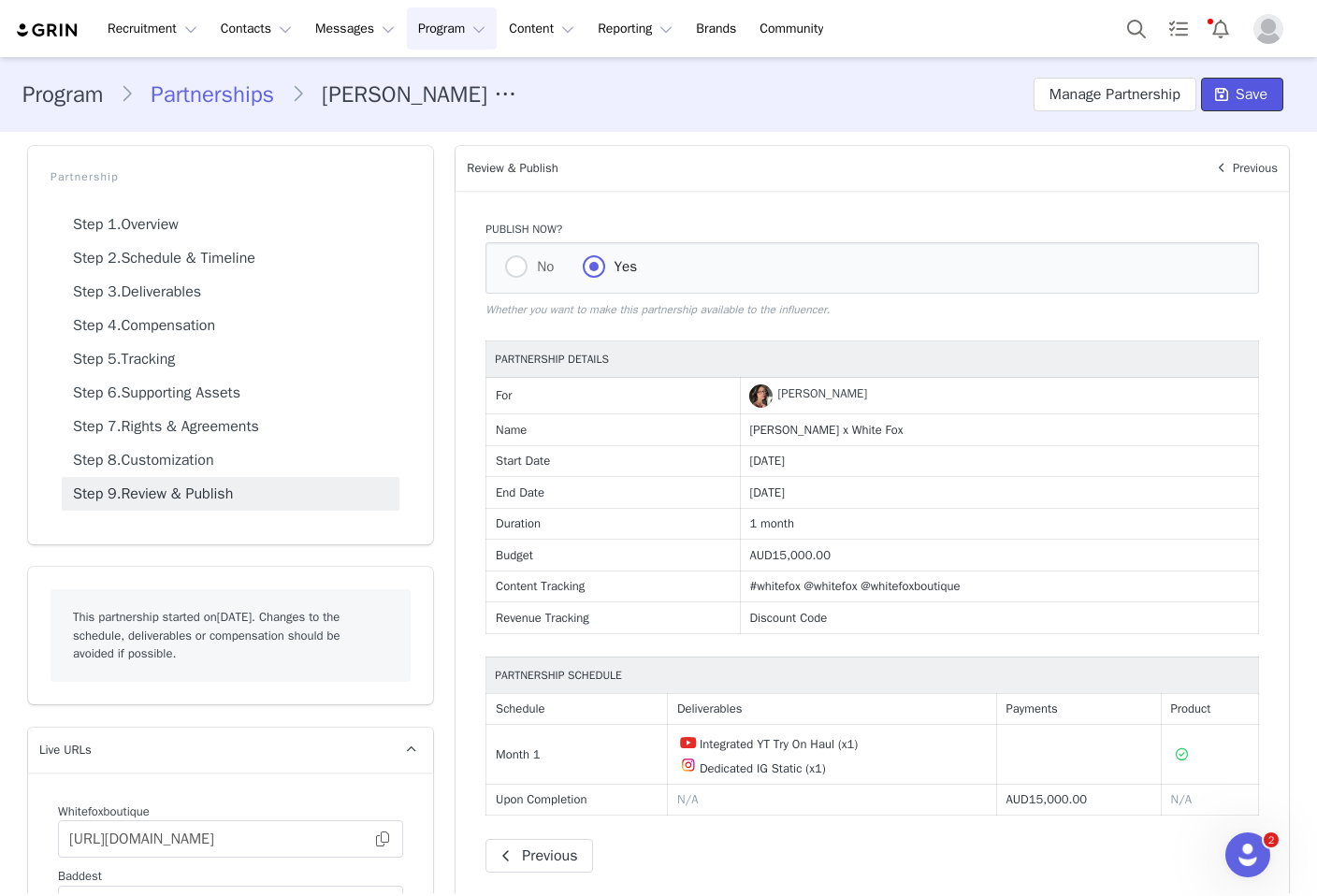 click on "Save" at bounding box center (1252, 94) 